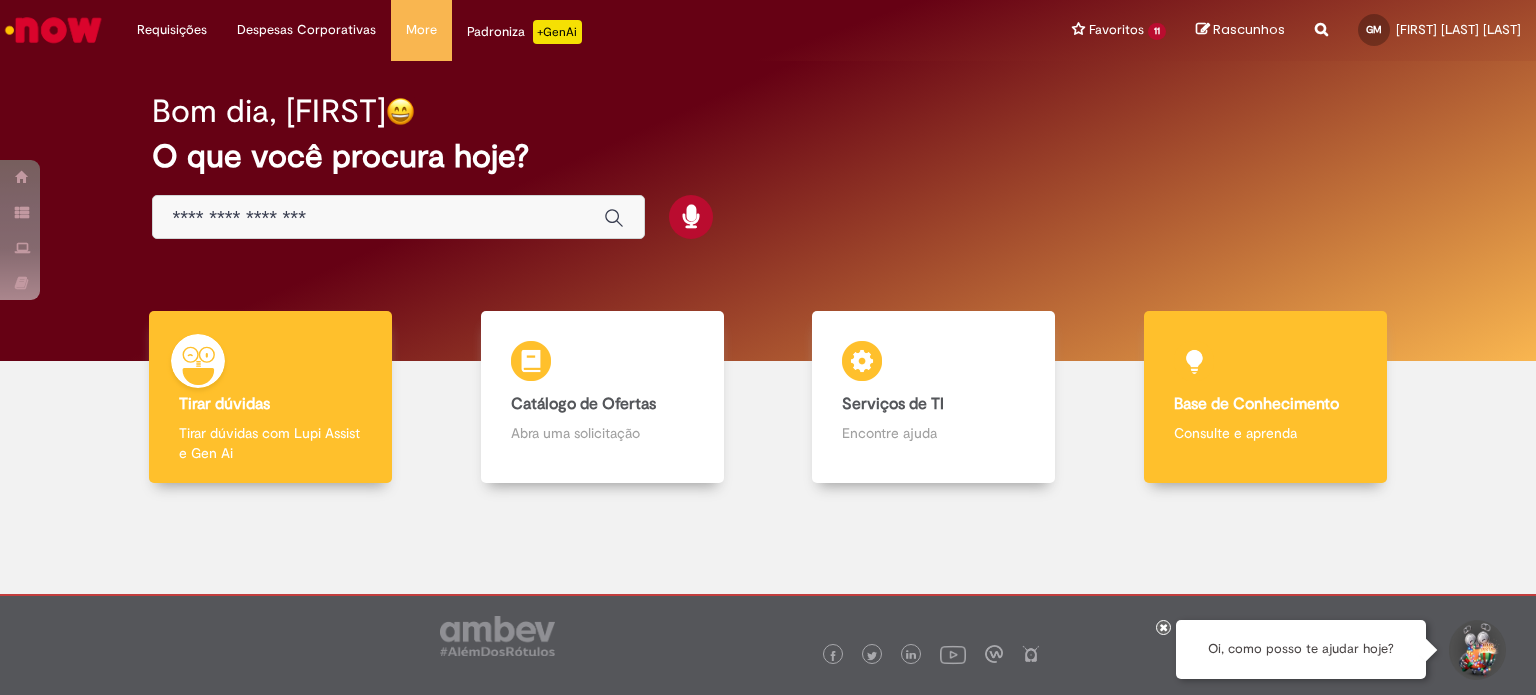 scroll, scrollTop: 0, scrollLeft: 0, axis: both 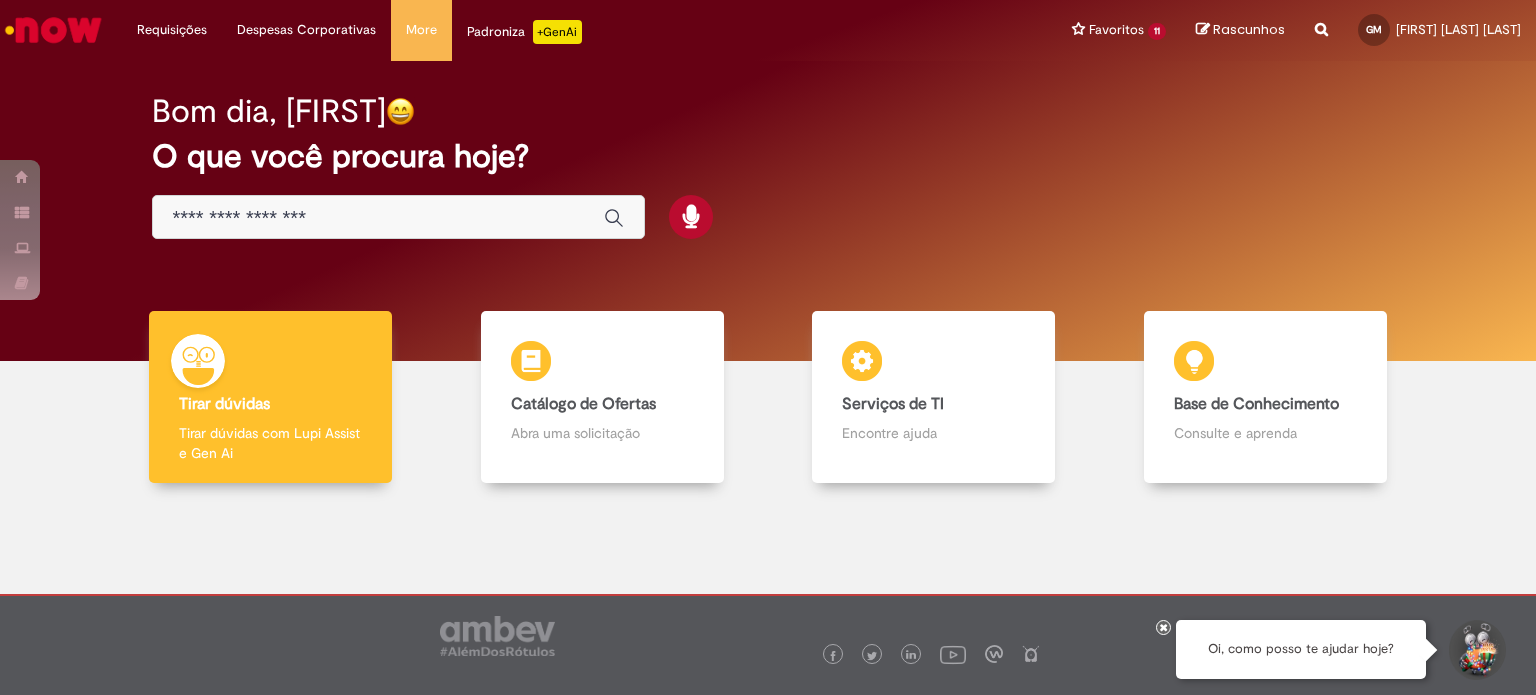 click on "Bom dia, [FIRST]
O que você procura hoje?" at bounding box center (768, 211) 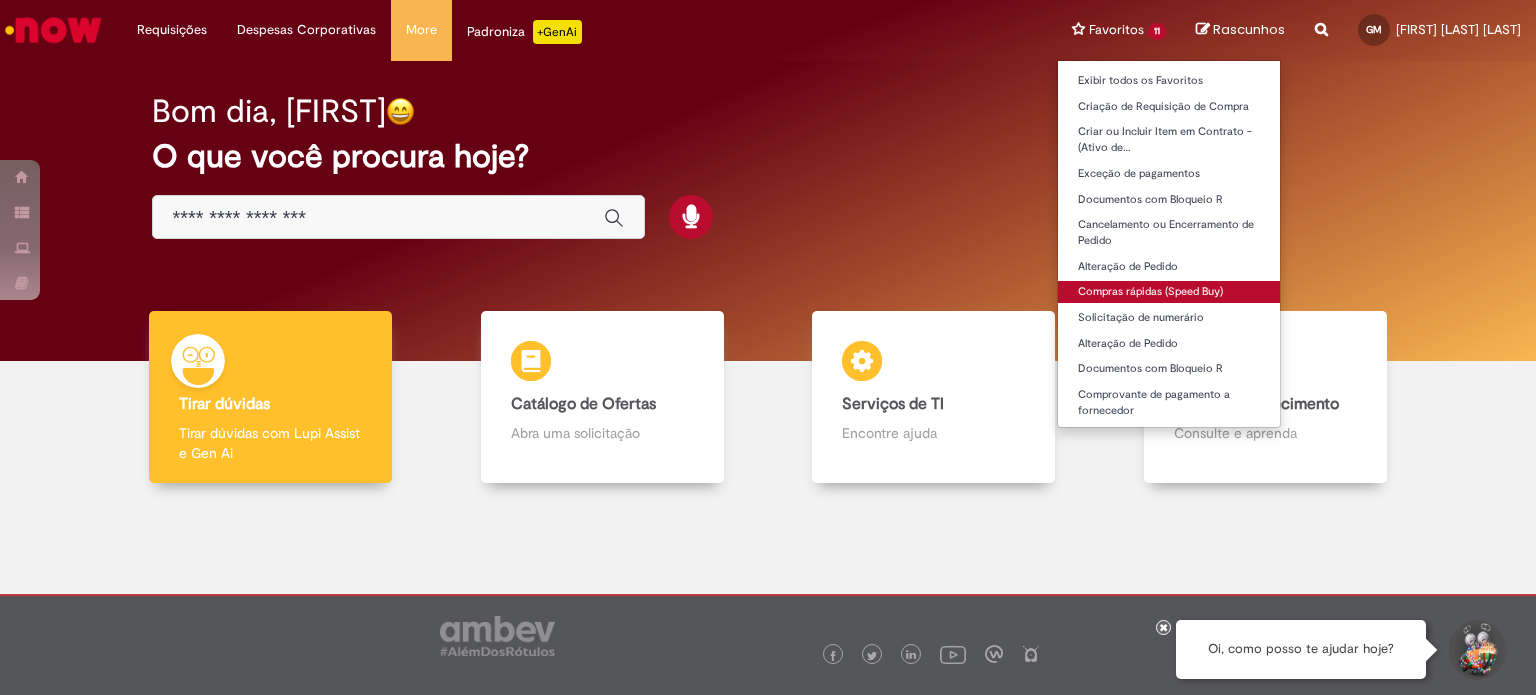 click on "Compras rápidas (Speed Buy)" at bounding box center (1169, 292) 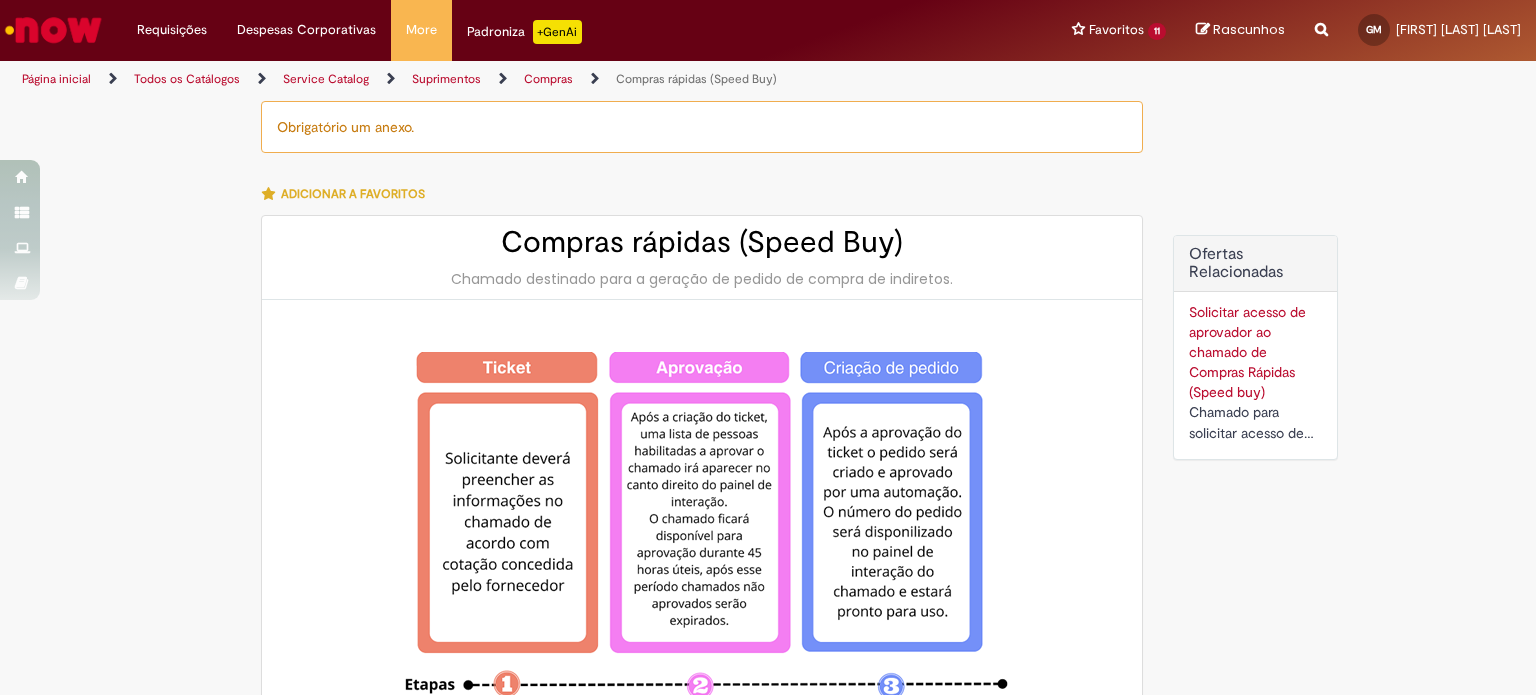 type on "*********" 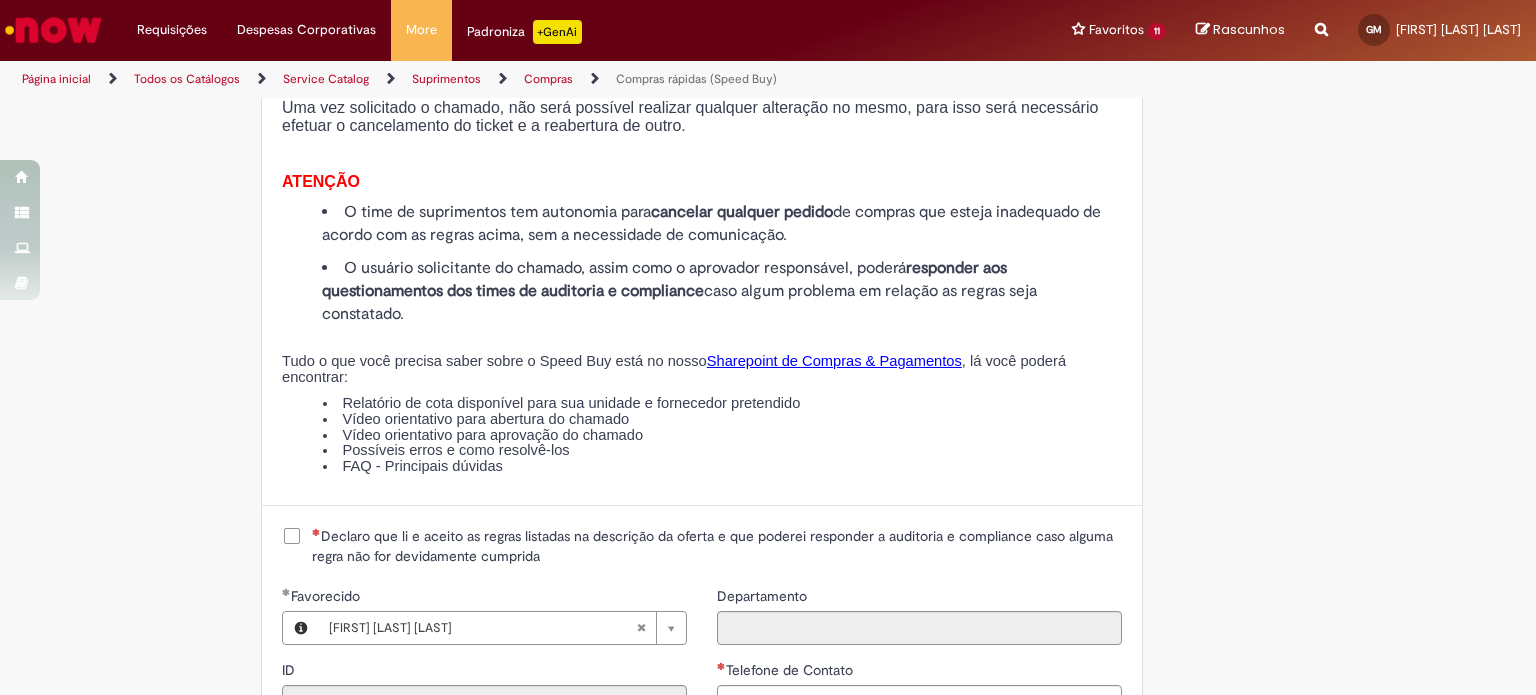 scroll, scrollTop: 2500, scrollLeft: 0, axis: vertical 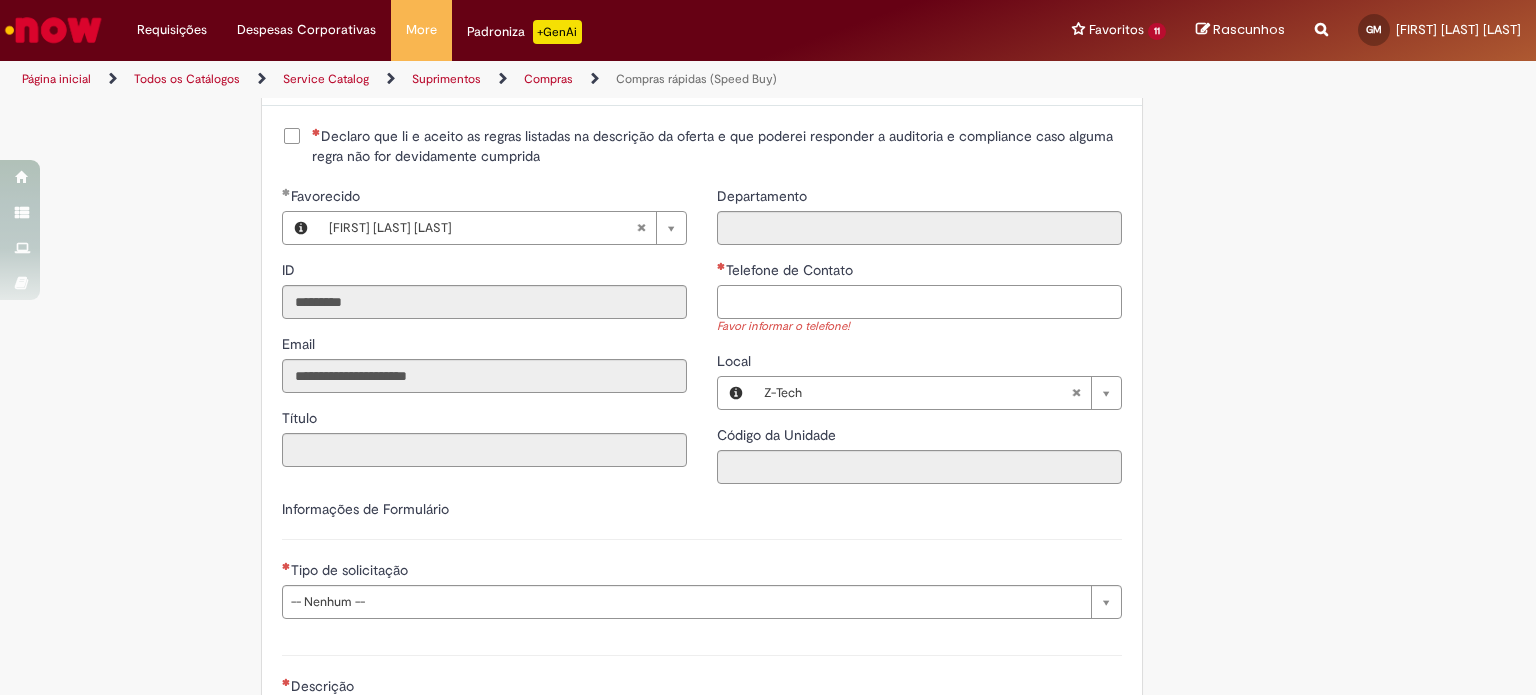 click on "Telefone de Contato" at bounding box center [919, 302] 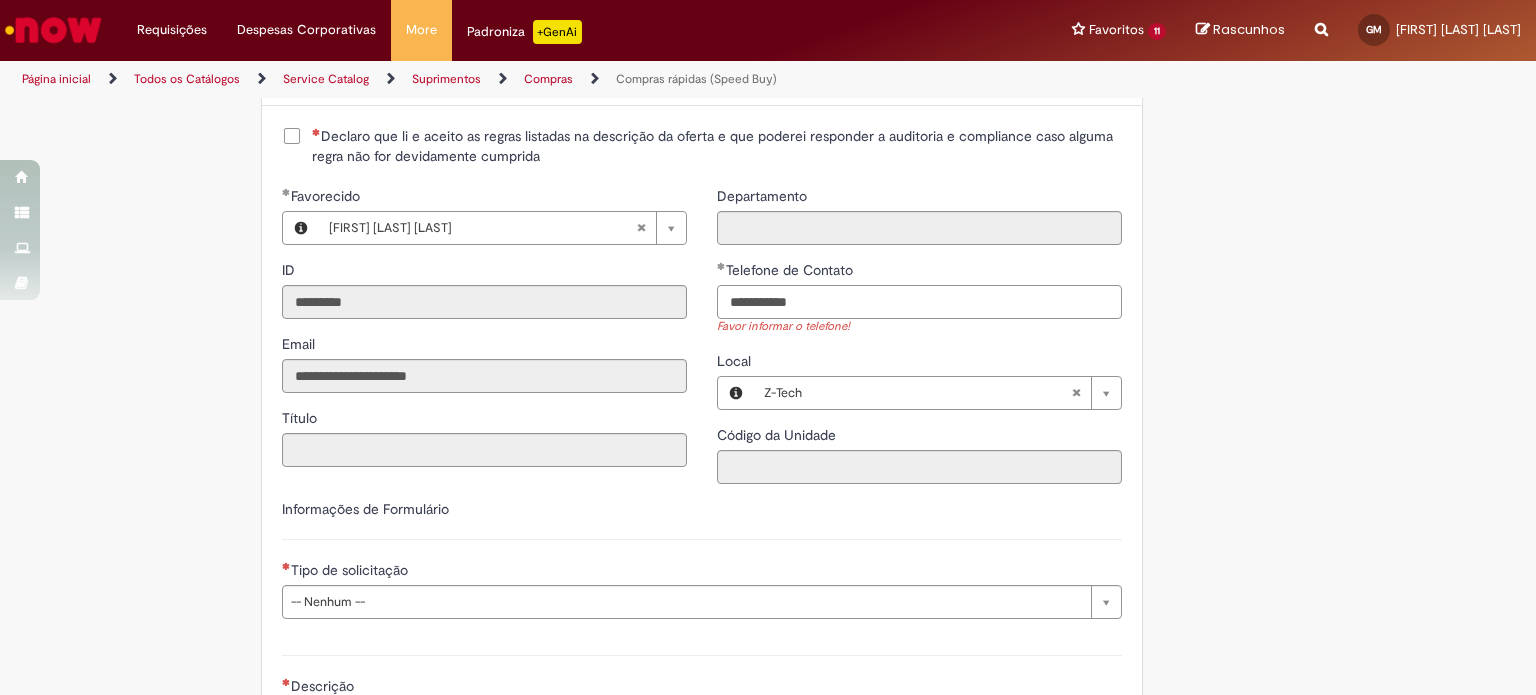 type on "**********" 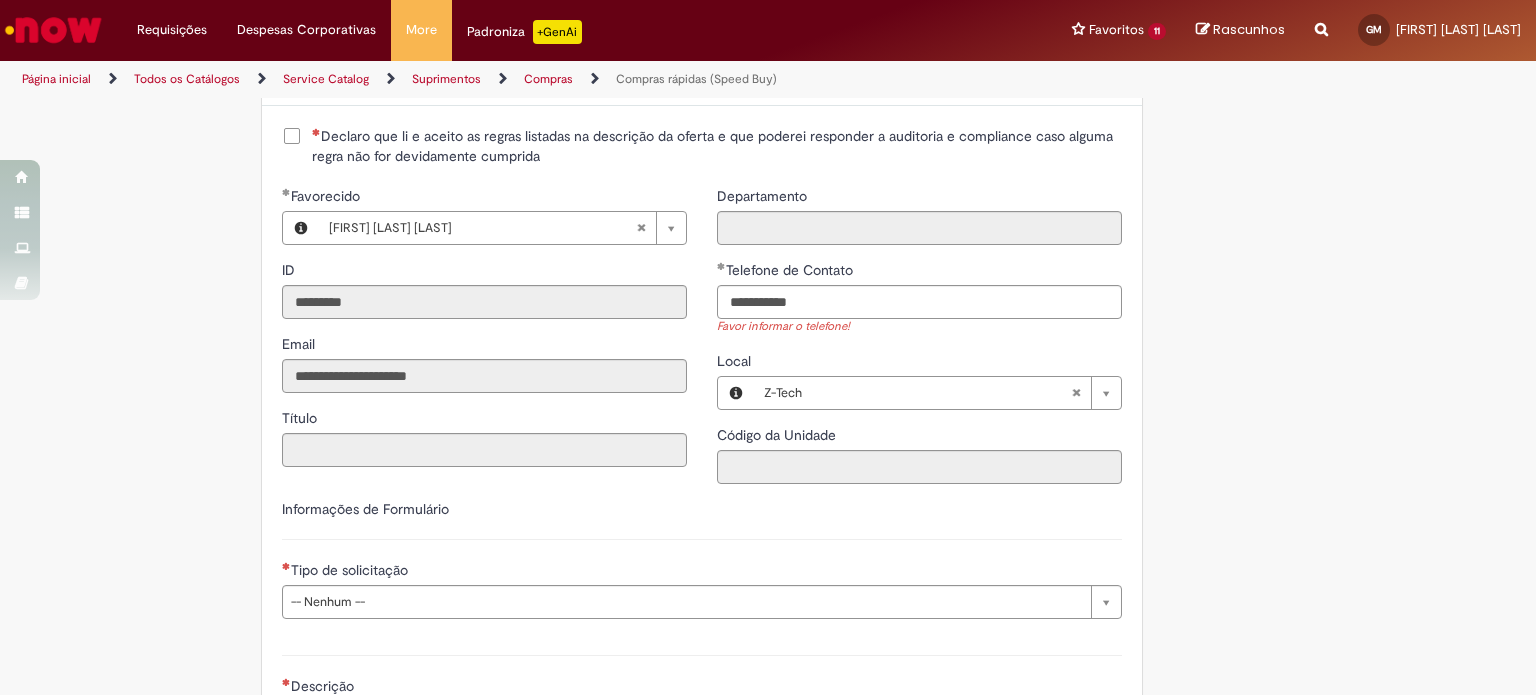type 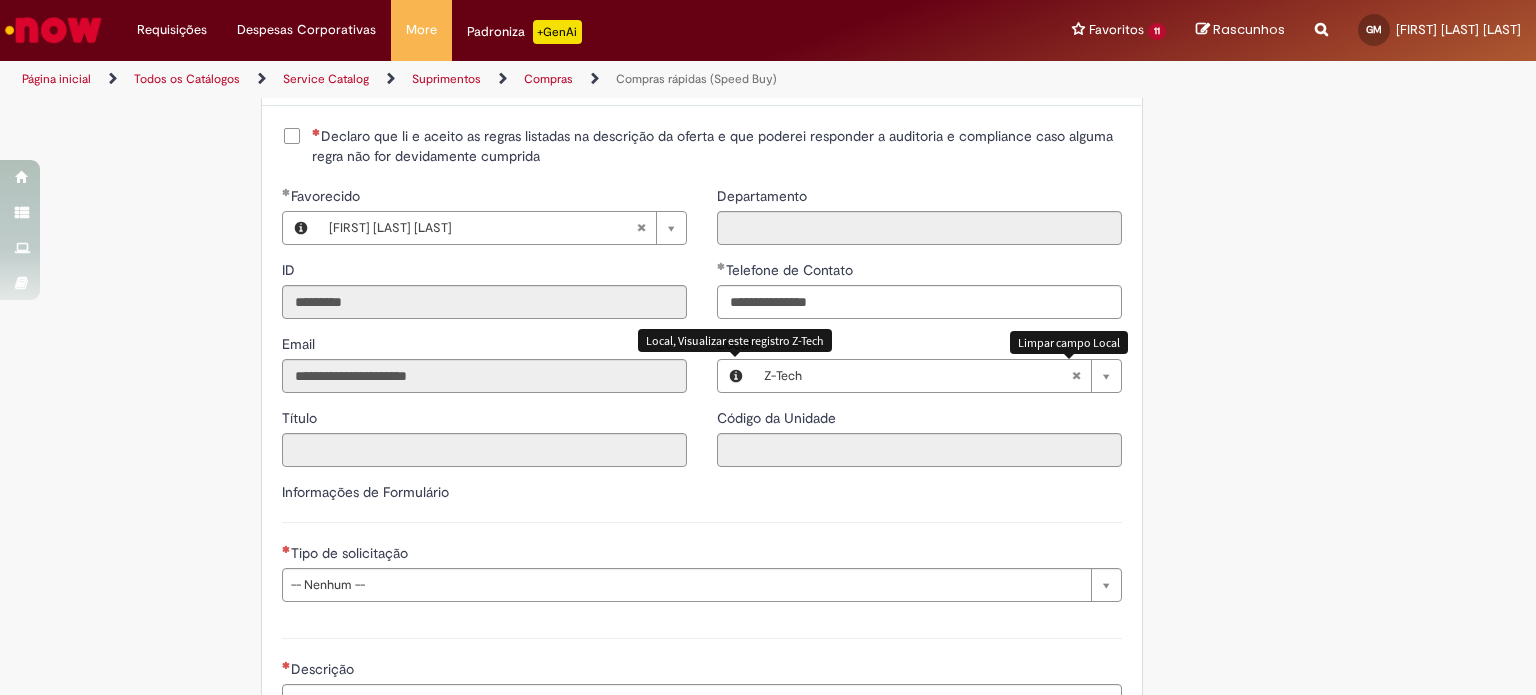 click at bounding box center [1076, 376] 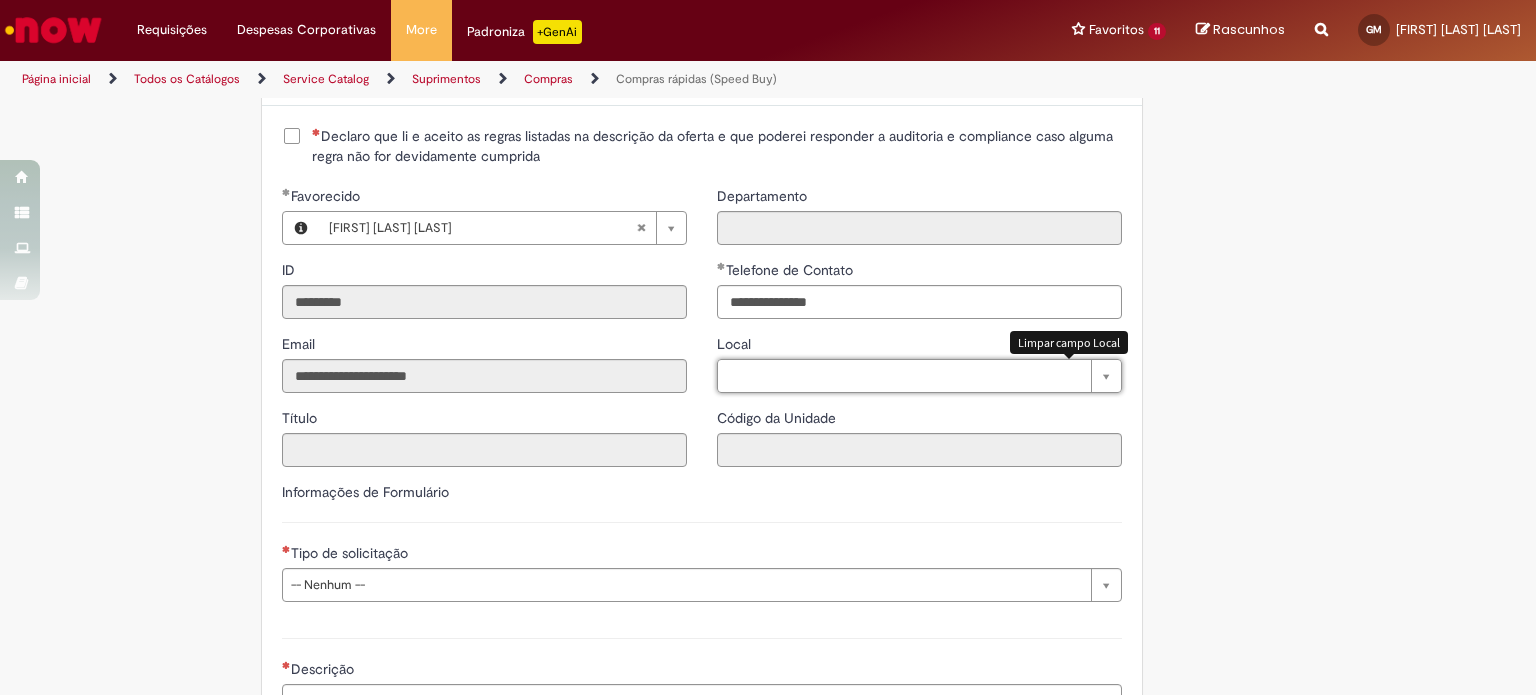scroll, scrollTop: 0, scrollLeft: 0, axis: both 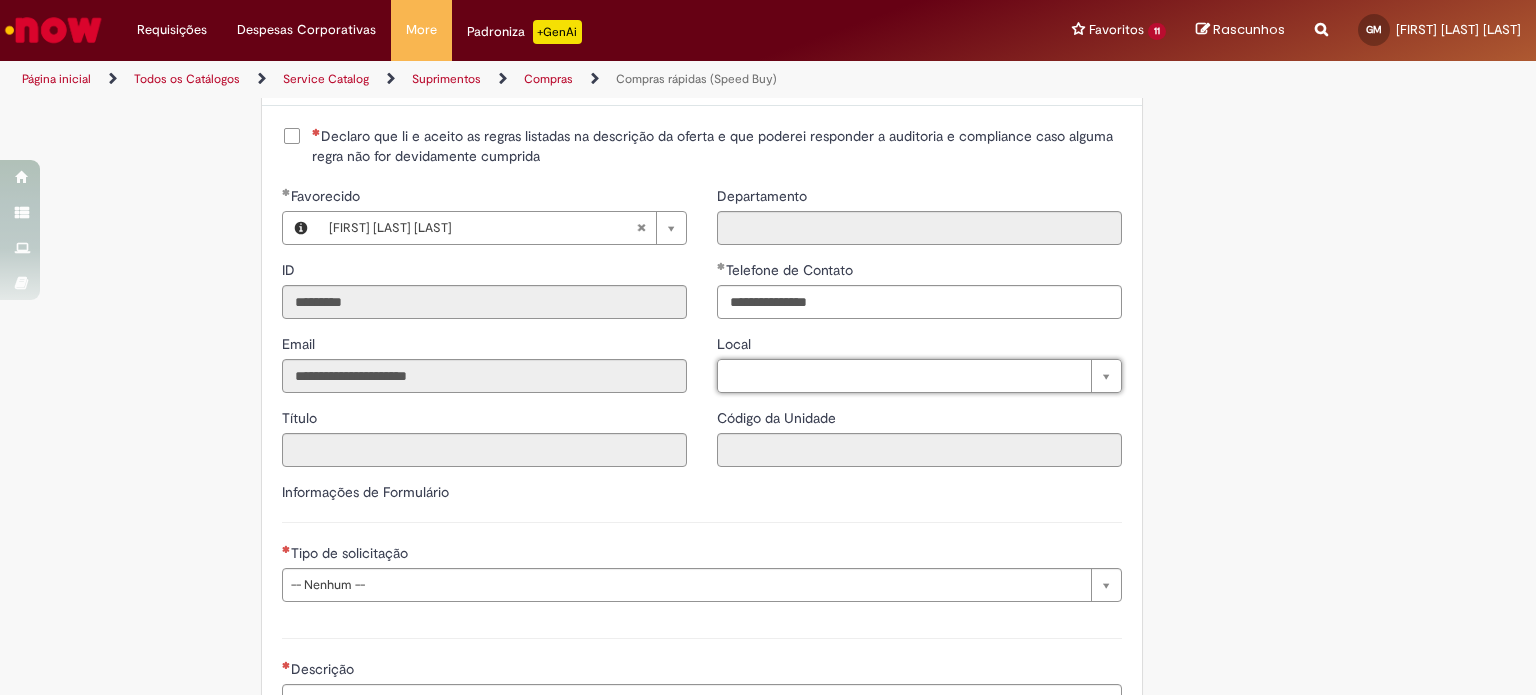 click on "**********" at bounding box center [919, 334] 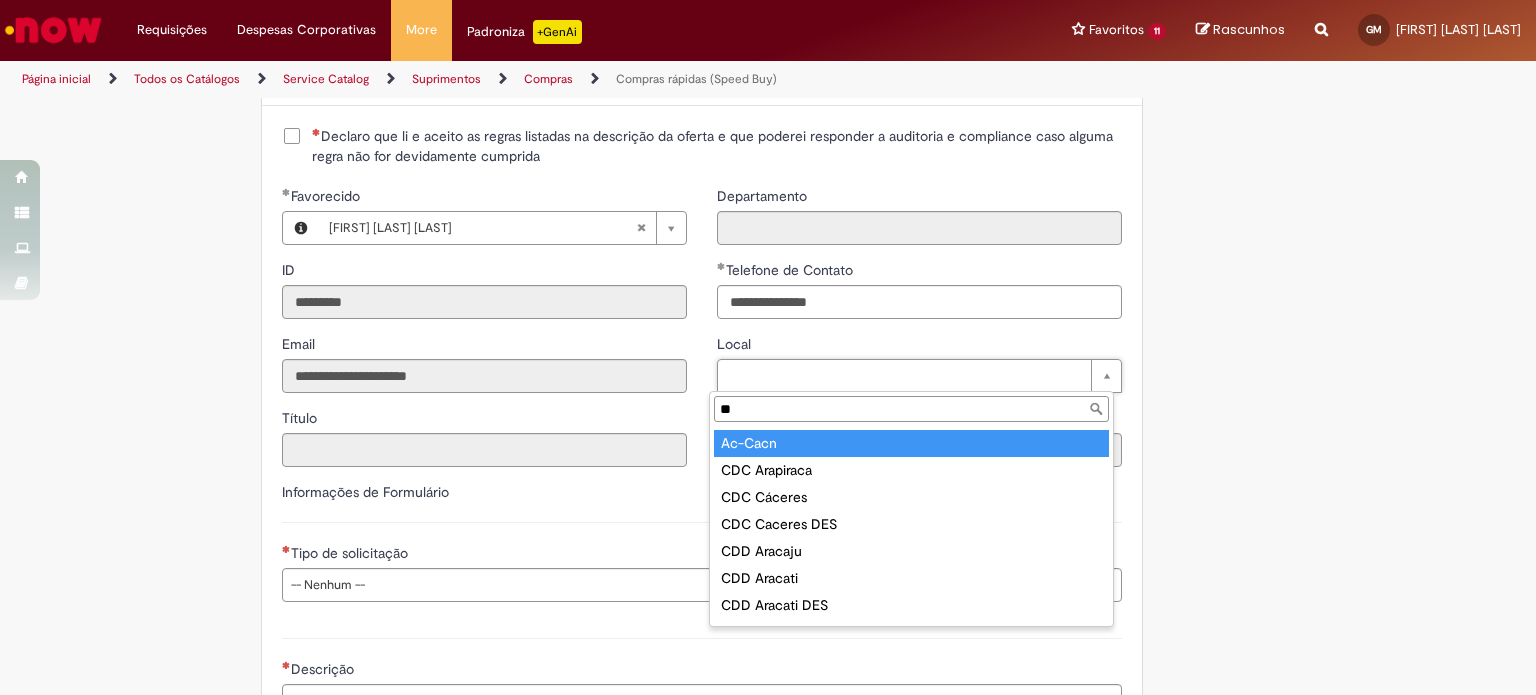 type on "**" 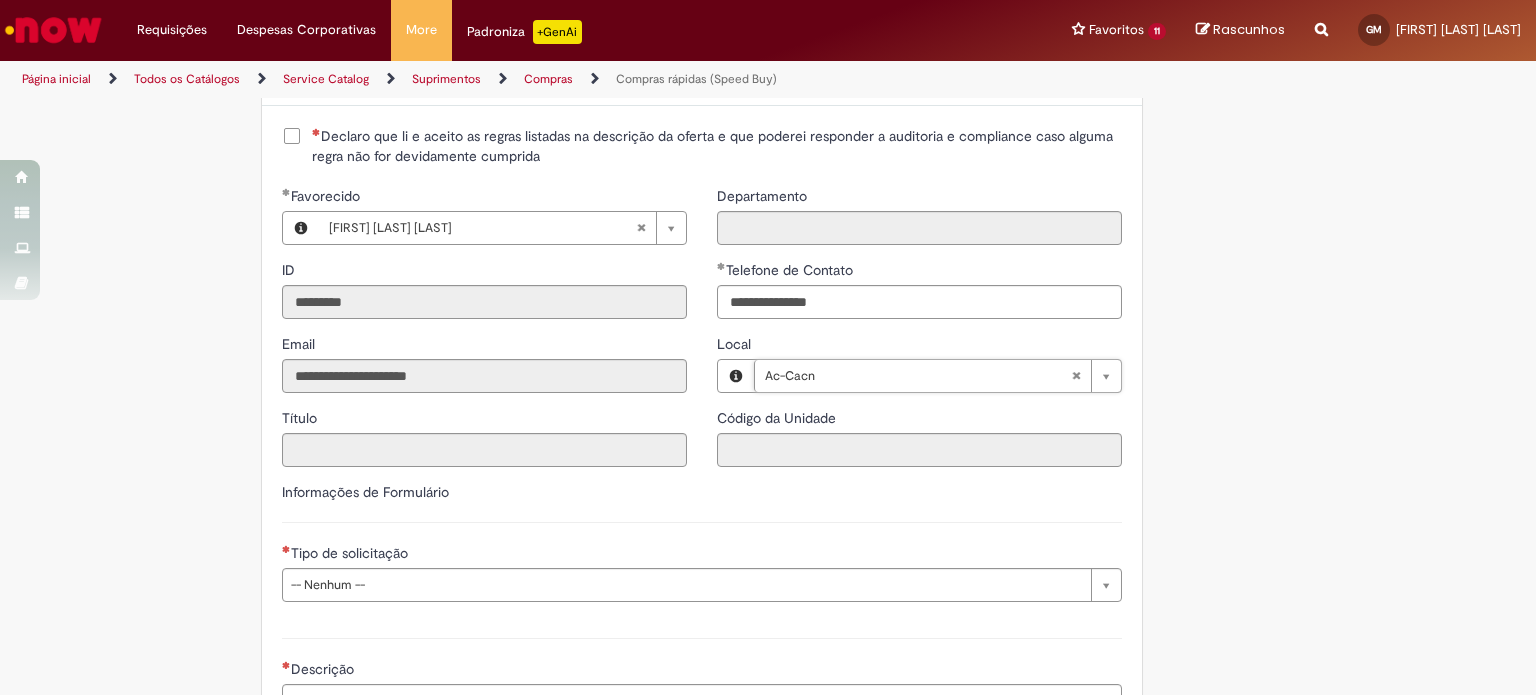 type on "****" 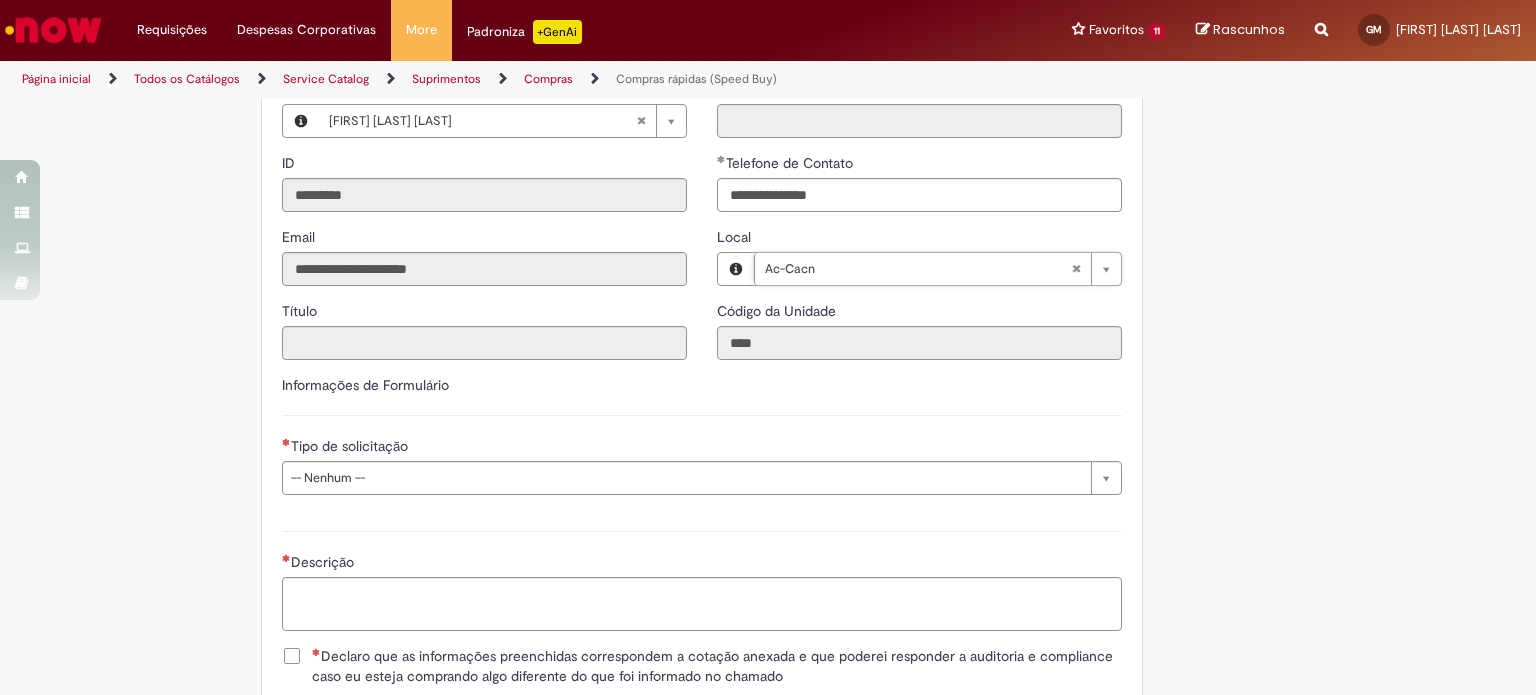 scroll, scrollTop: 2700, scrollLeft: 0, axis: vertical 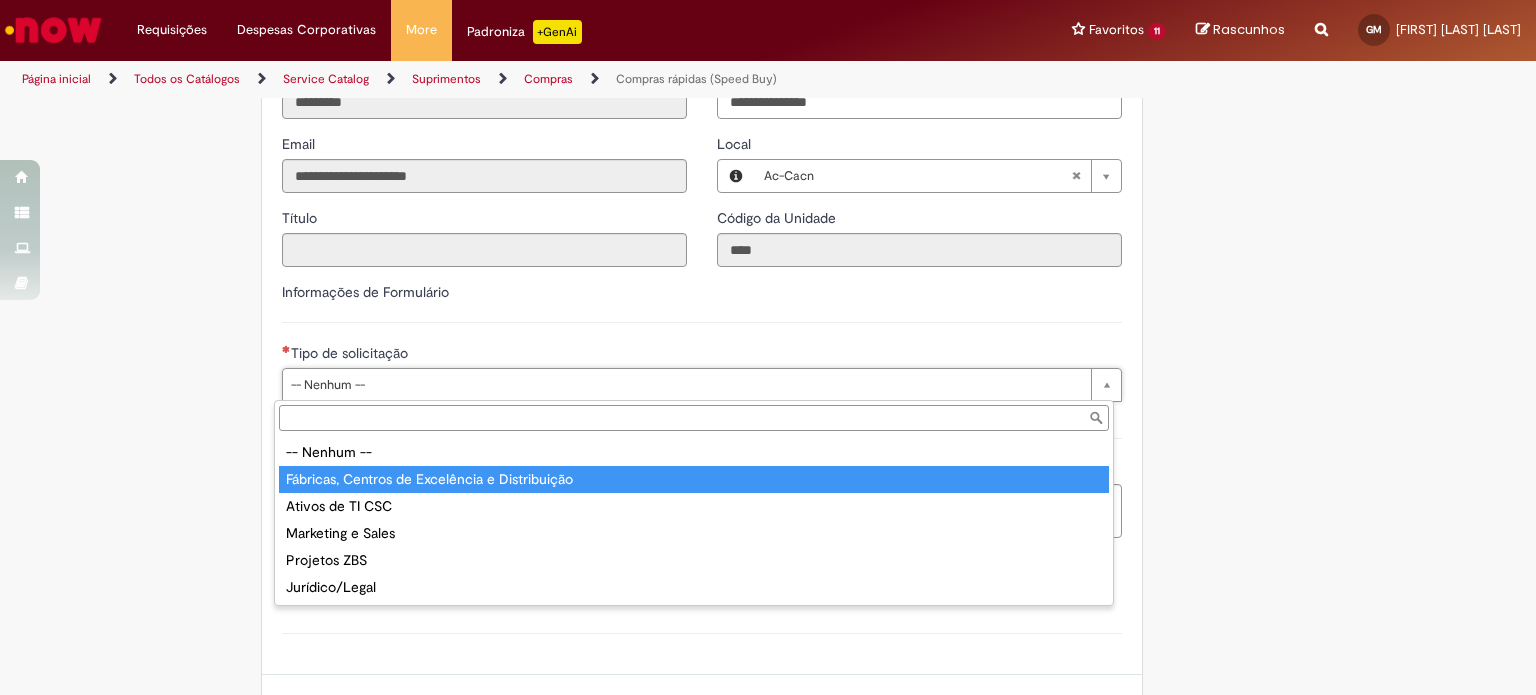 type on "**********" 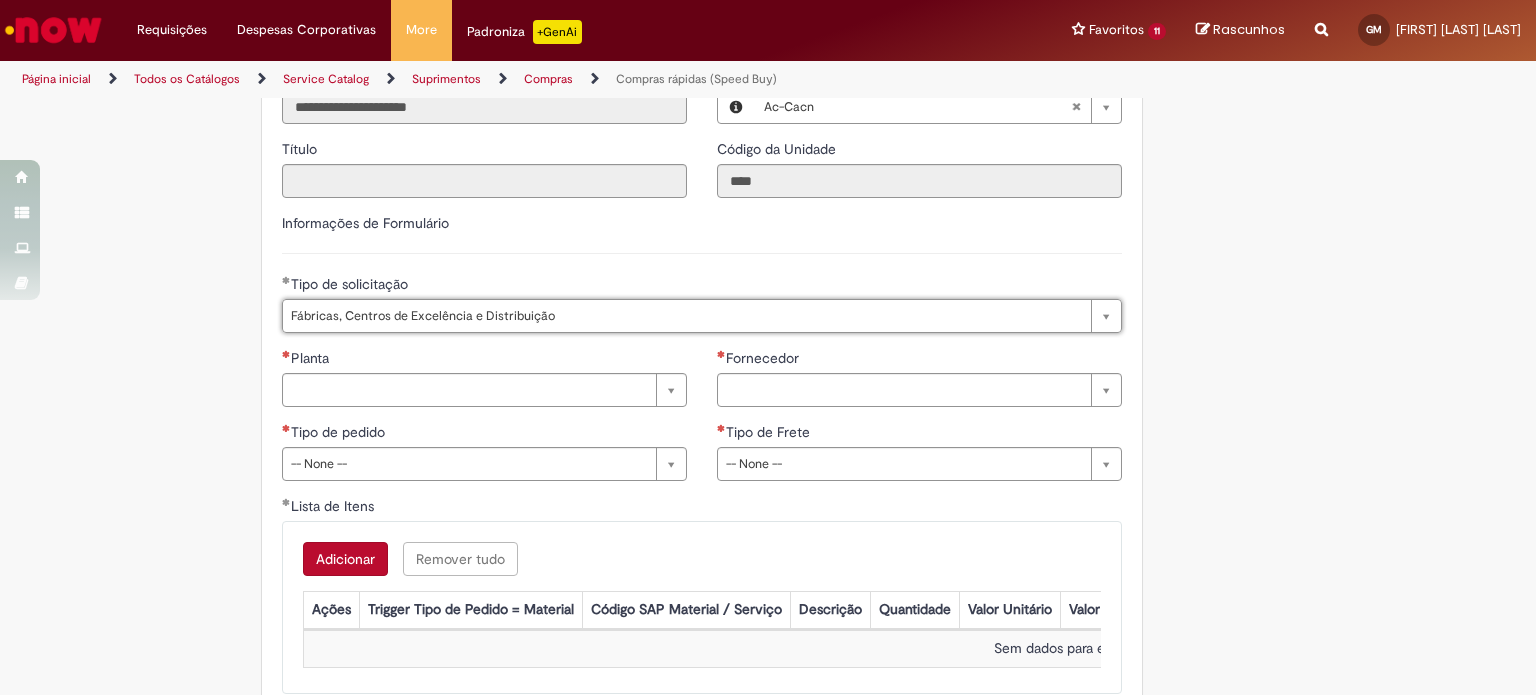 scroll, scrollTop: 2800, scrollLeft: 0, axis: vertical 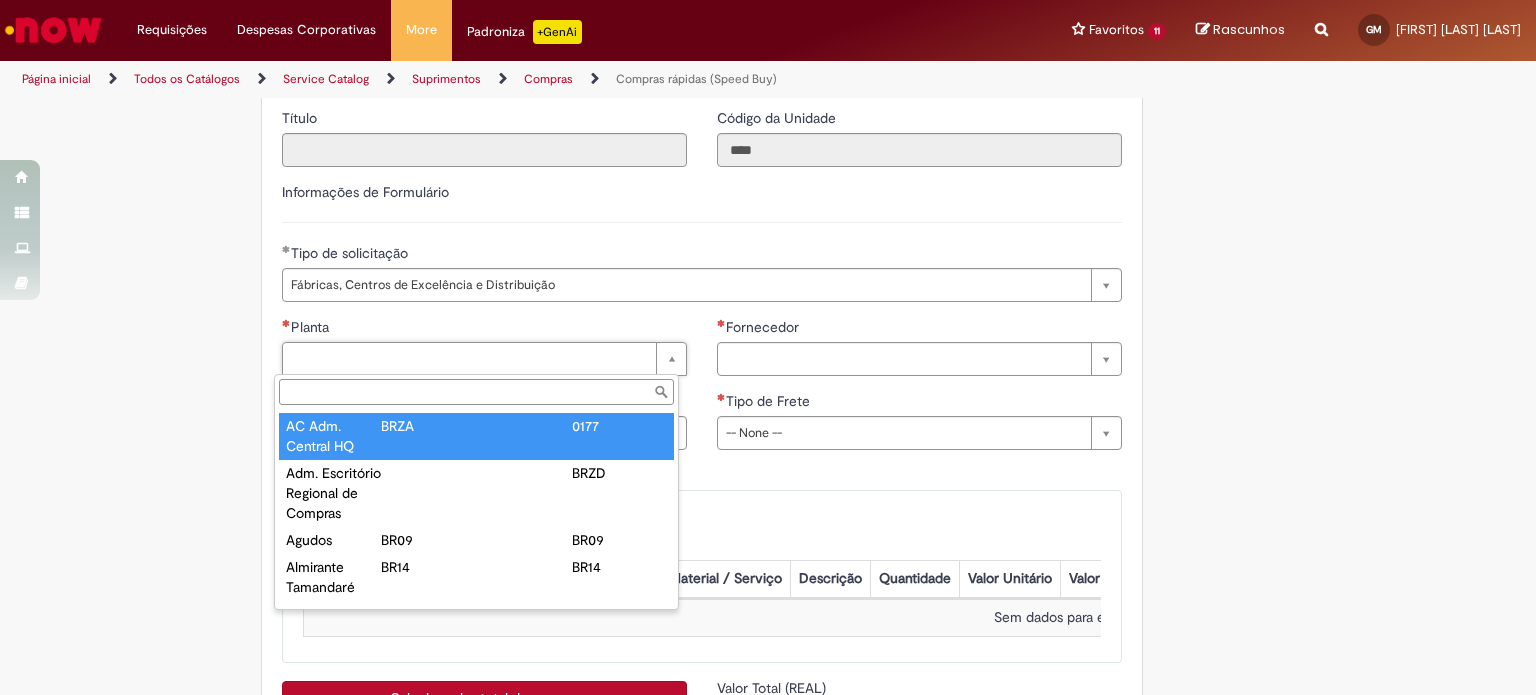 type on "**********" 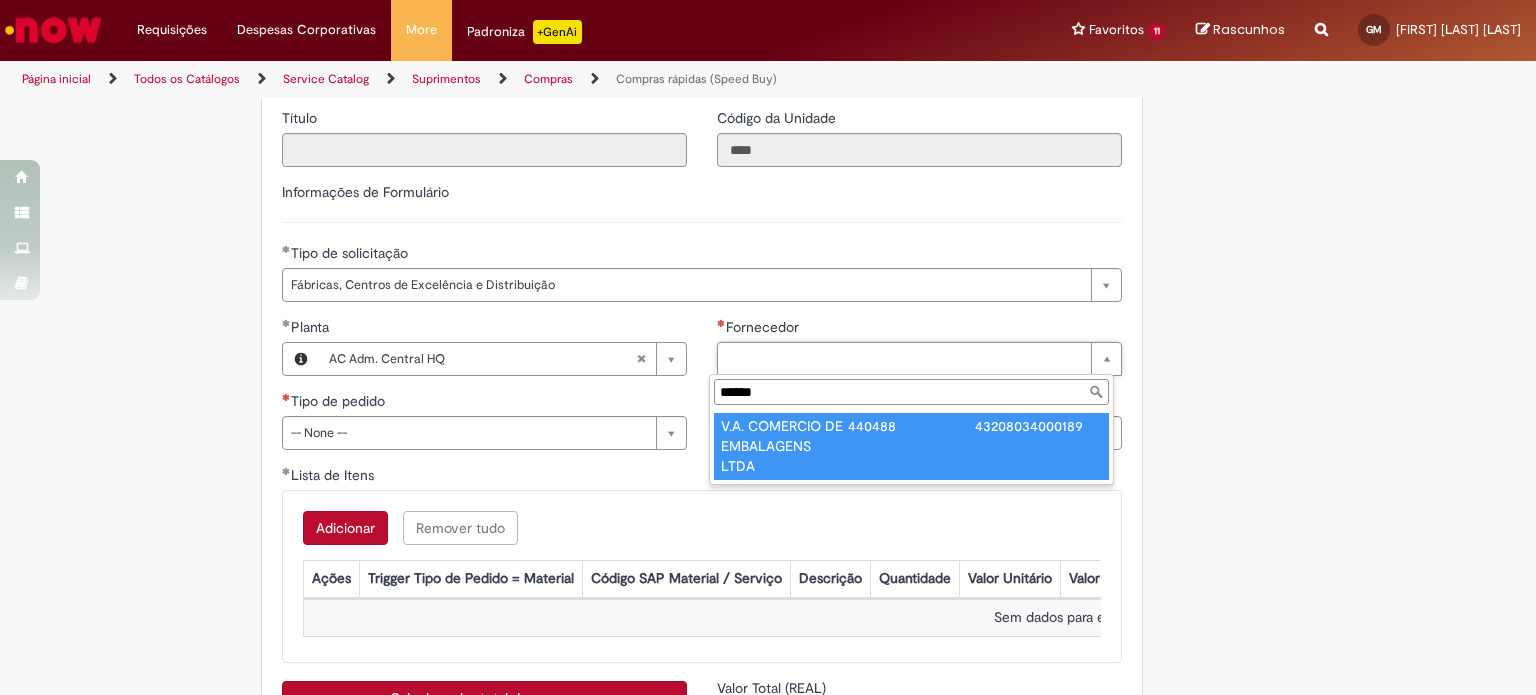 type on "******" 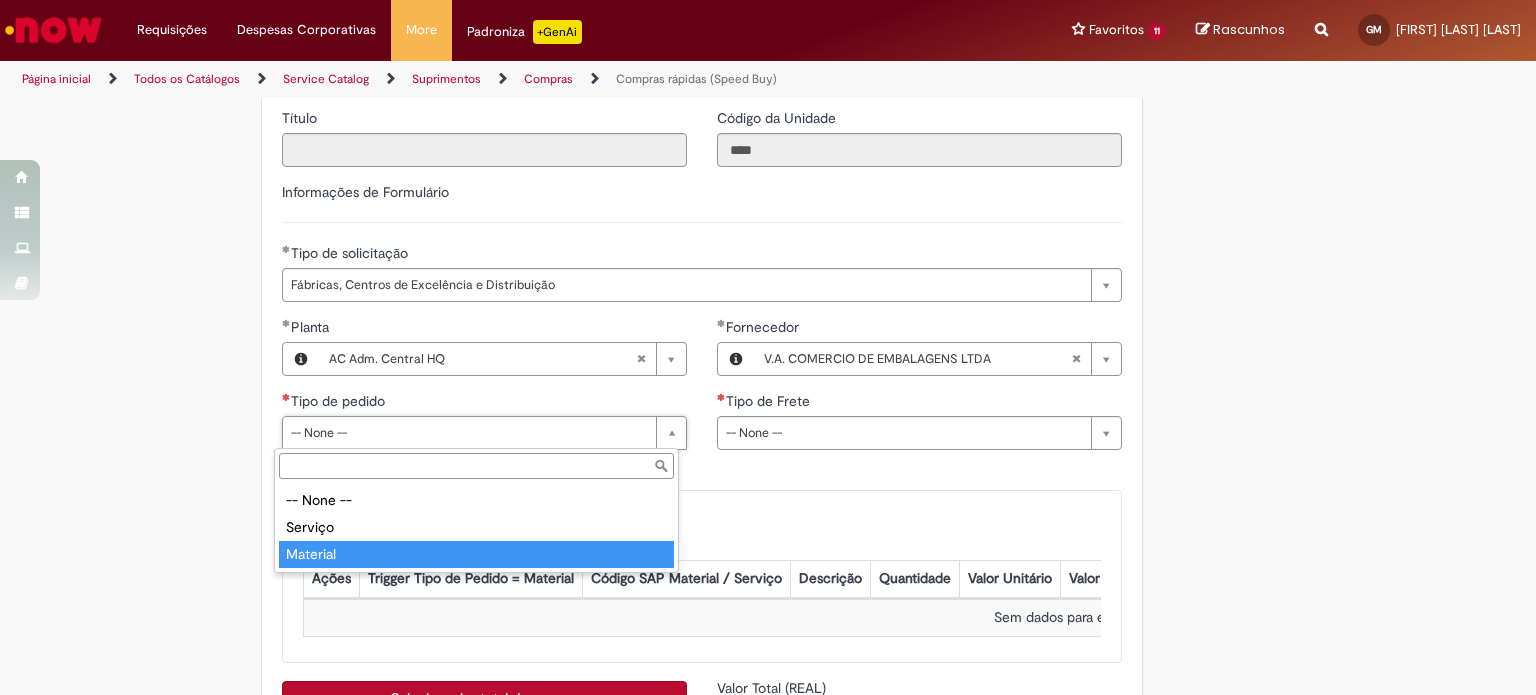 type on "********" 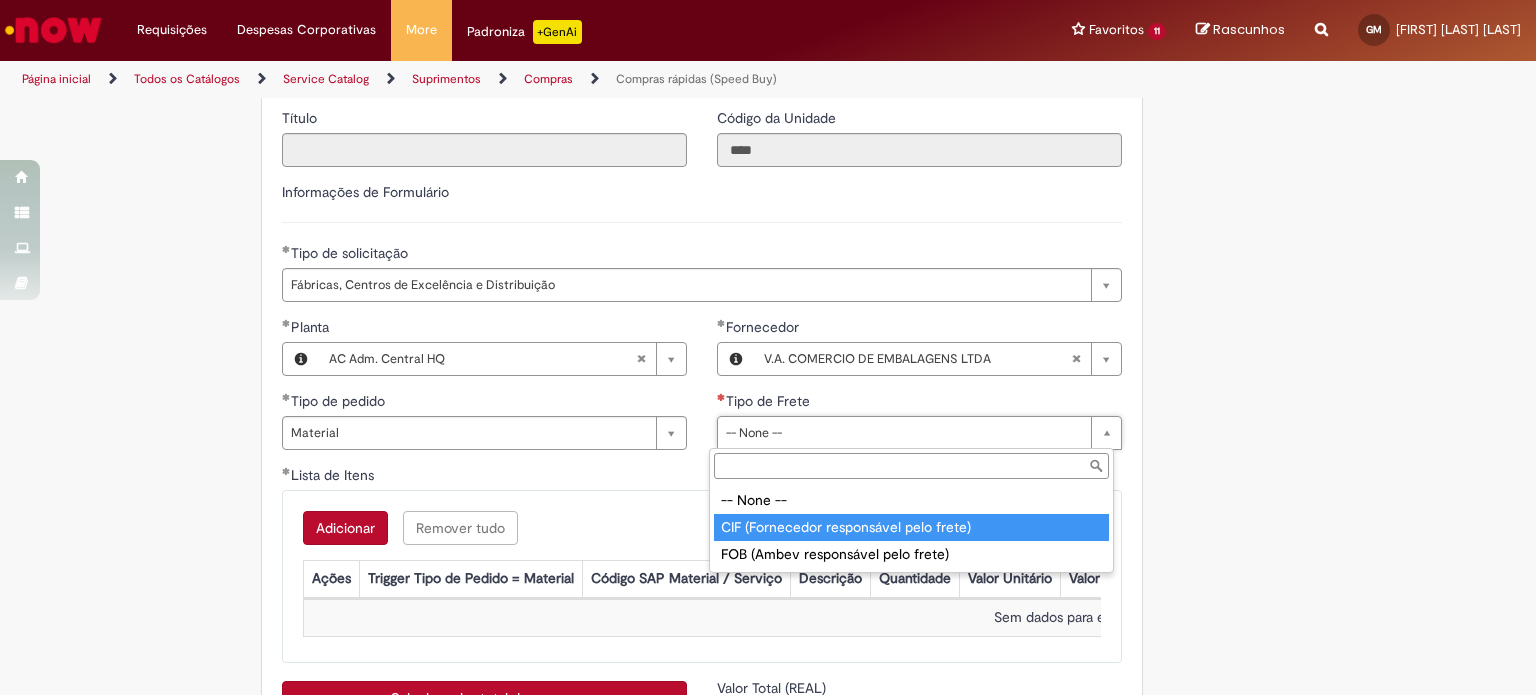 type on "**********" 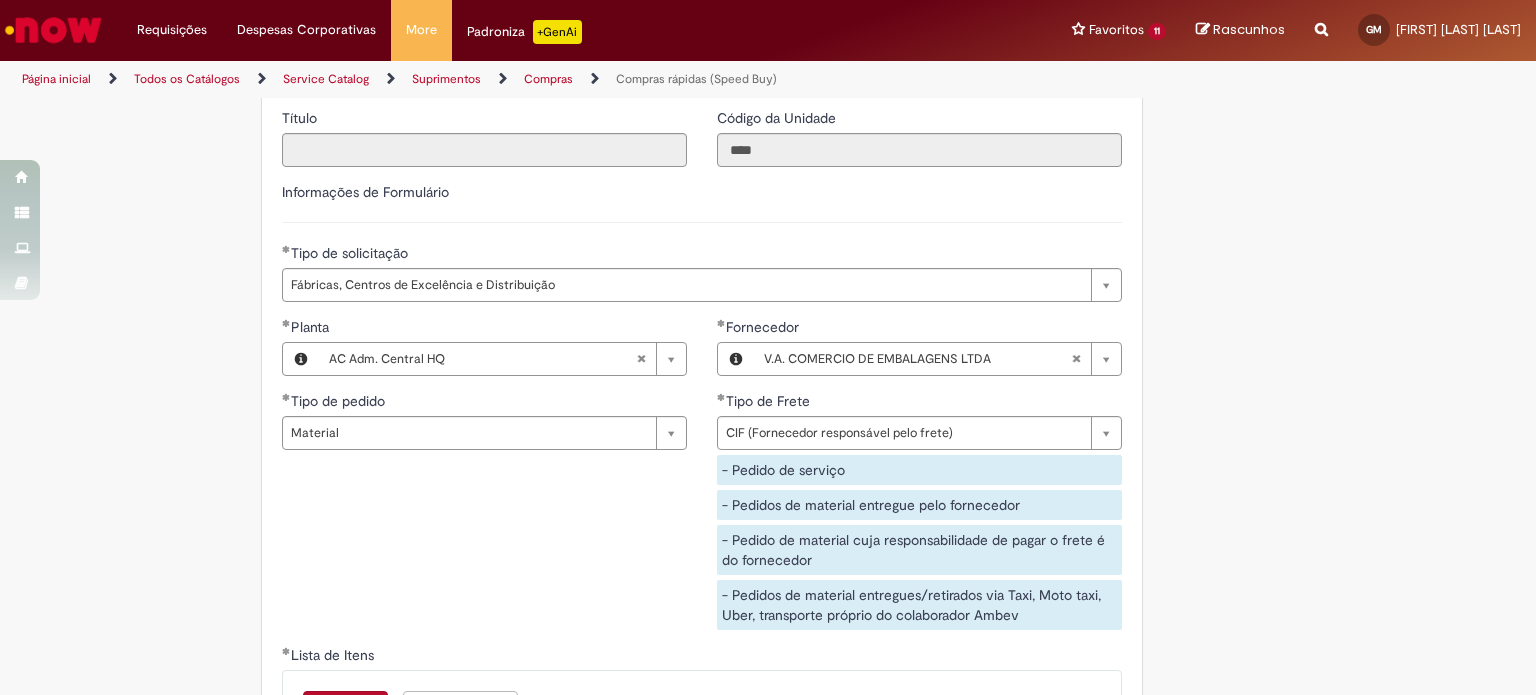 click on "**********" at bounding box center [702, 481] 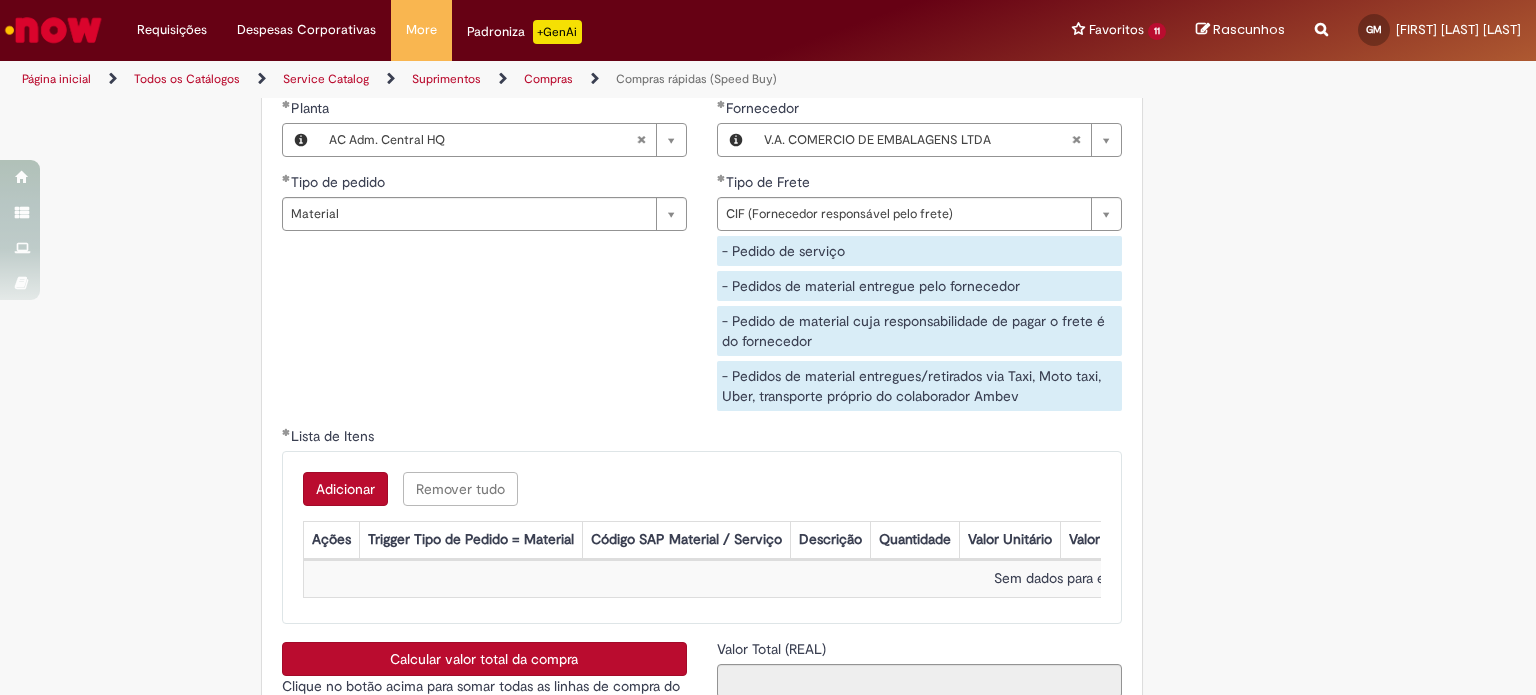 scroll, scrollTop: 3200, scrollLeft: 0, axis: vertical 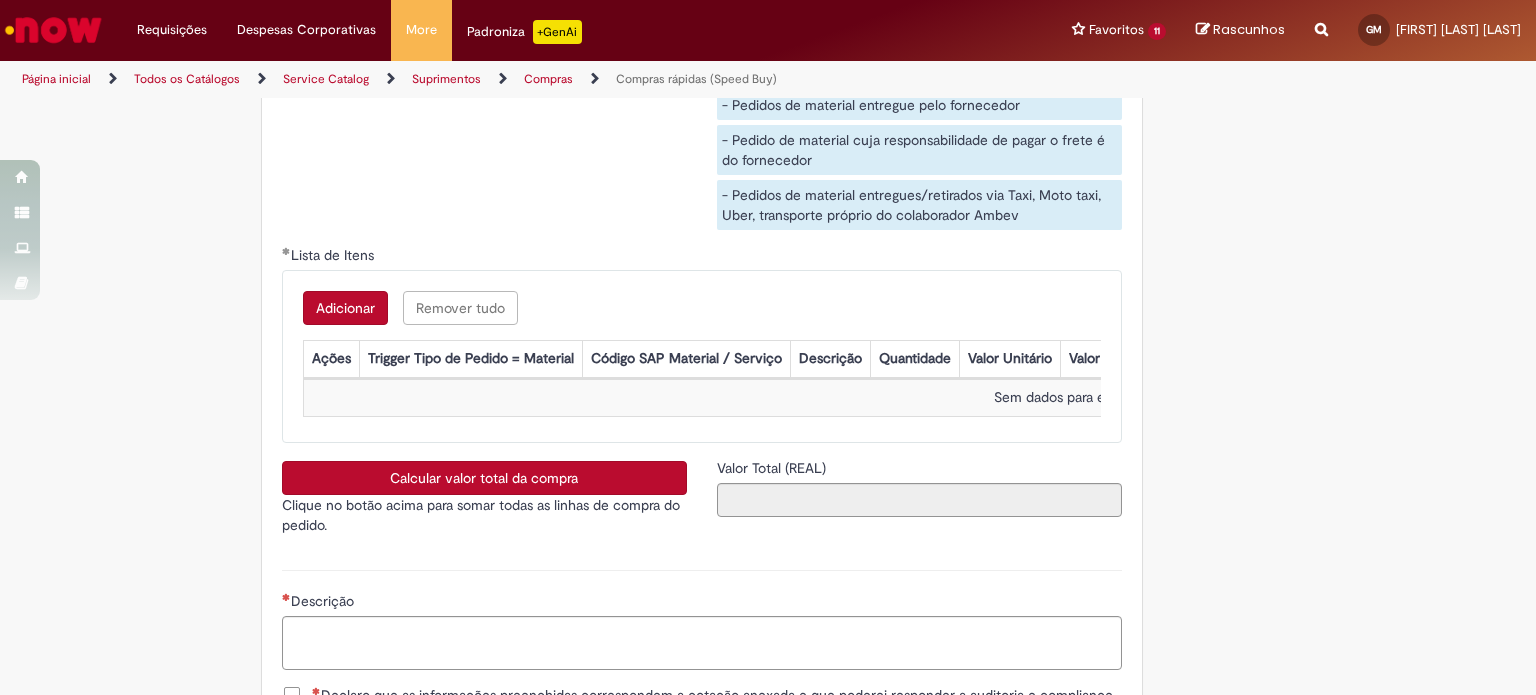 click on "Adicionar" at bounding box center (345, 308) 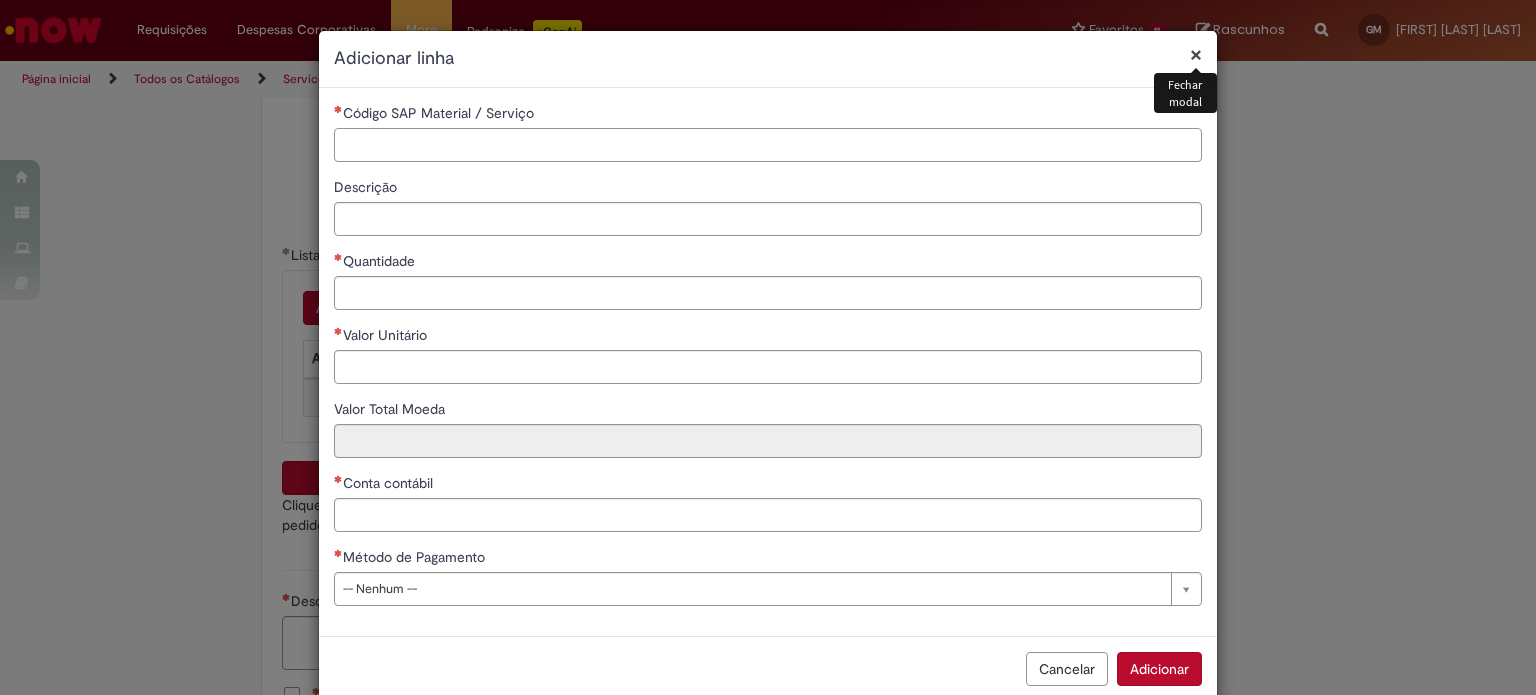 click on "Código SAP Material / Serviço" at bounding box center [768, 145] 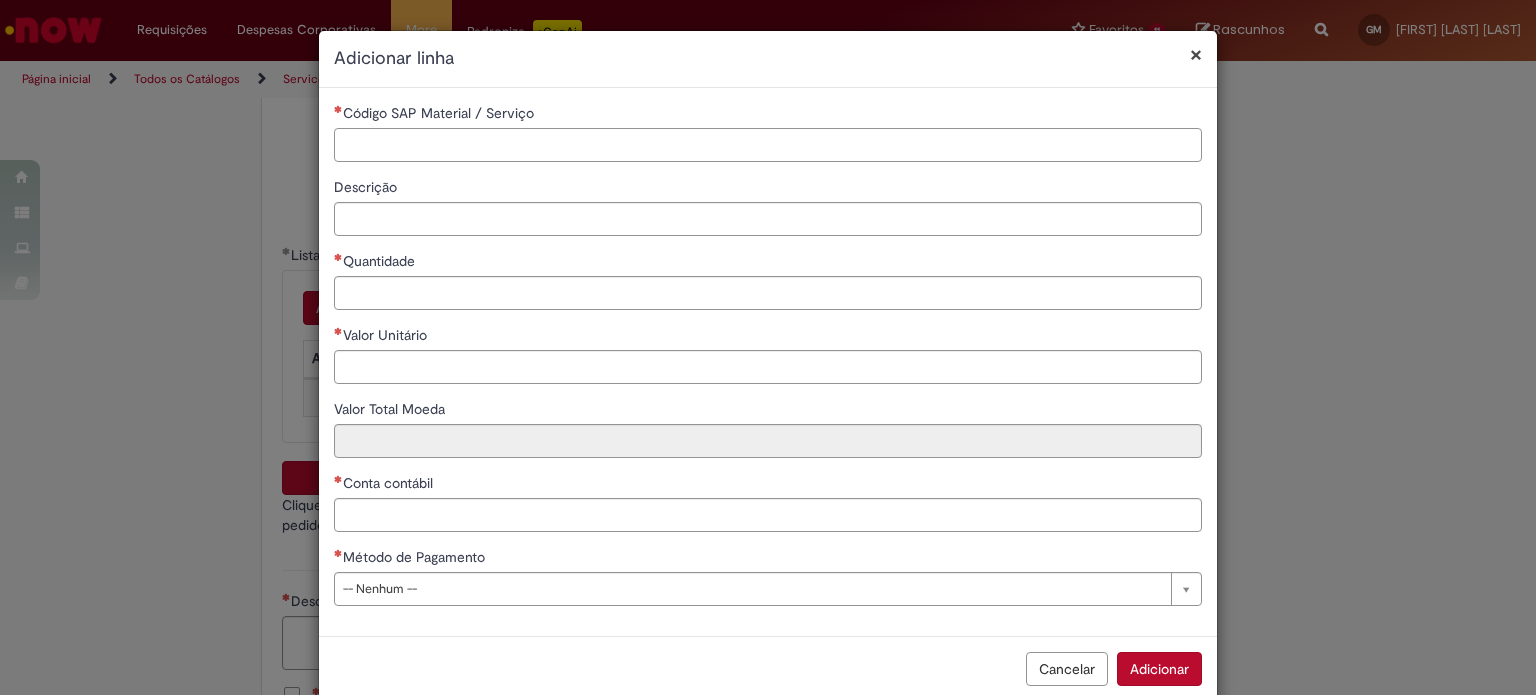 paste on "********" 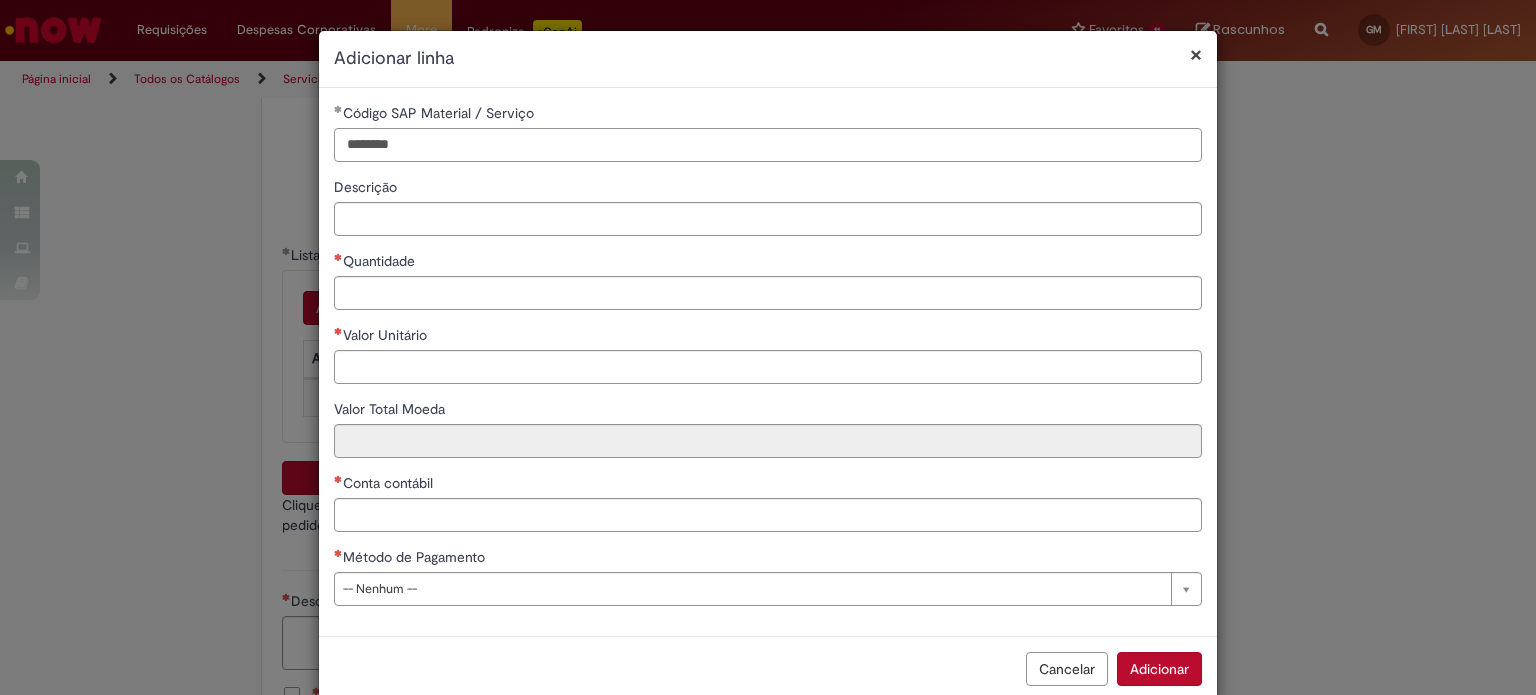 type on "********" 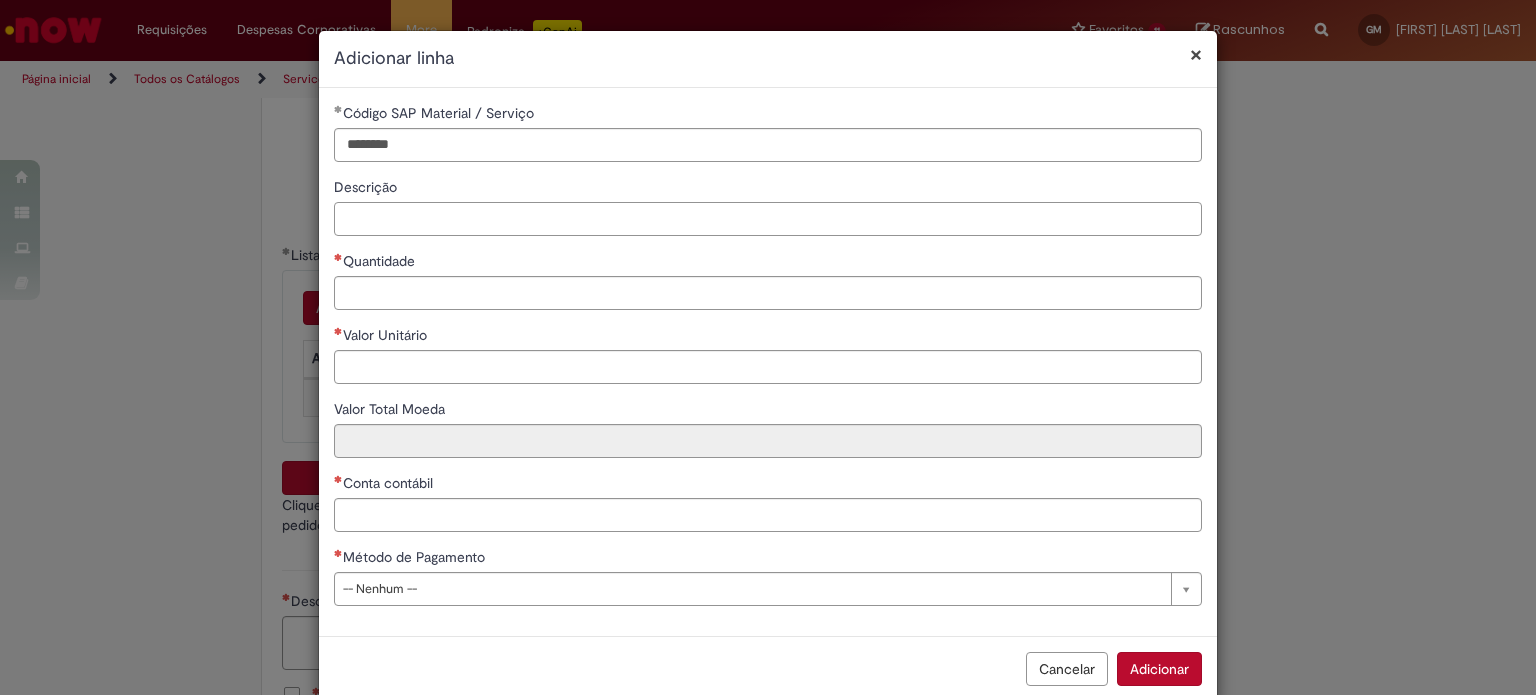 click on "Descrição" at bounding box center [768, 219] 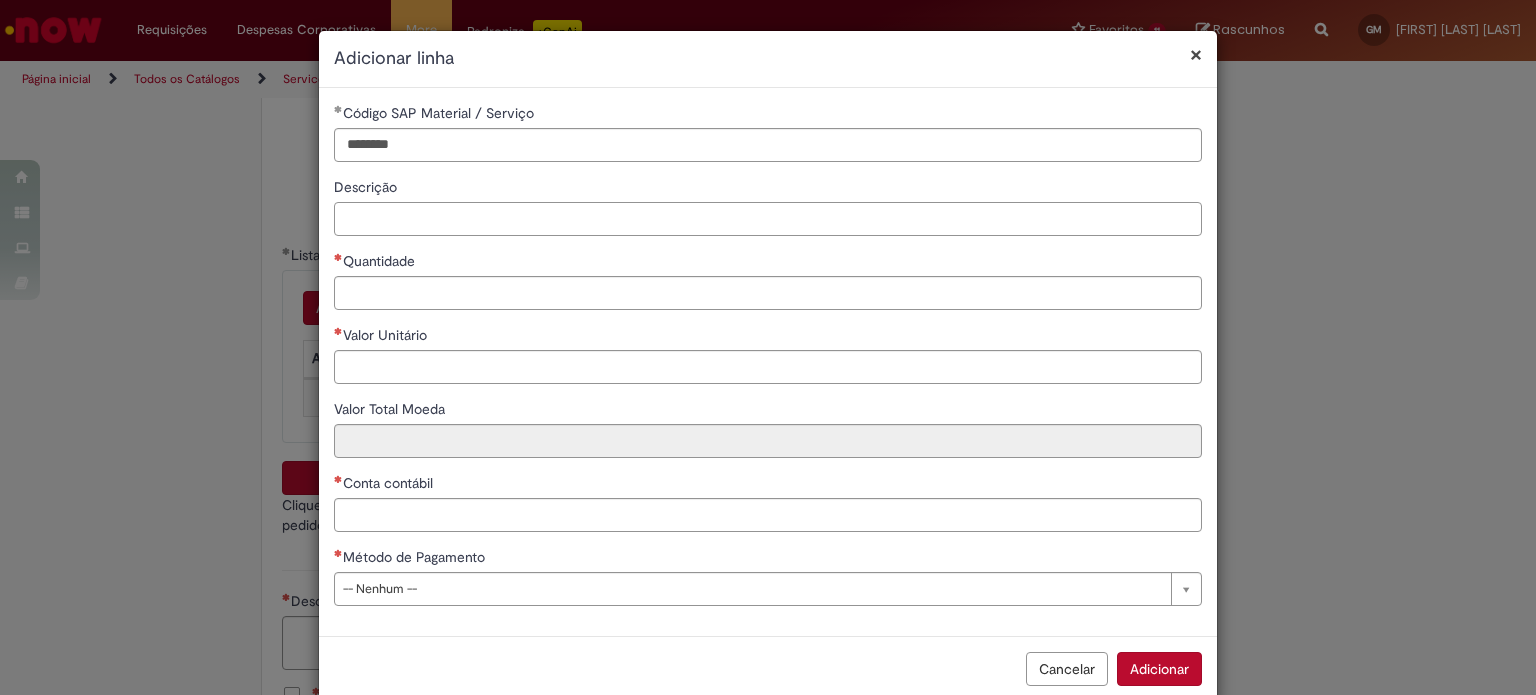 paste on "**********" 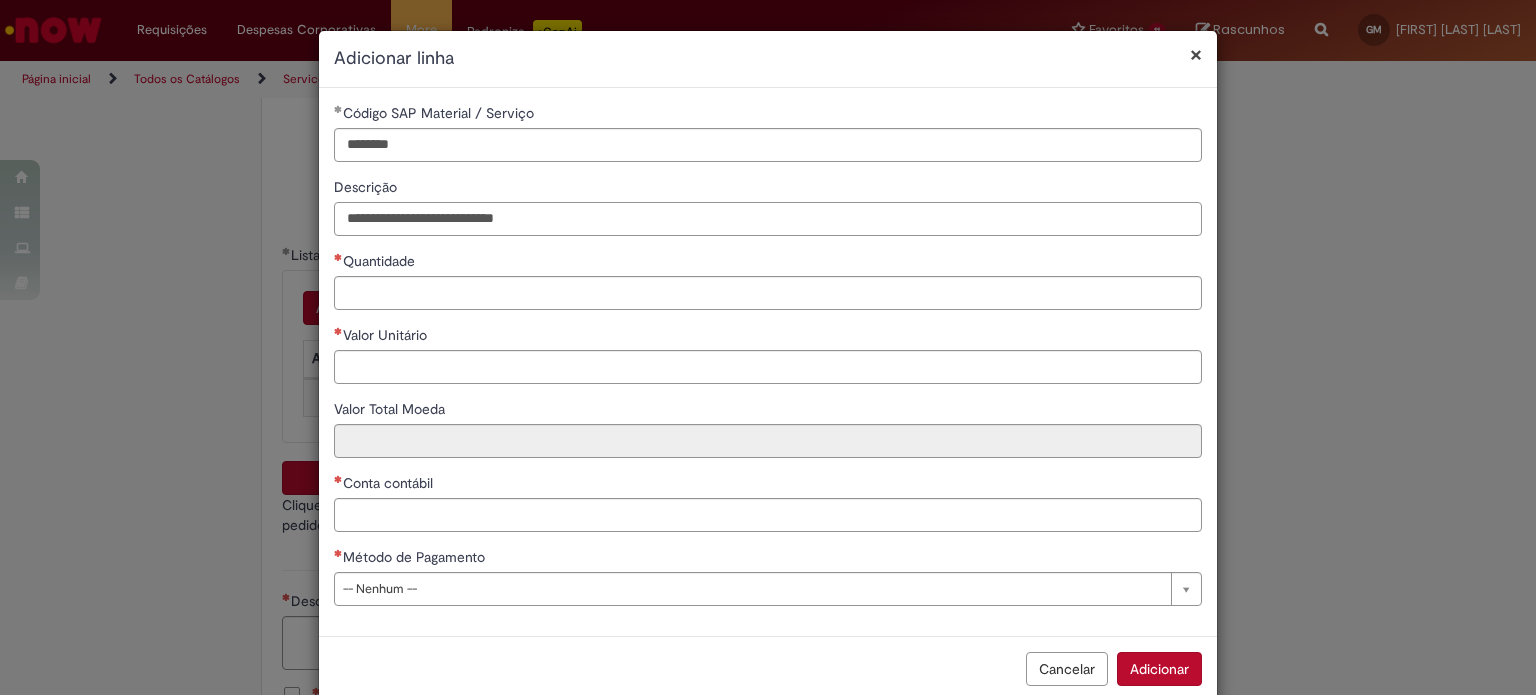 type on "**********" 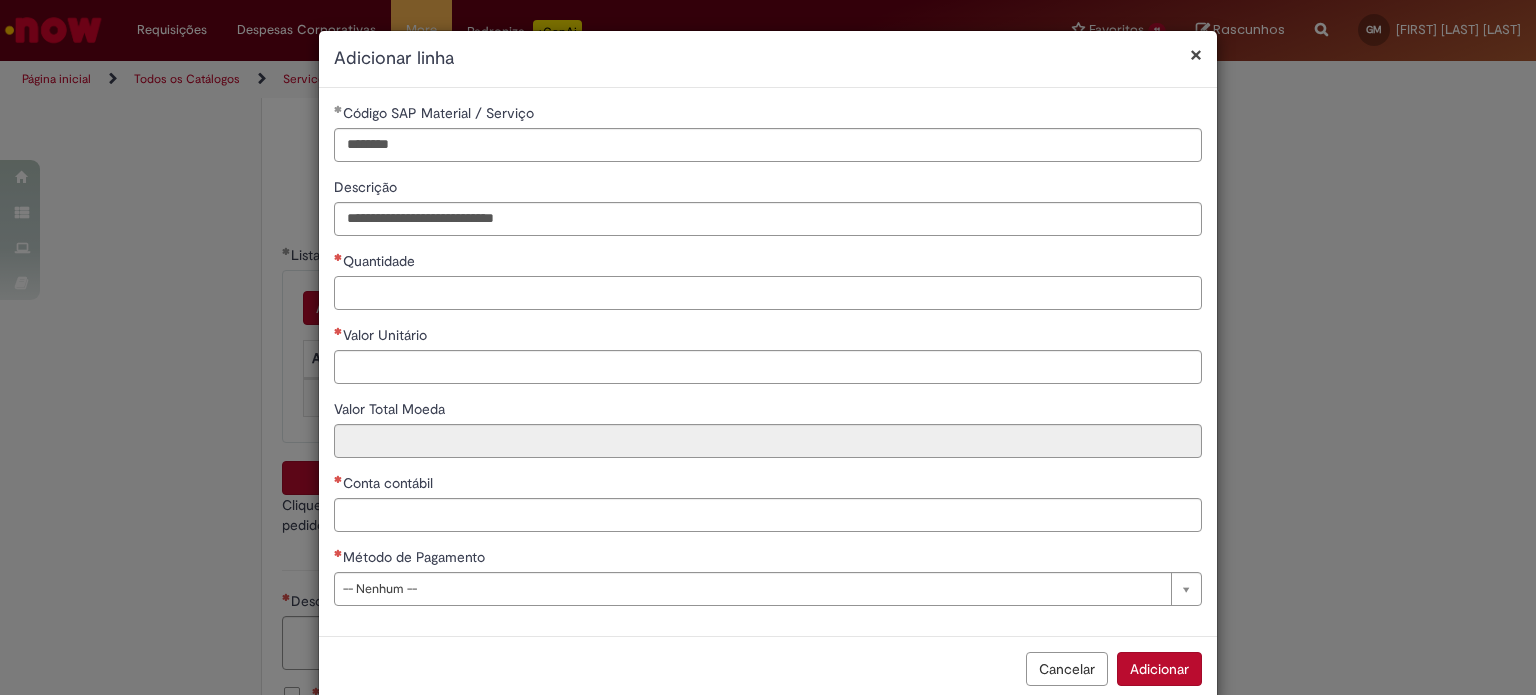 click on "Quantidade" at bounding box center [768, 293] 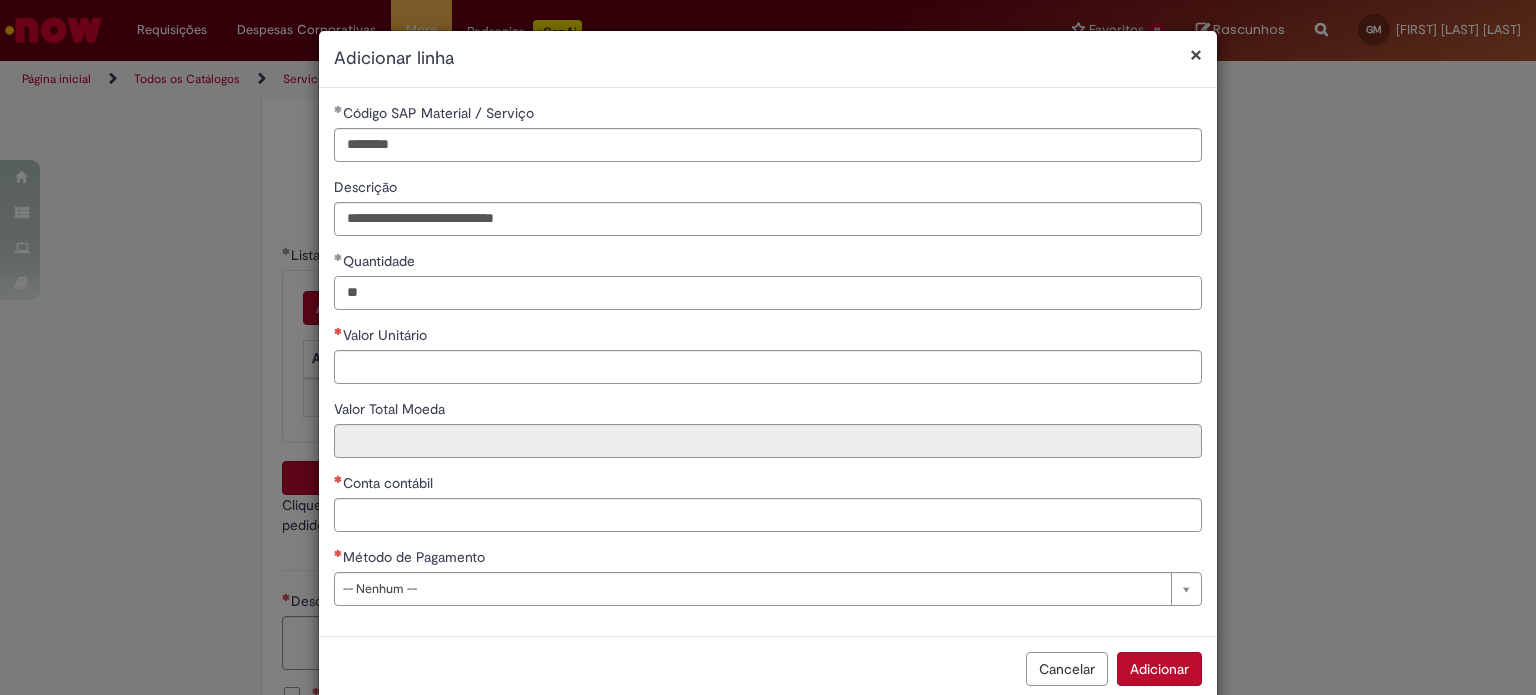 type on "**" 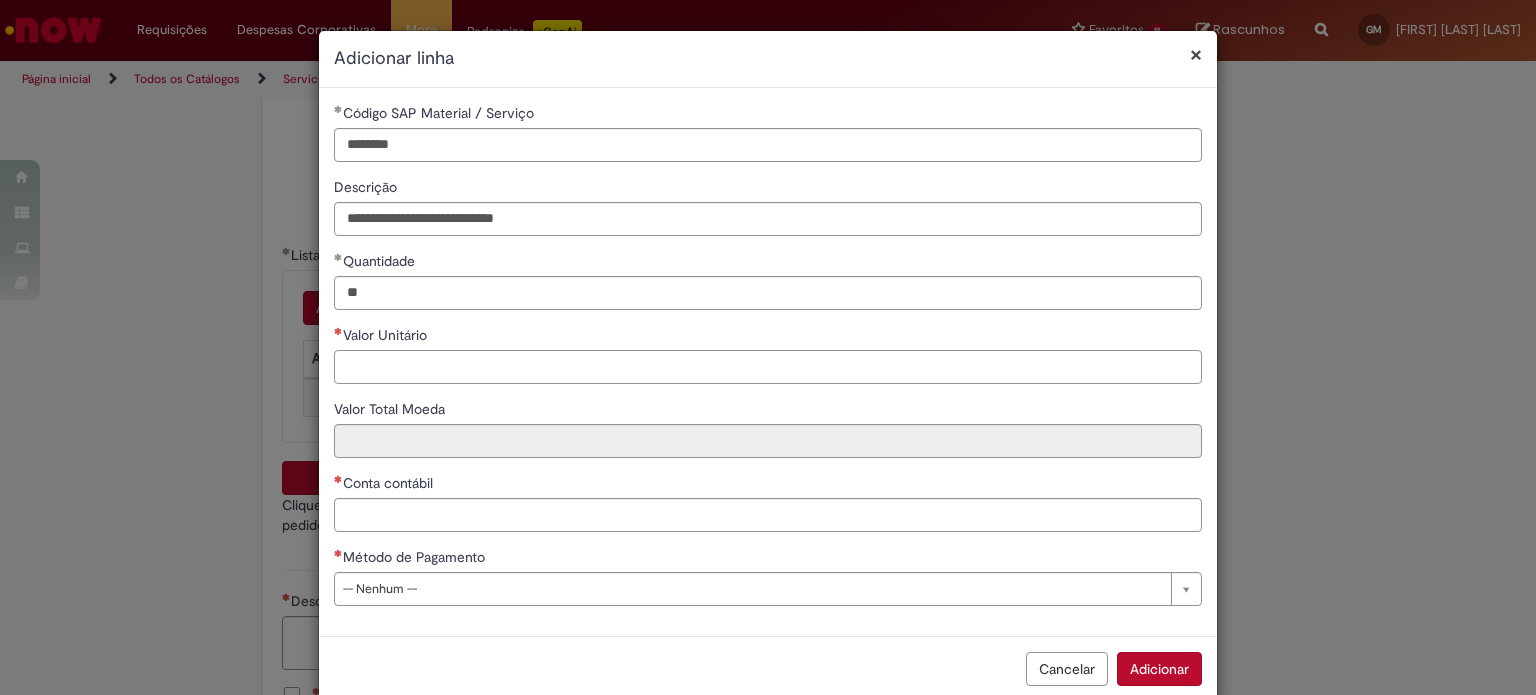 click on "Valor Unitário" at bounding box center [768, 367] 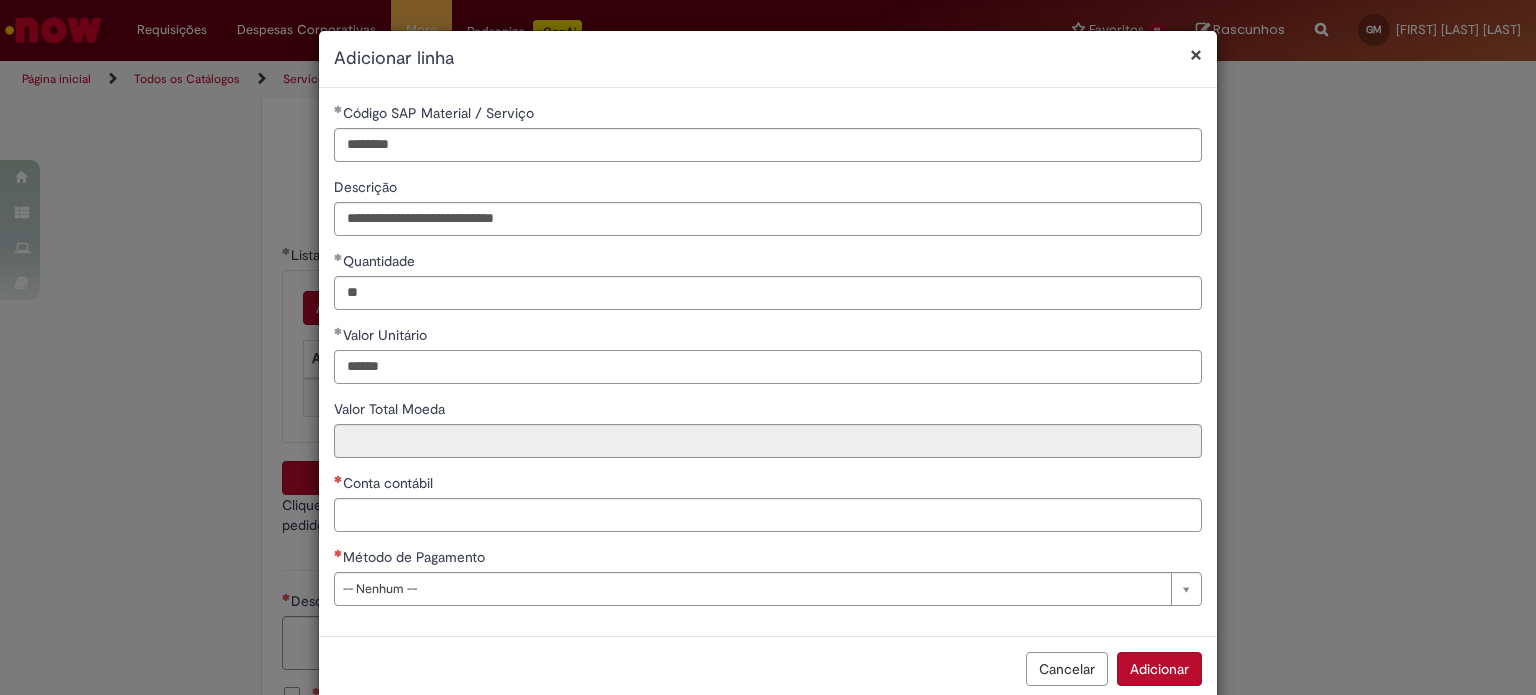 type on "******" 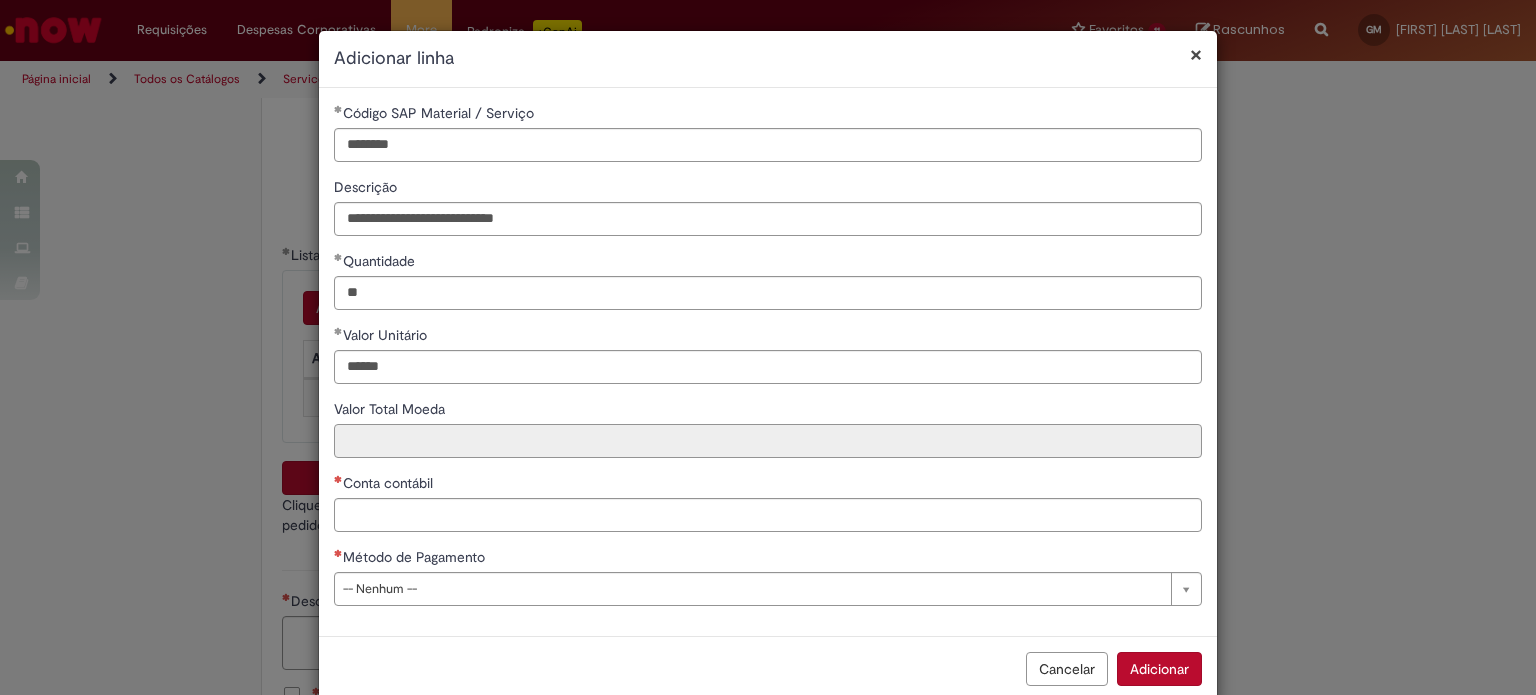 type on "********" 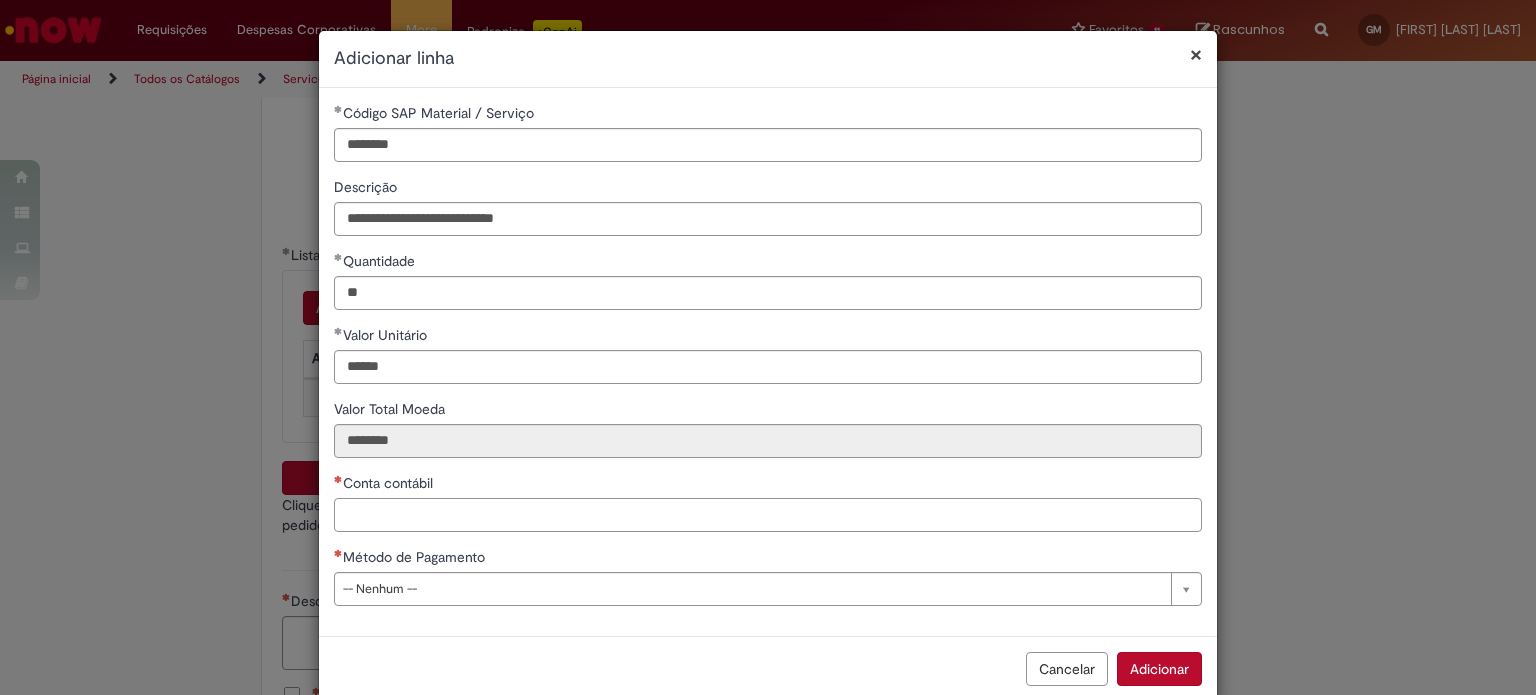 paste on "*******" 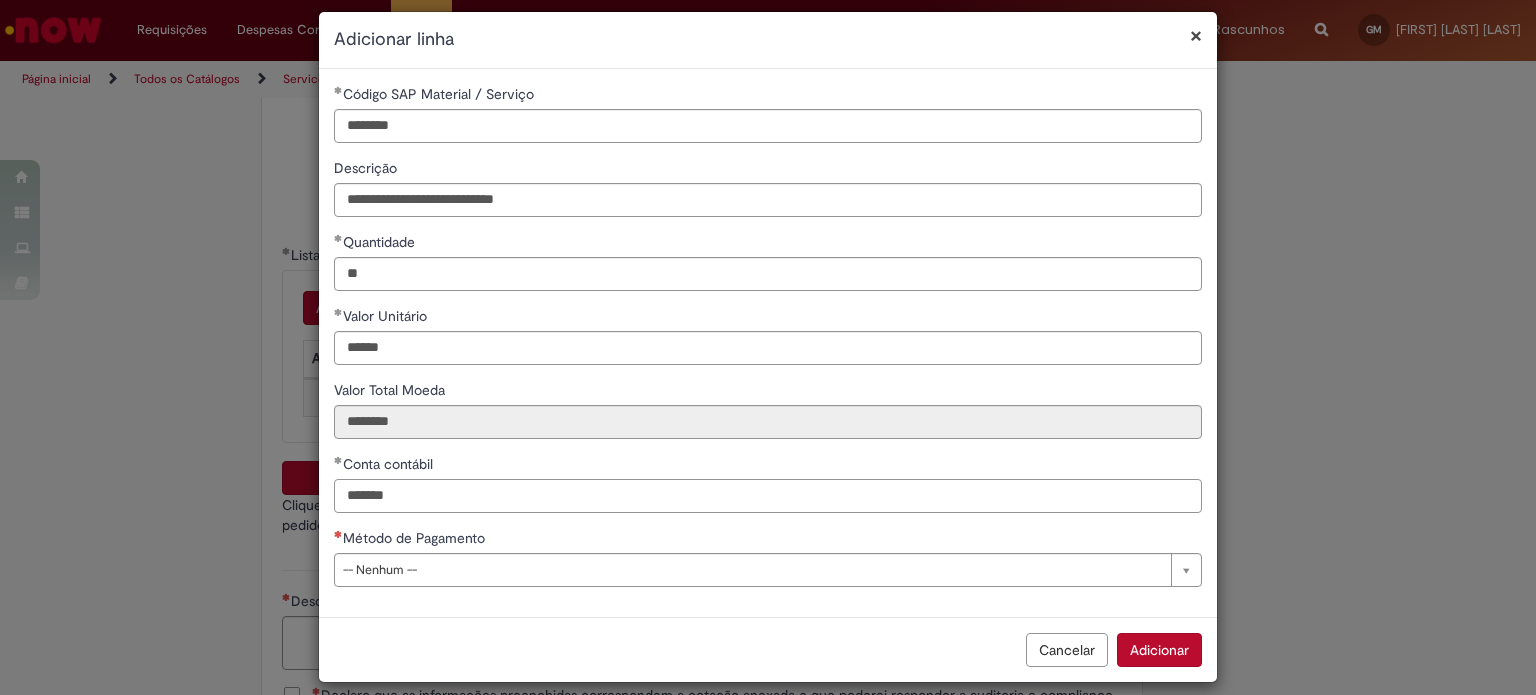 scroll, scrollTop: 35, scrollLeft: 0, axis: vertical 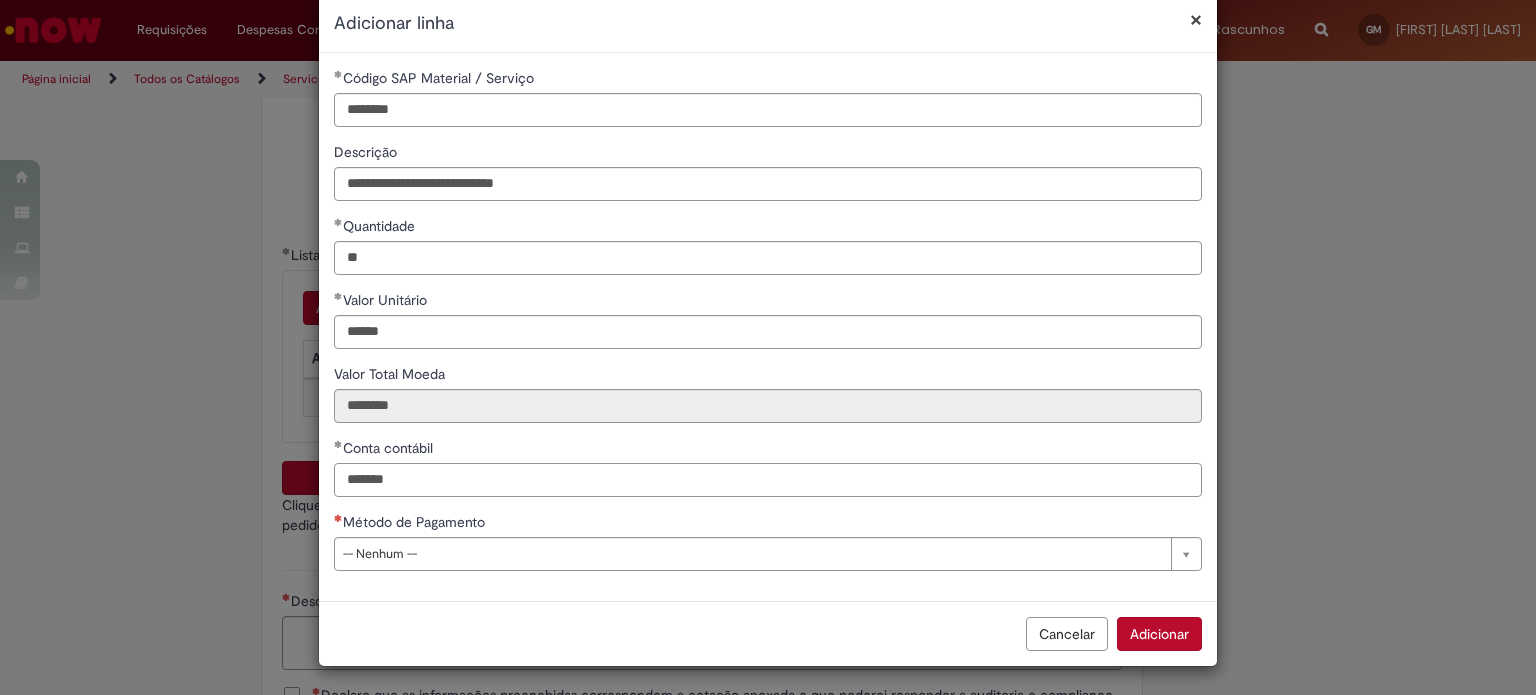 type on "*******" 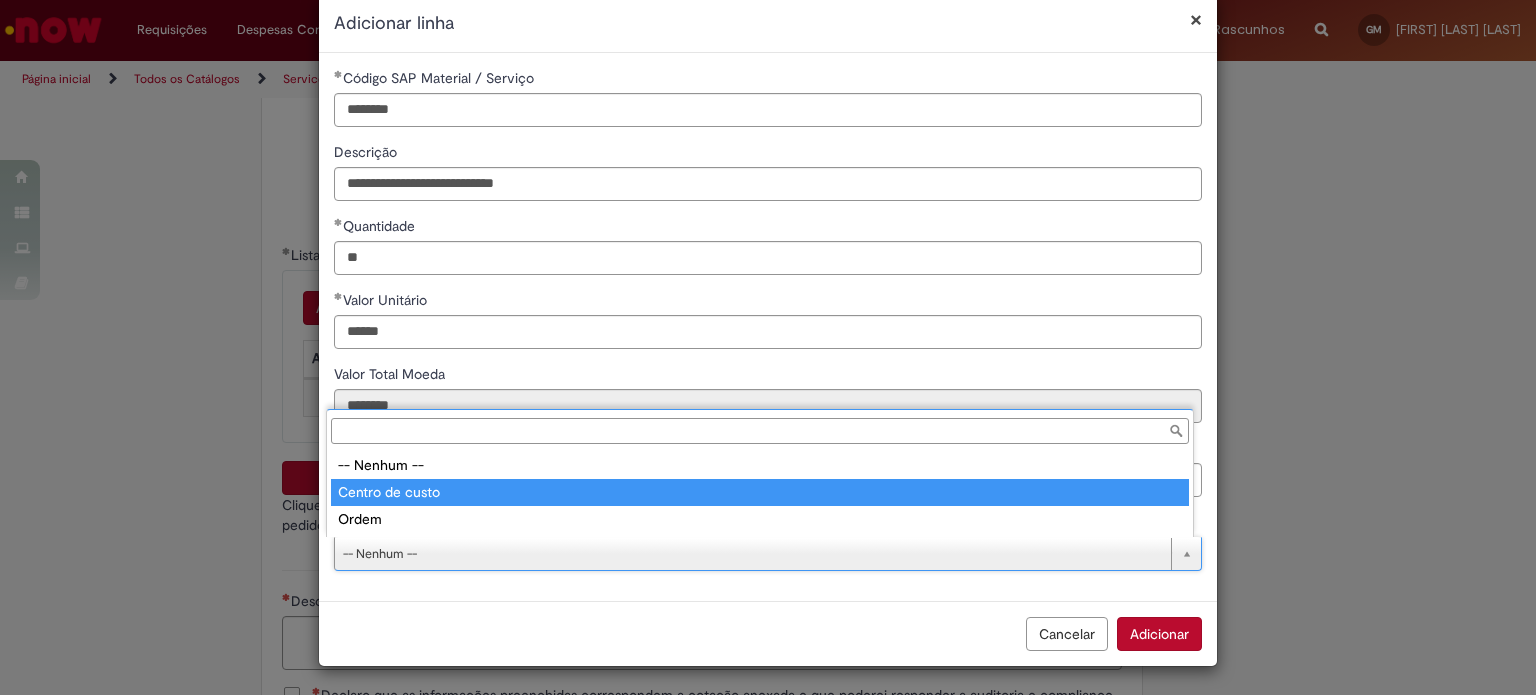 type on "**********" 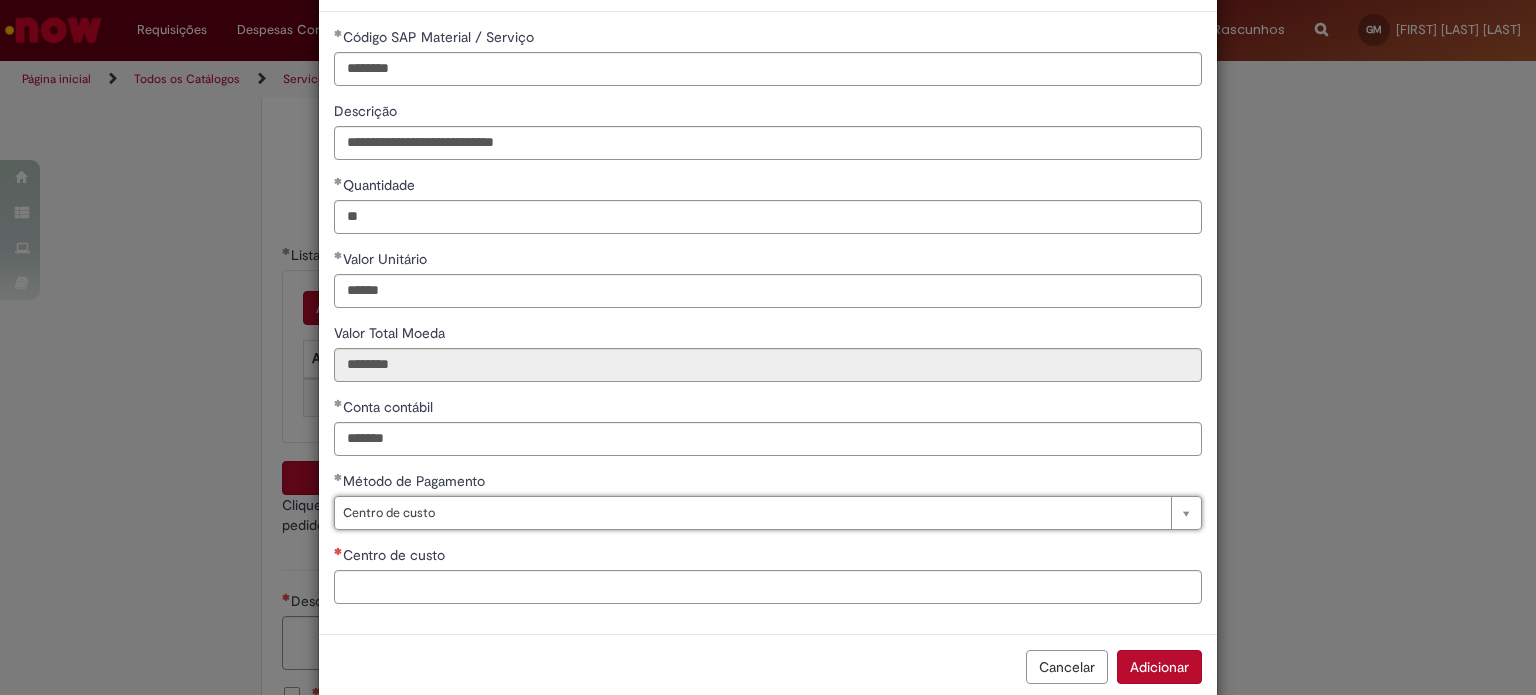 scroll, scrollTop: 109, scrollLeft: 0, axis: vertical 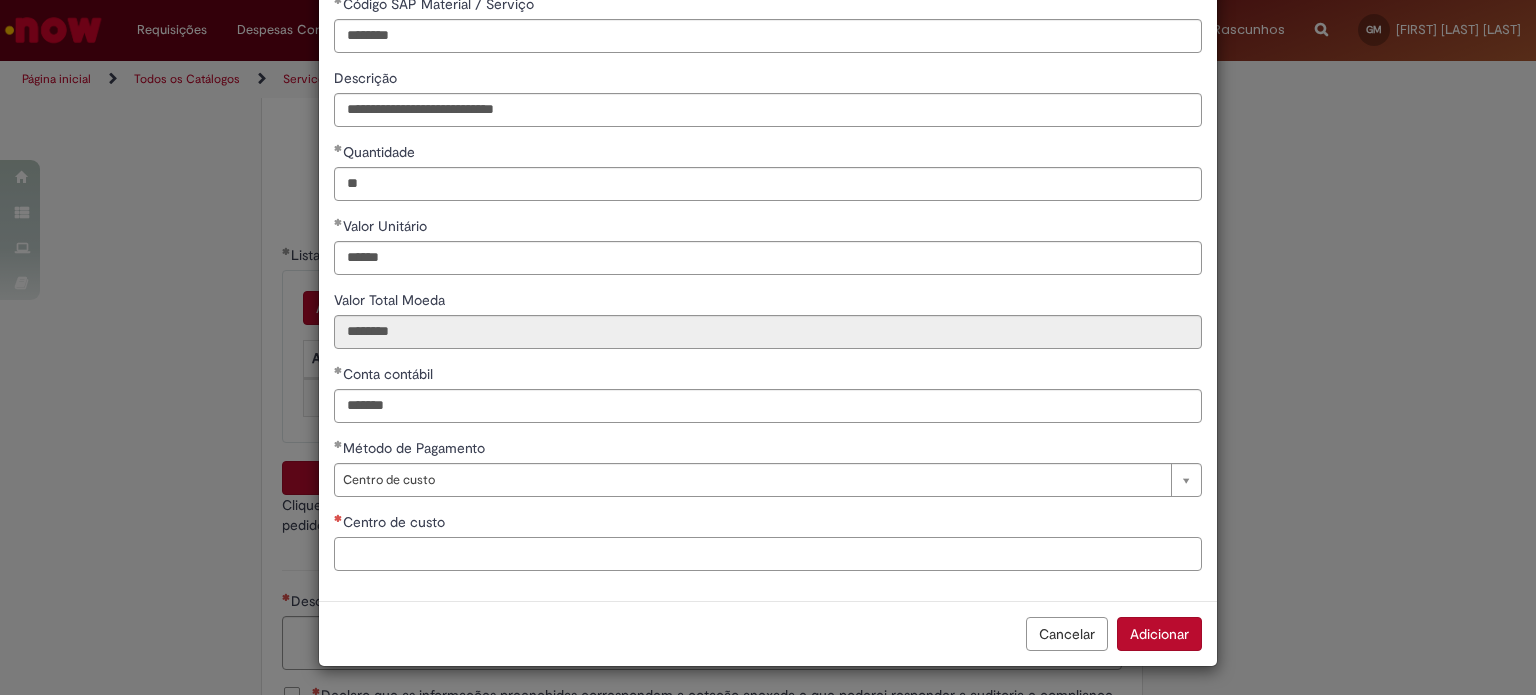 click on "Centro de custo" at bounding box center [768, 554] 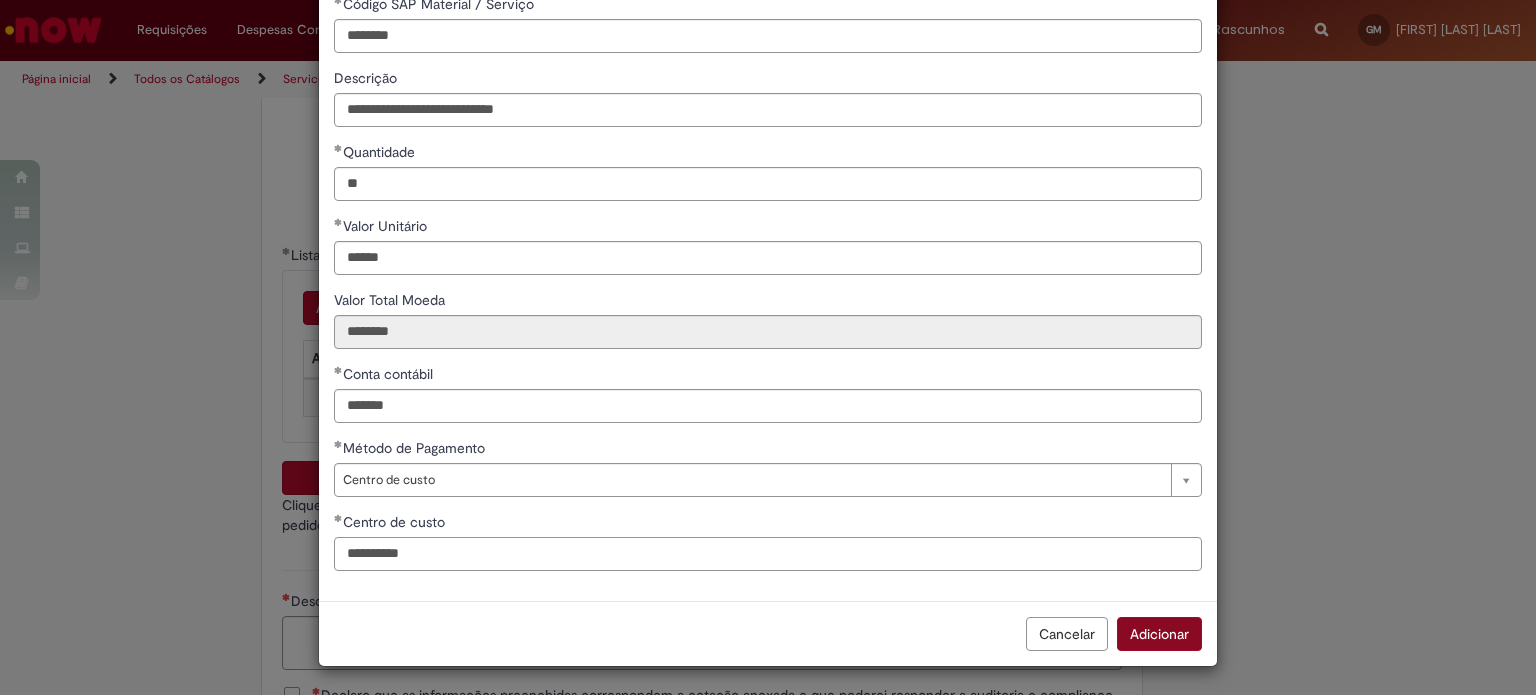type on "**********" 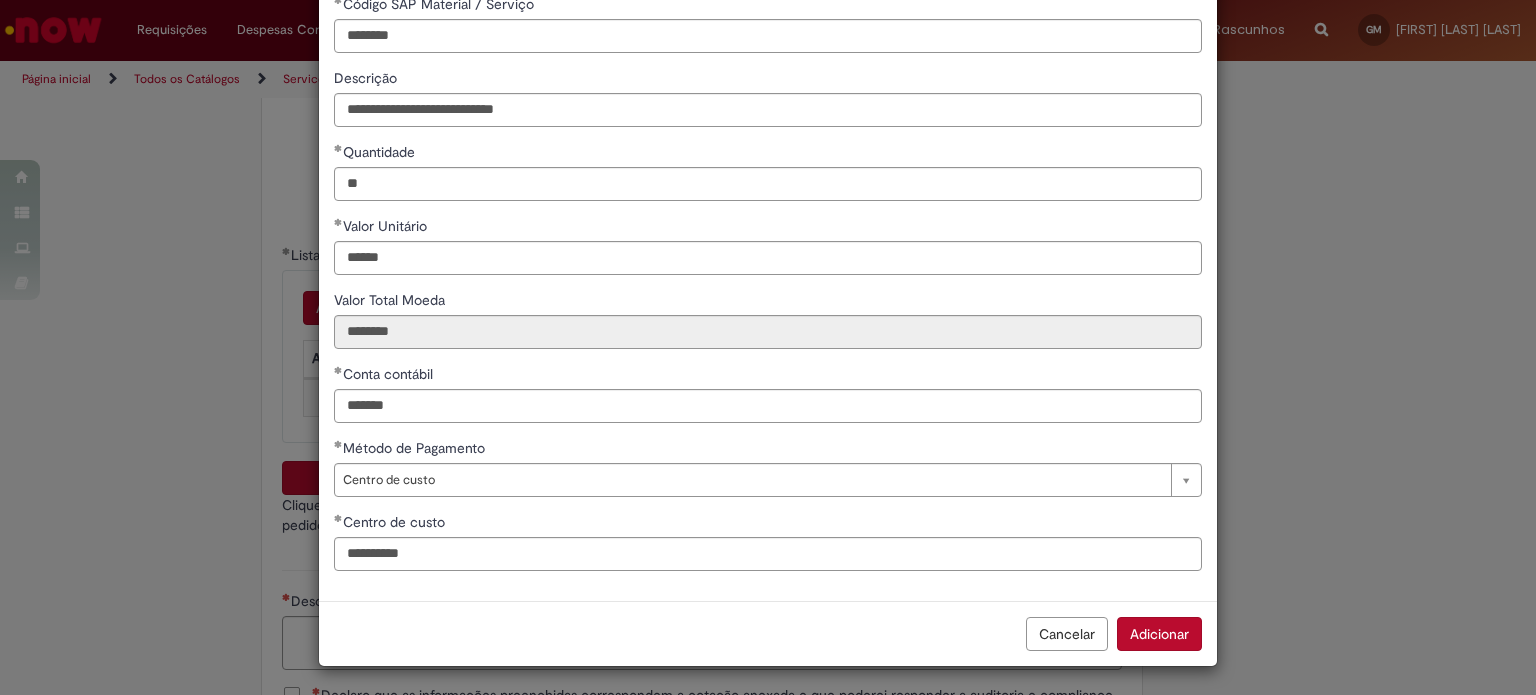 click on "Adicionar" at bounding box center [1159, 634] 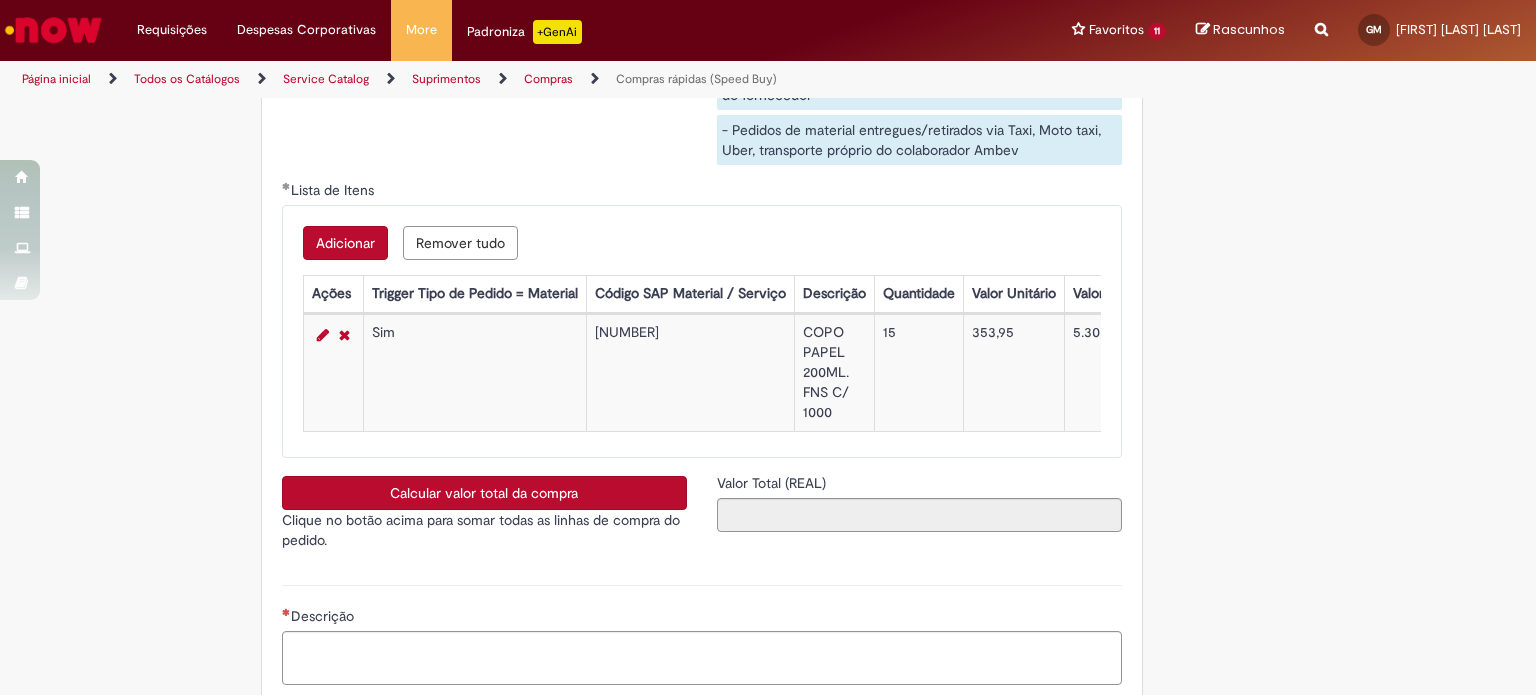 scroll, scrollTop: 3300, scrollLeft: 0, axis: vertical 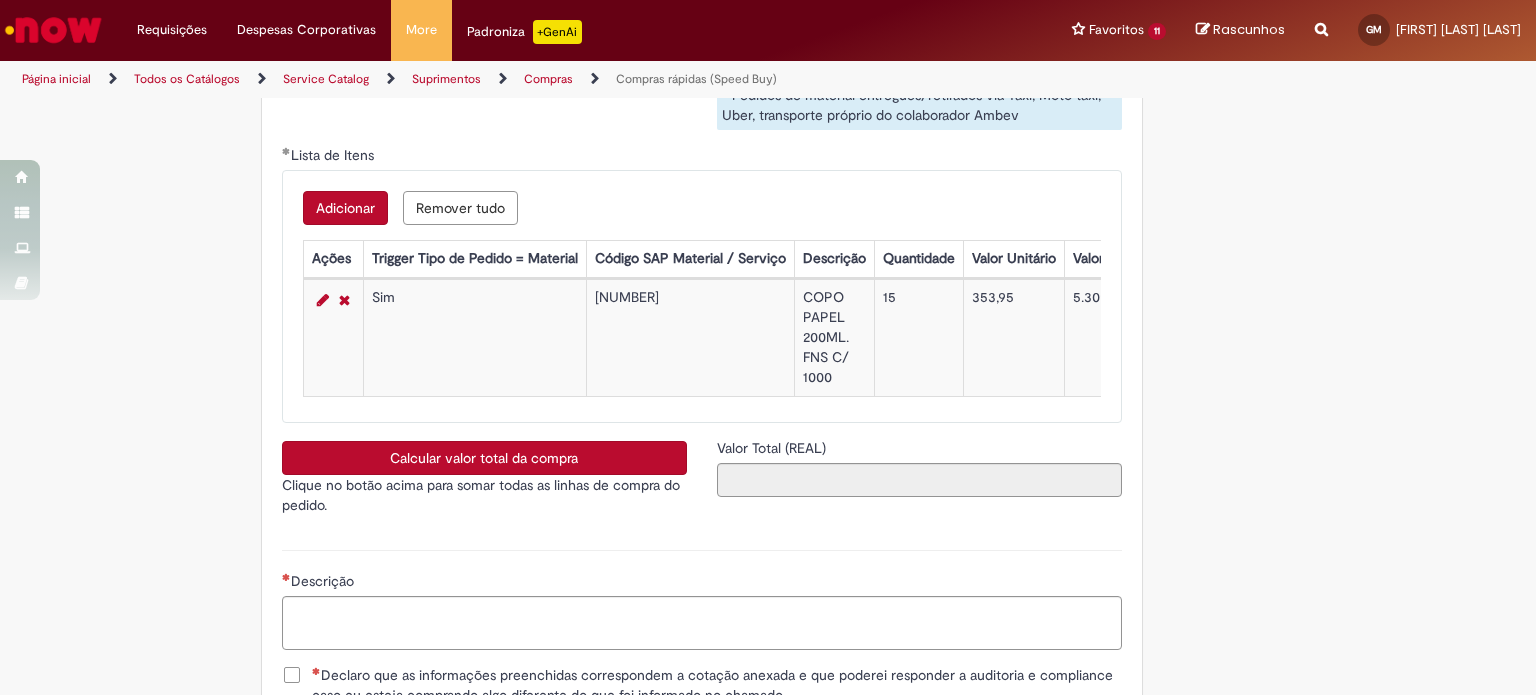 click on "Adicionar" at bounding box center (345, 208) 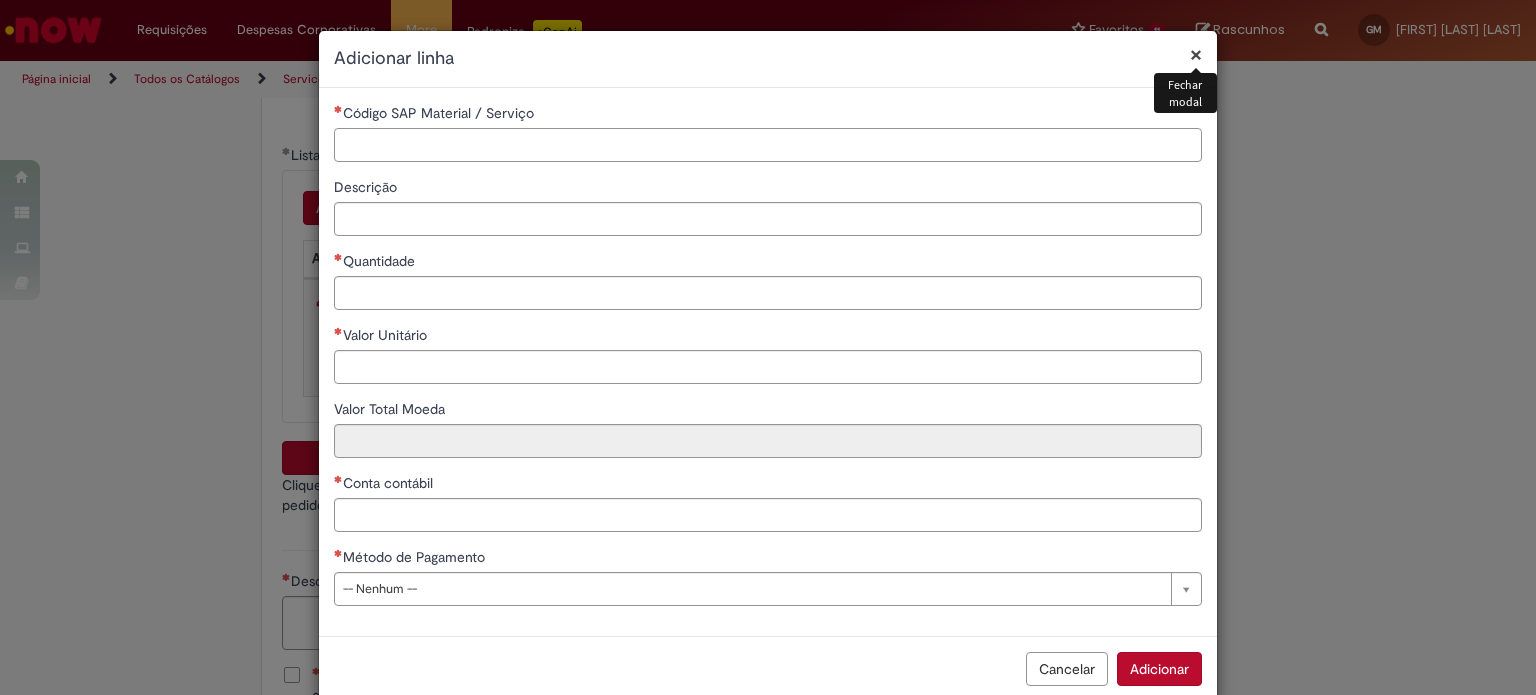 click on "Código SAP Material / Serviço" at bounding box center (768, 145) 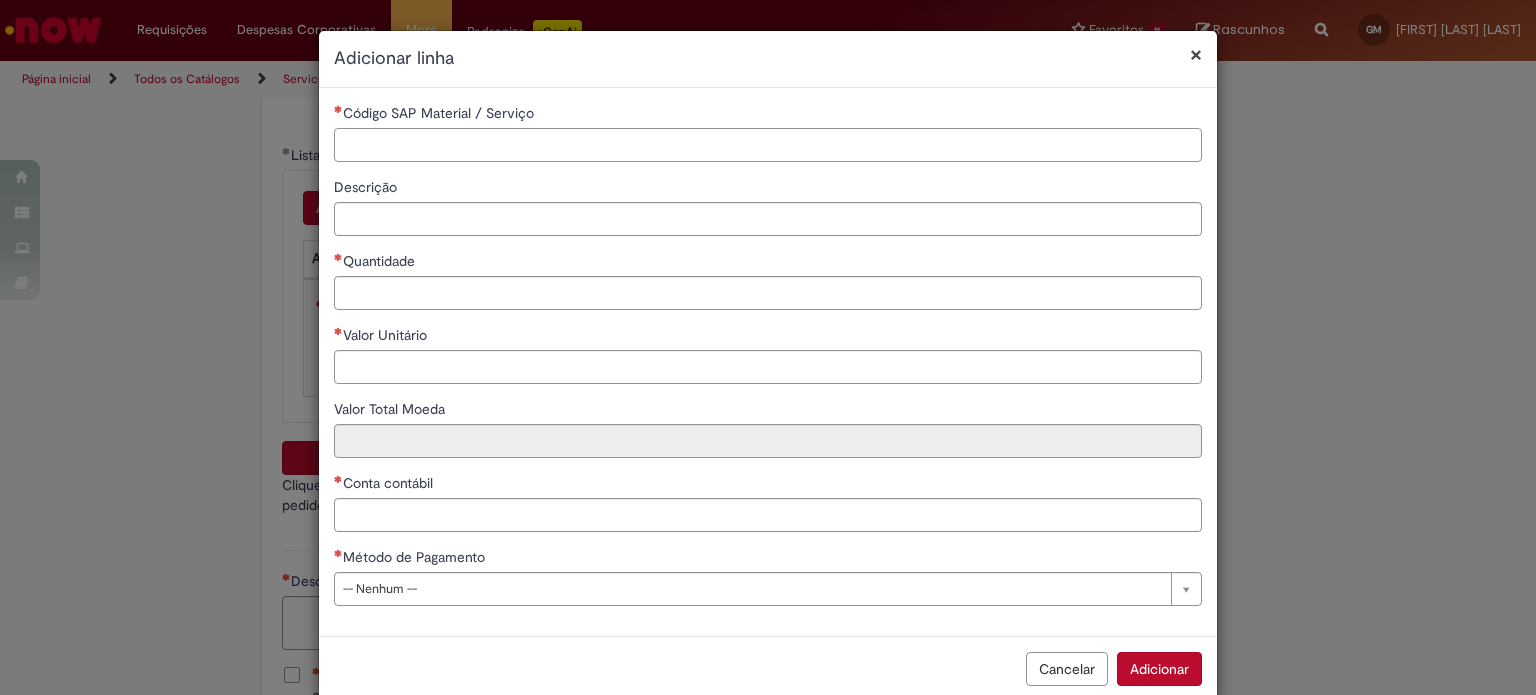 paste on "********" 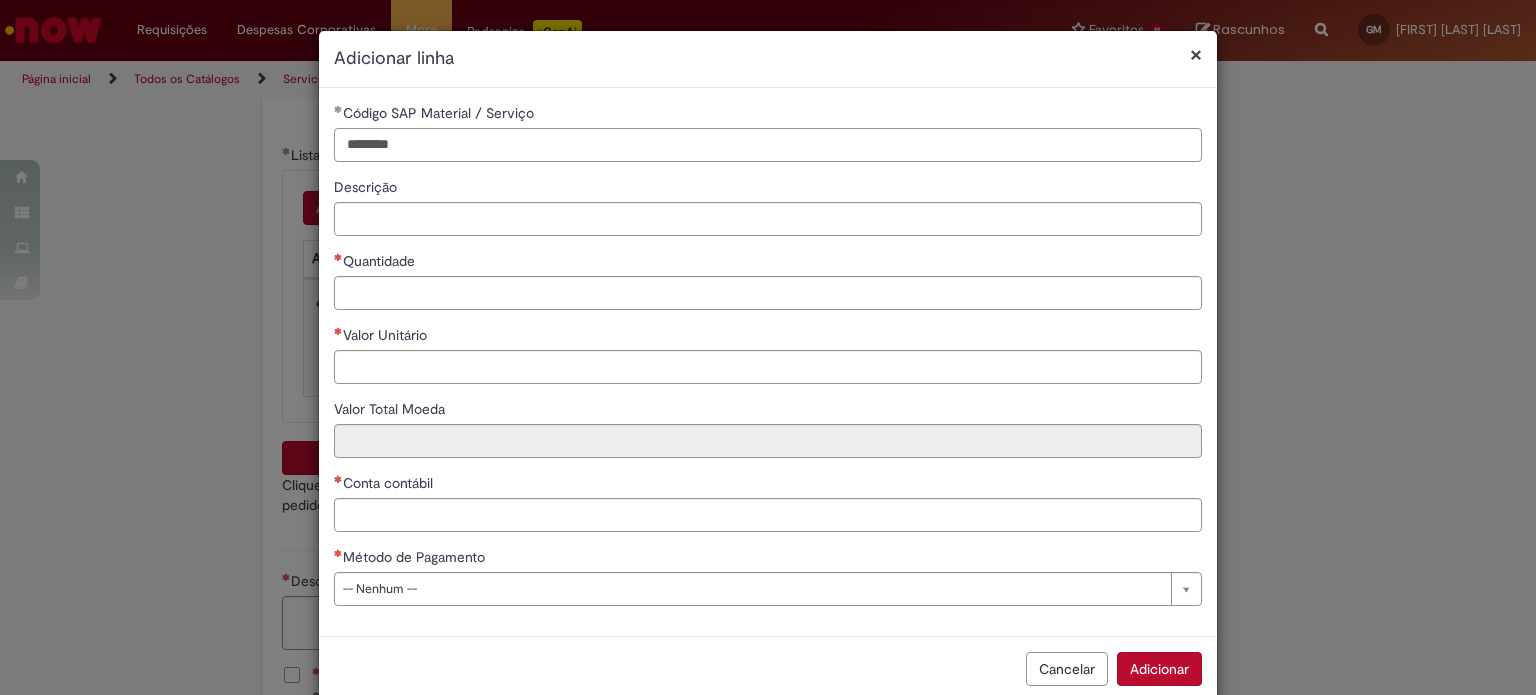 type on "********" 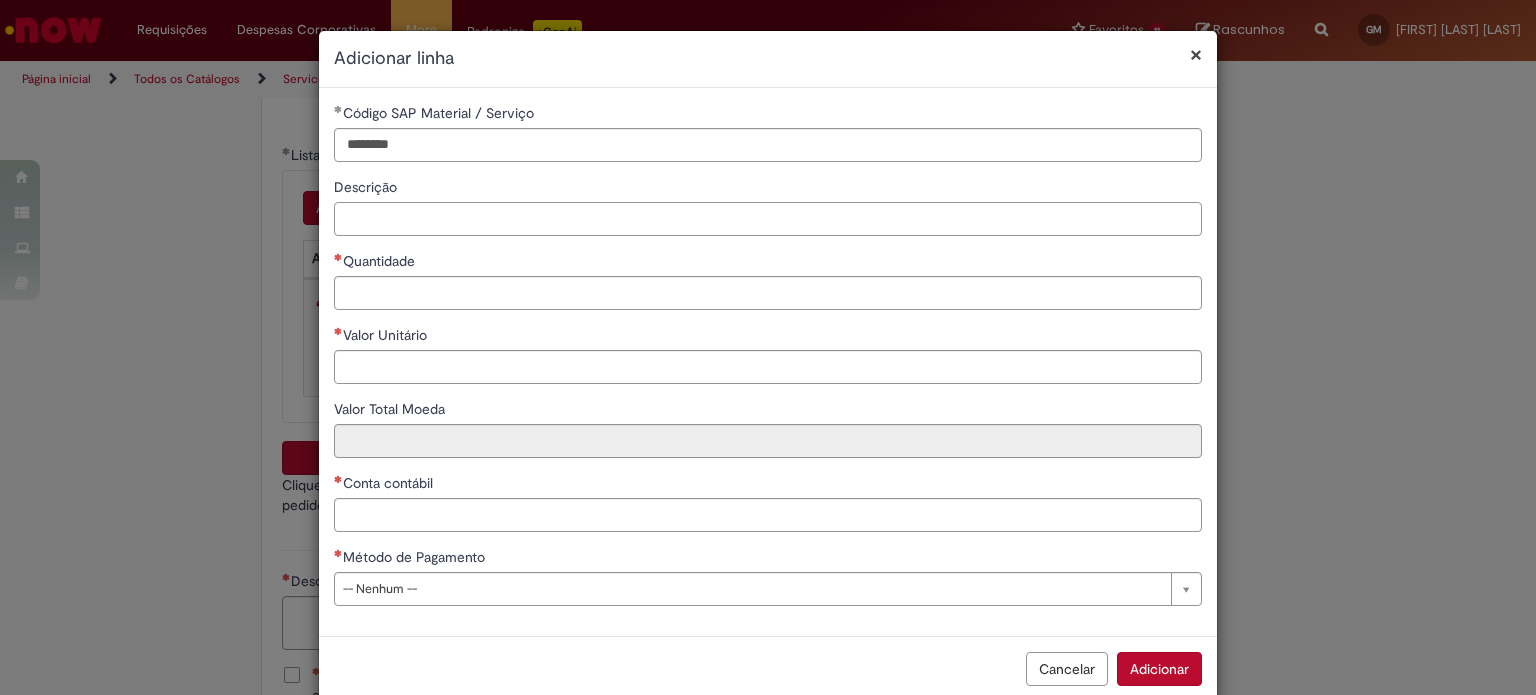 click on "Descrição" at bounding box center [768, 219] 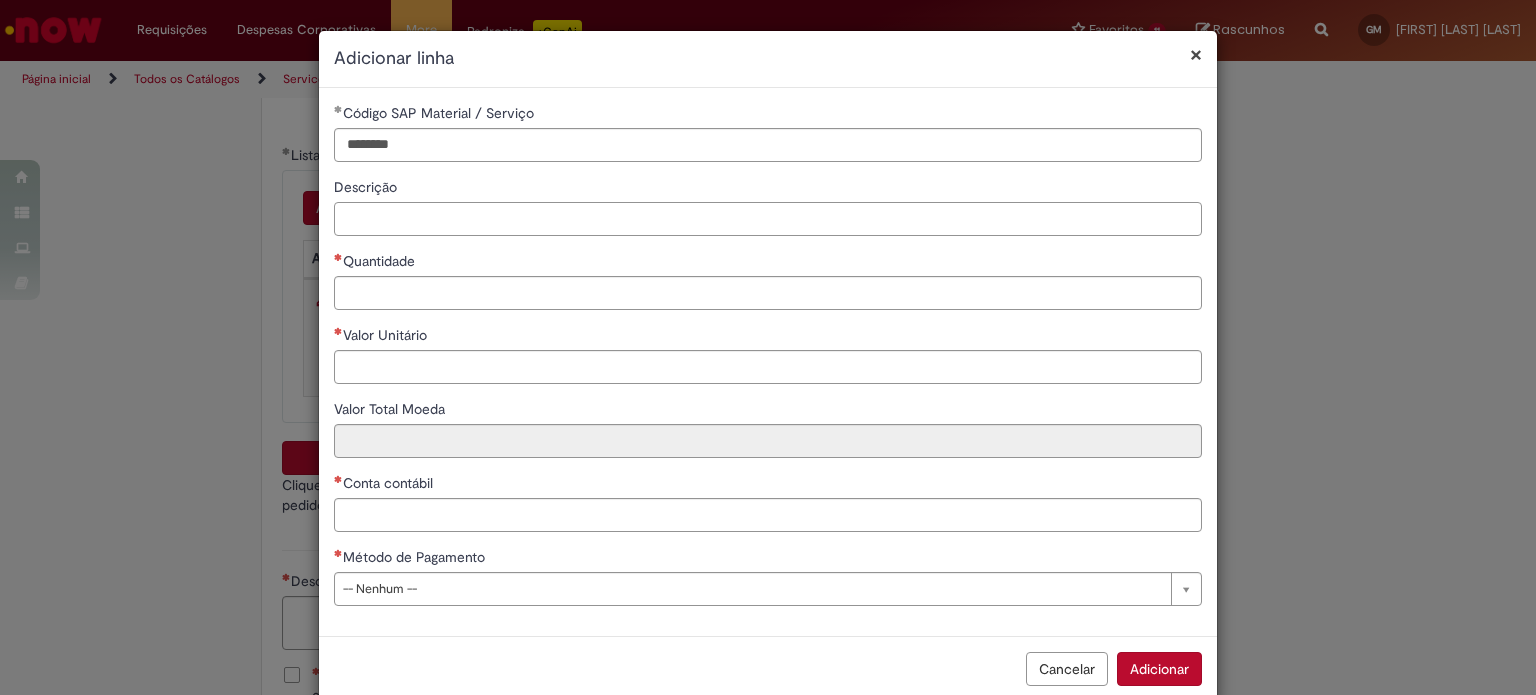 paste on "**********" 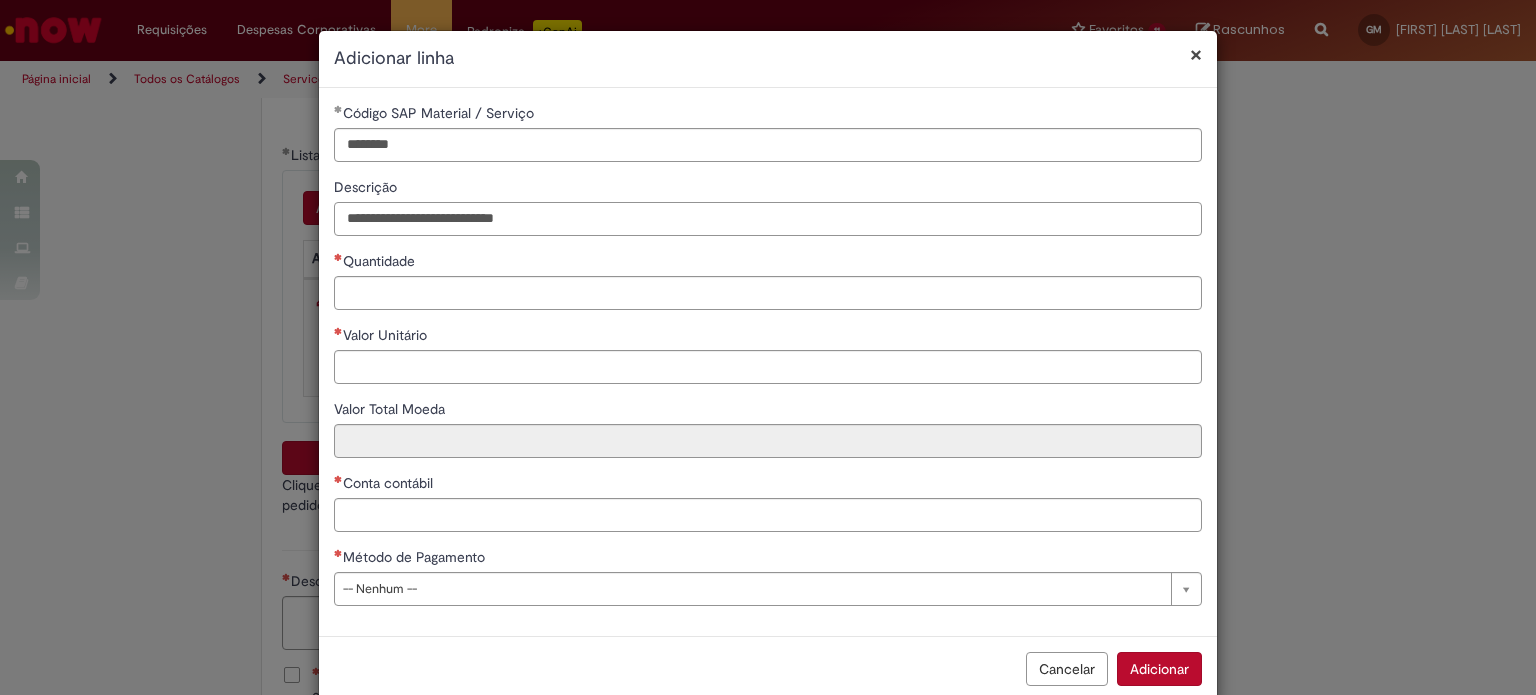 type on "**********" 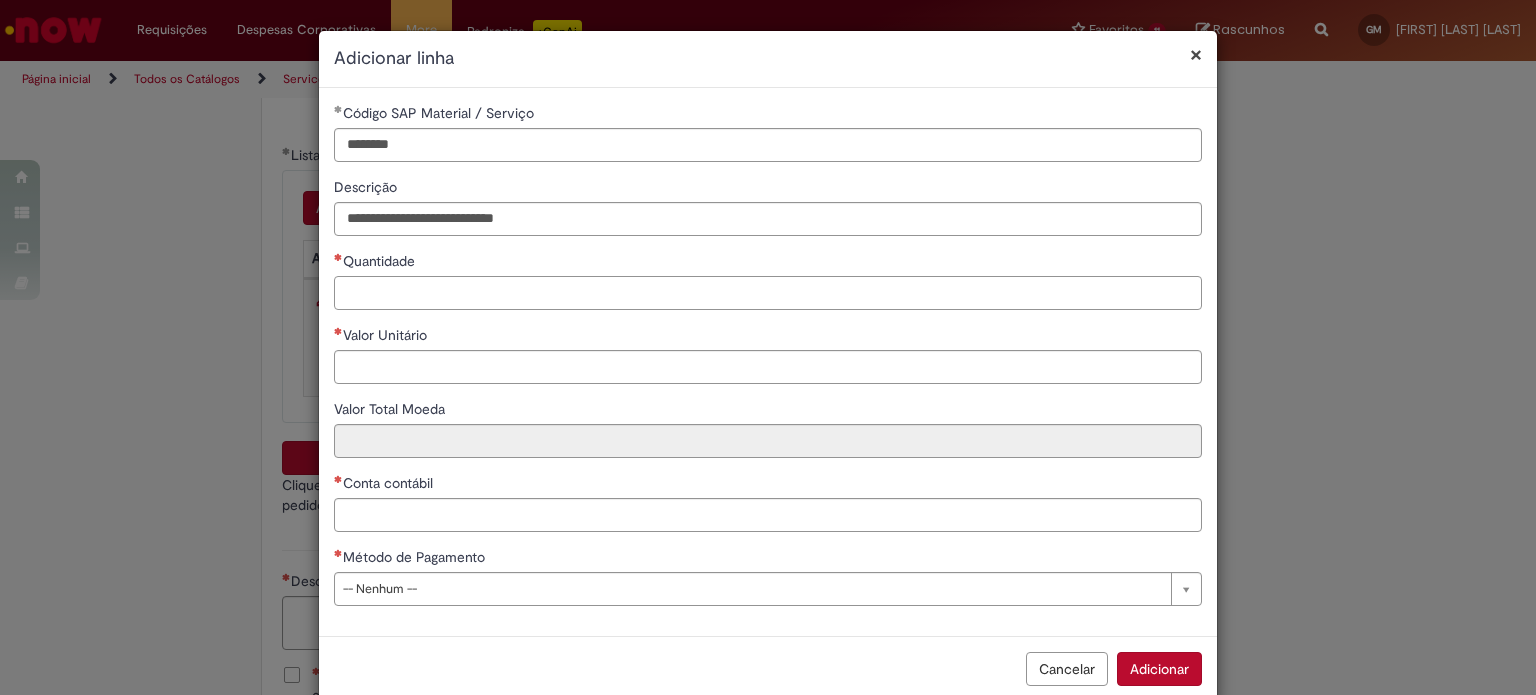 click on "Quantidade" at bounding box center [768, 293] 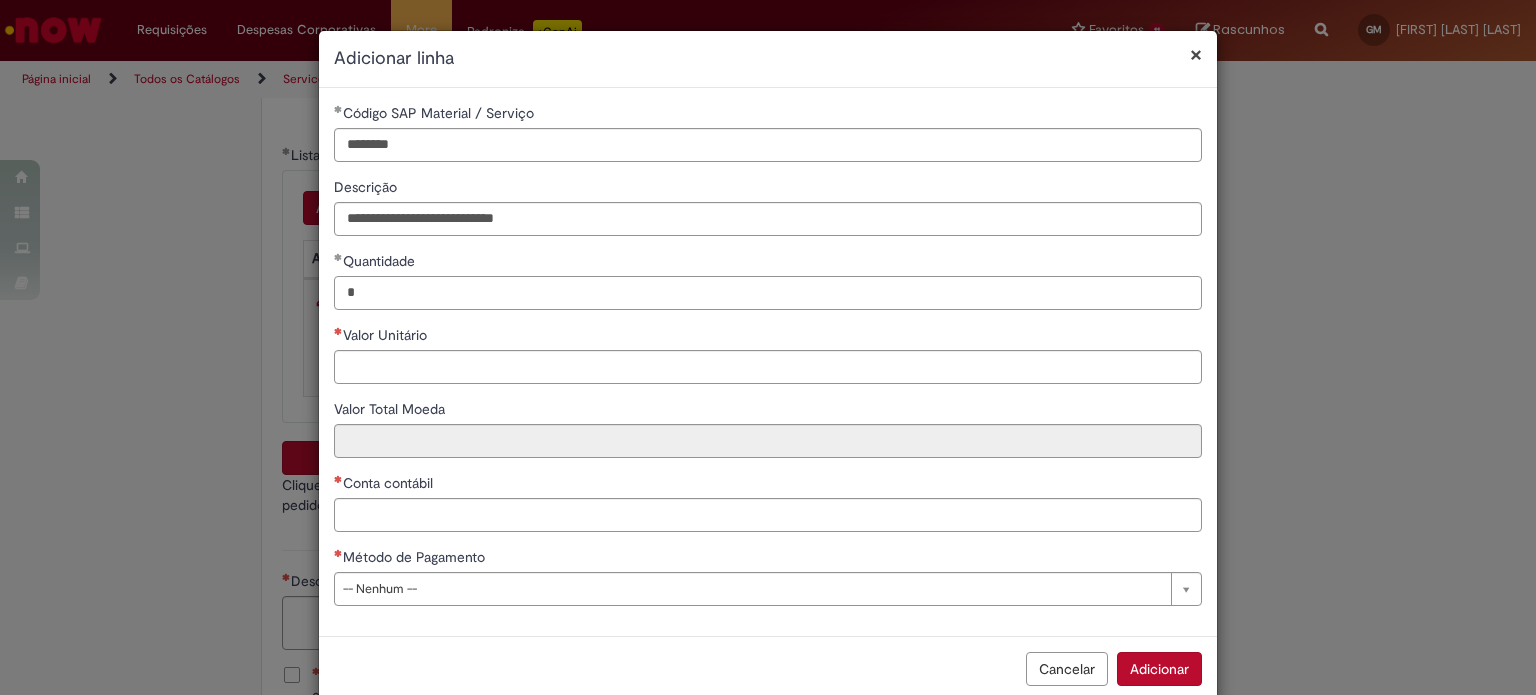 type on "*" 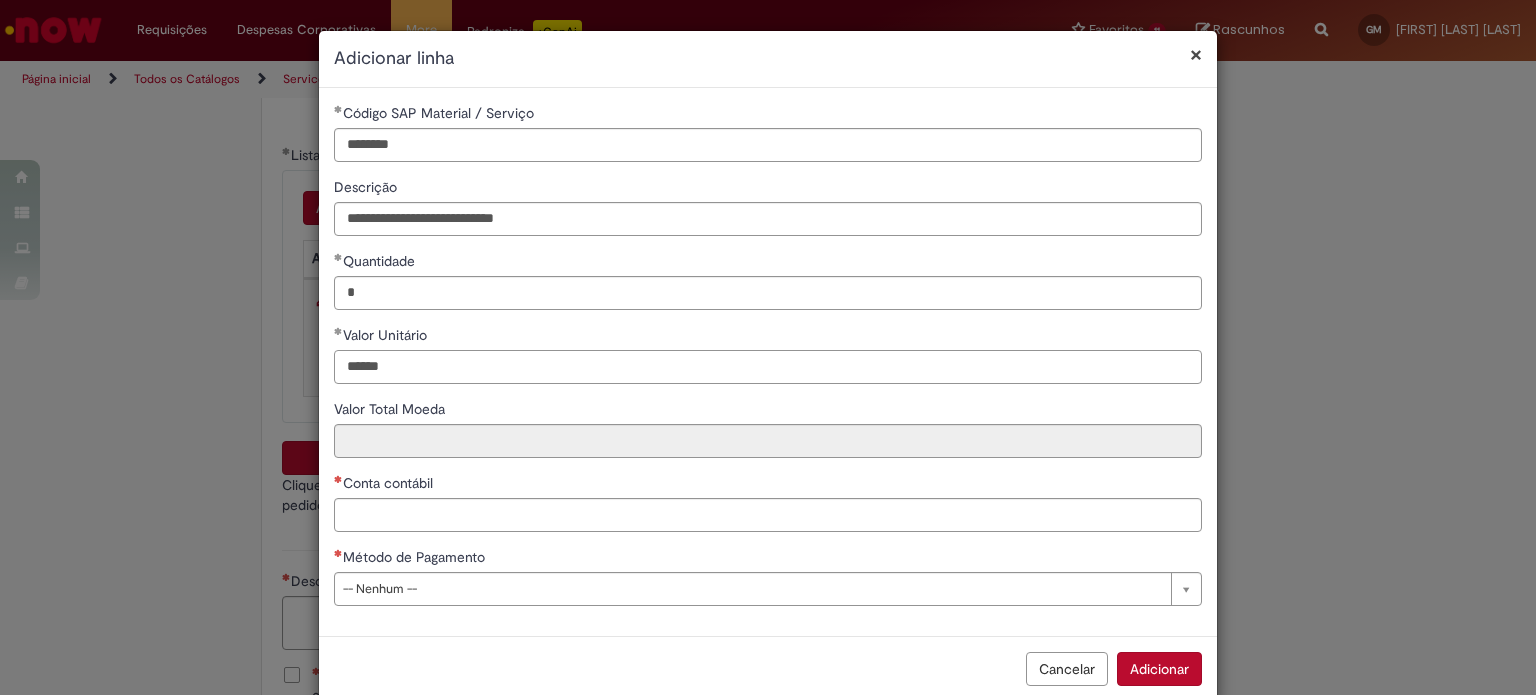 type on "******" 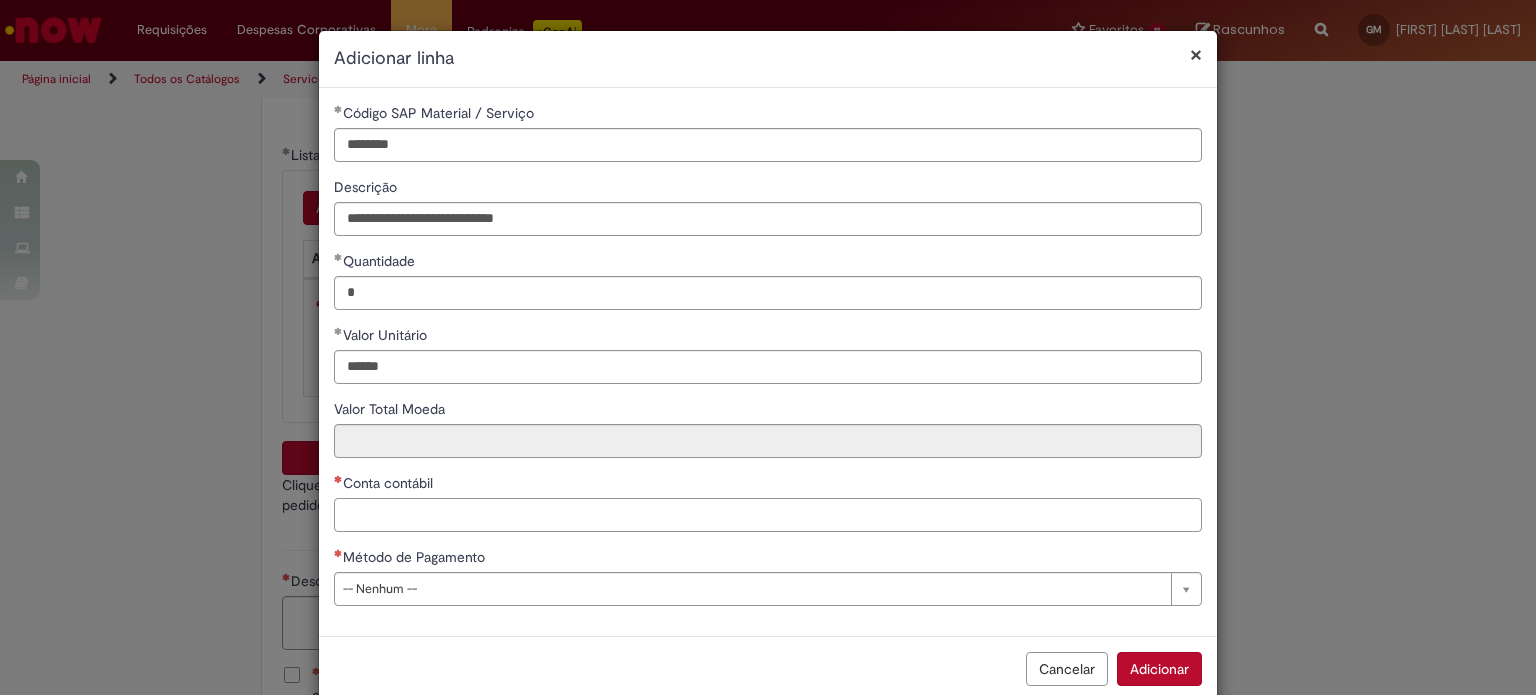 type on "********" 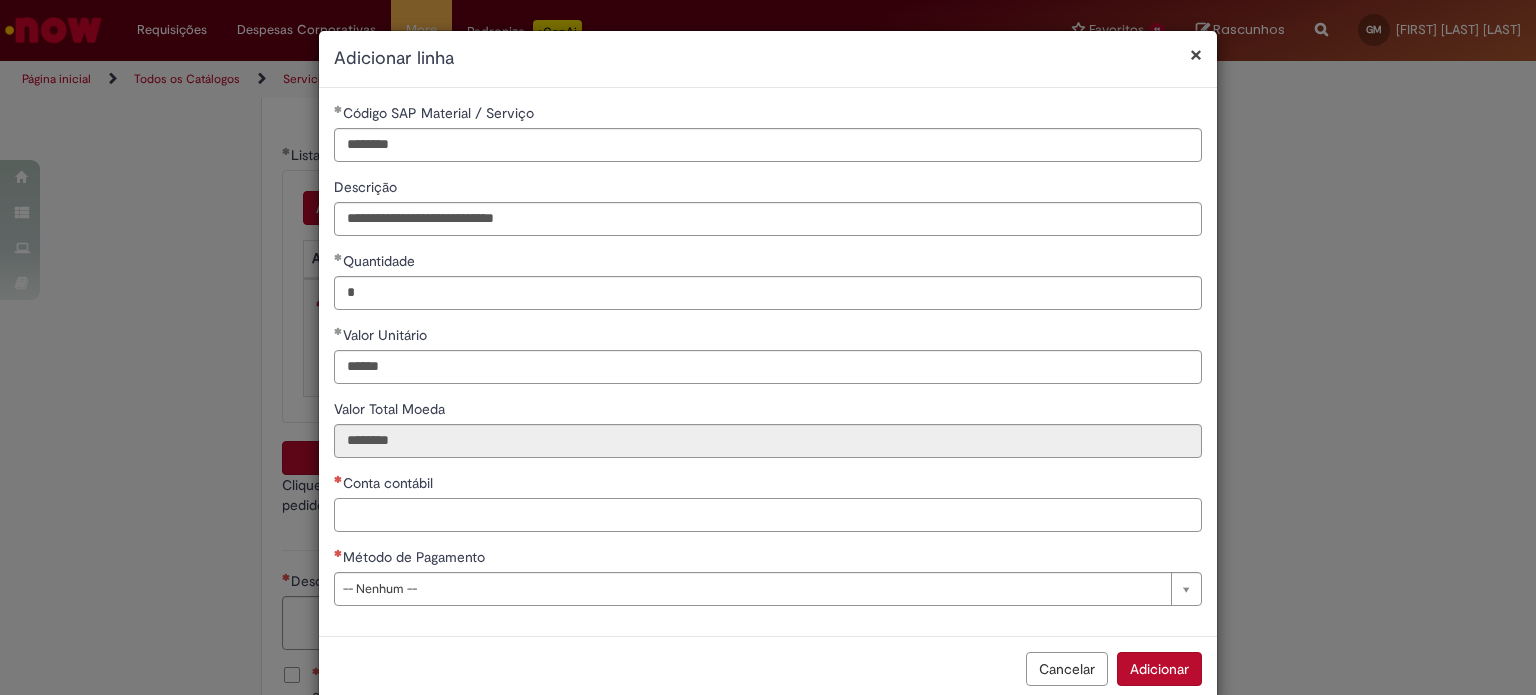click on "Conta contábil" at bounding box center [768, 515] 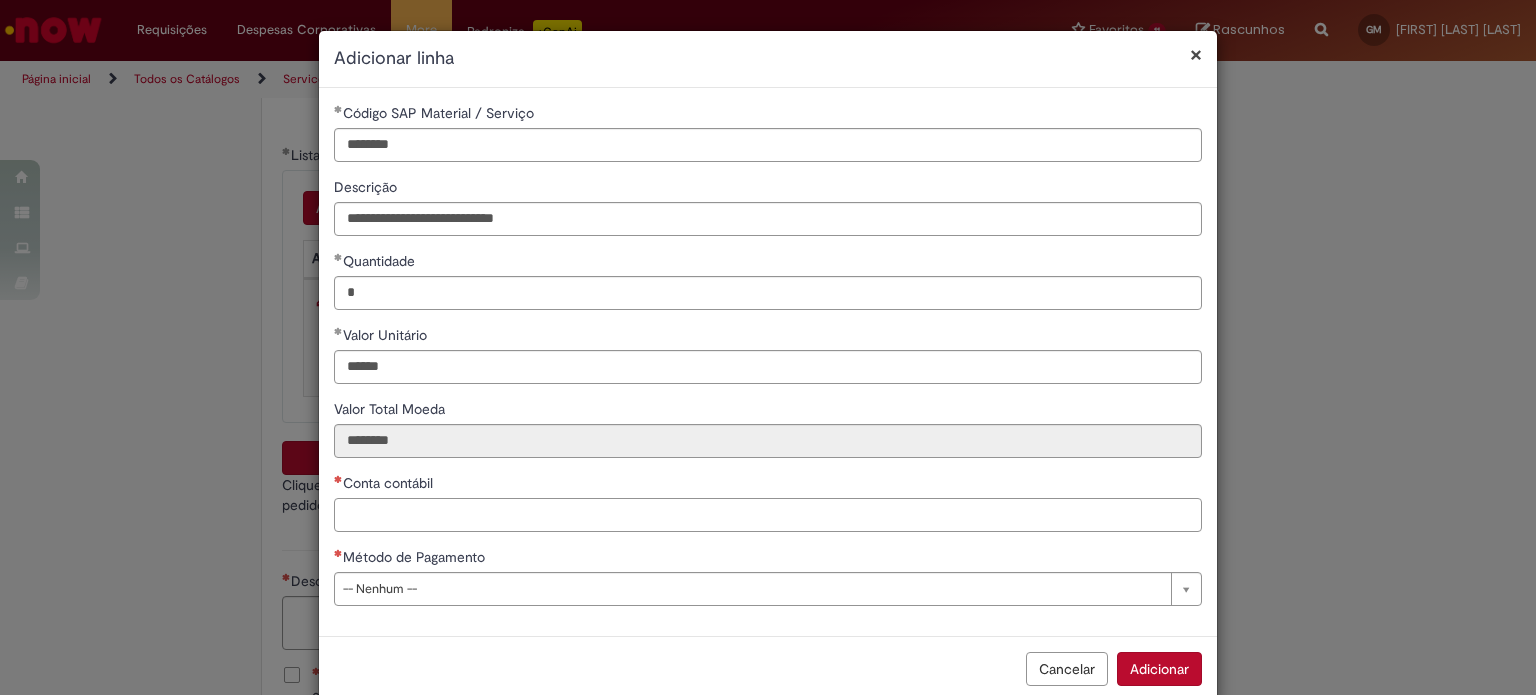 paste on "*******" 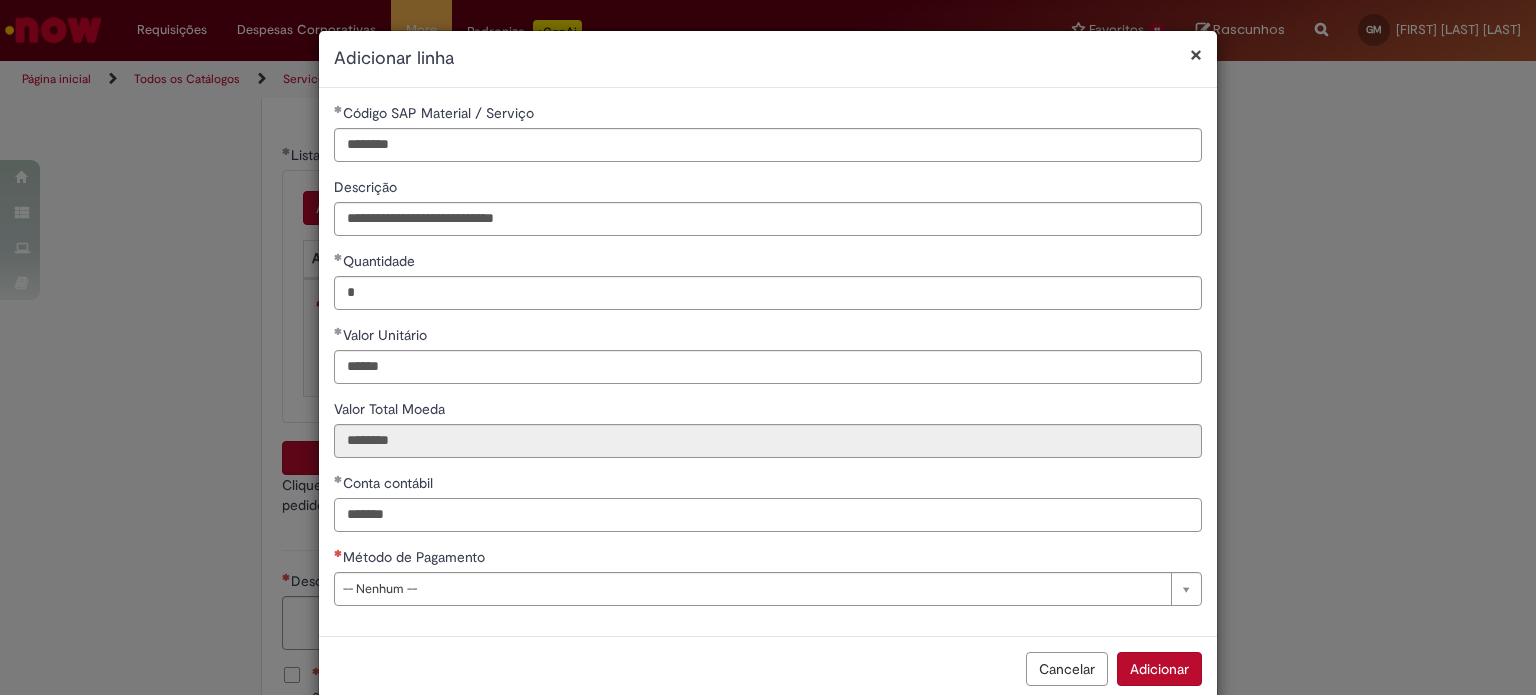 type on "*******" 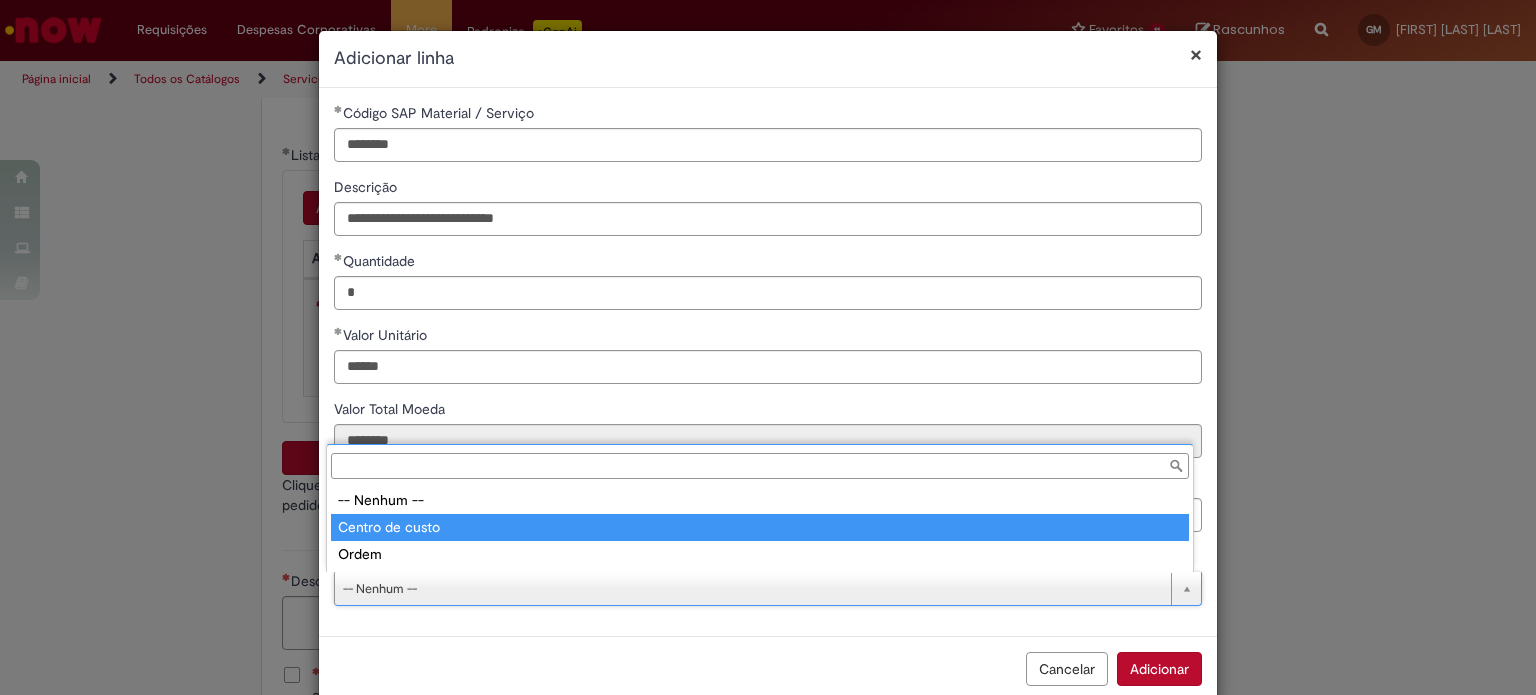 type on "**********" 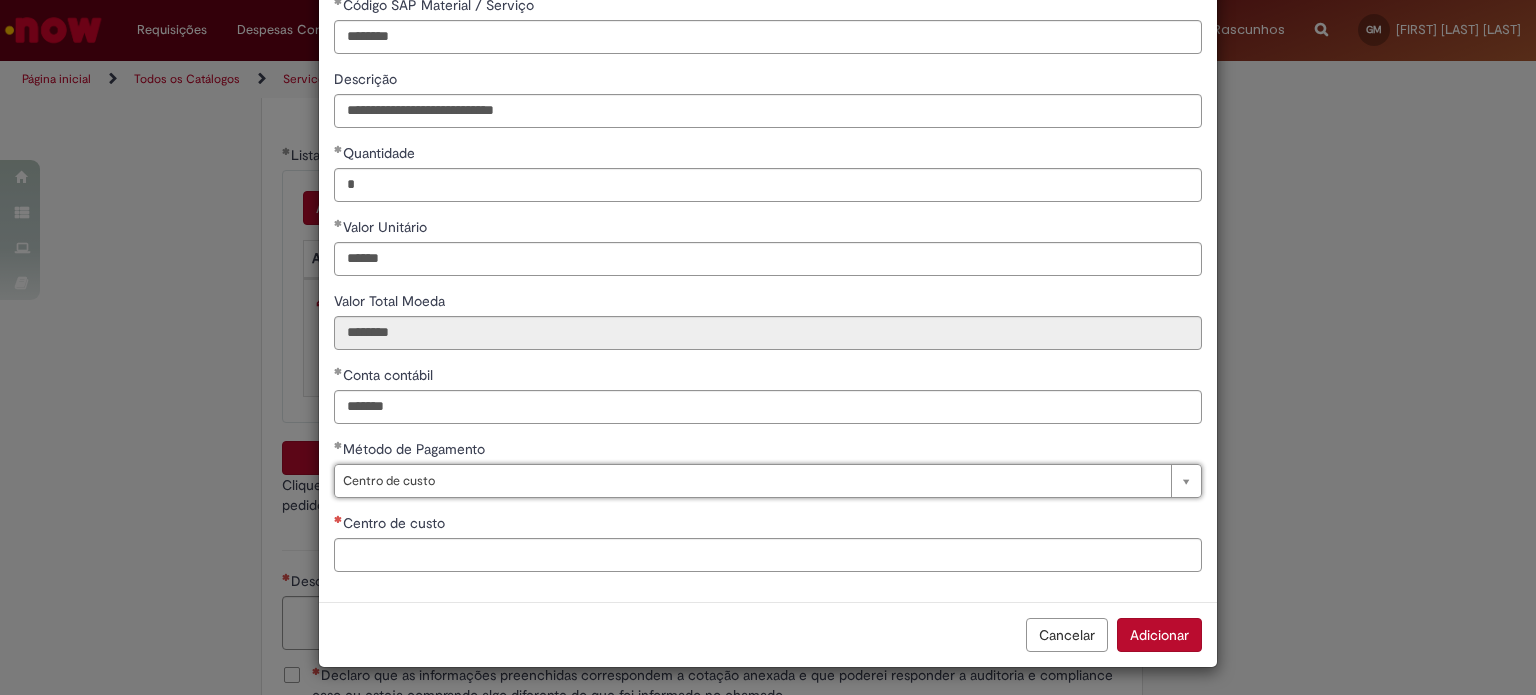 scroll, scrollTop: 109, scrollLeft: 0, axis: vertical 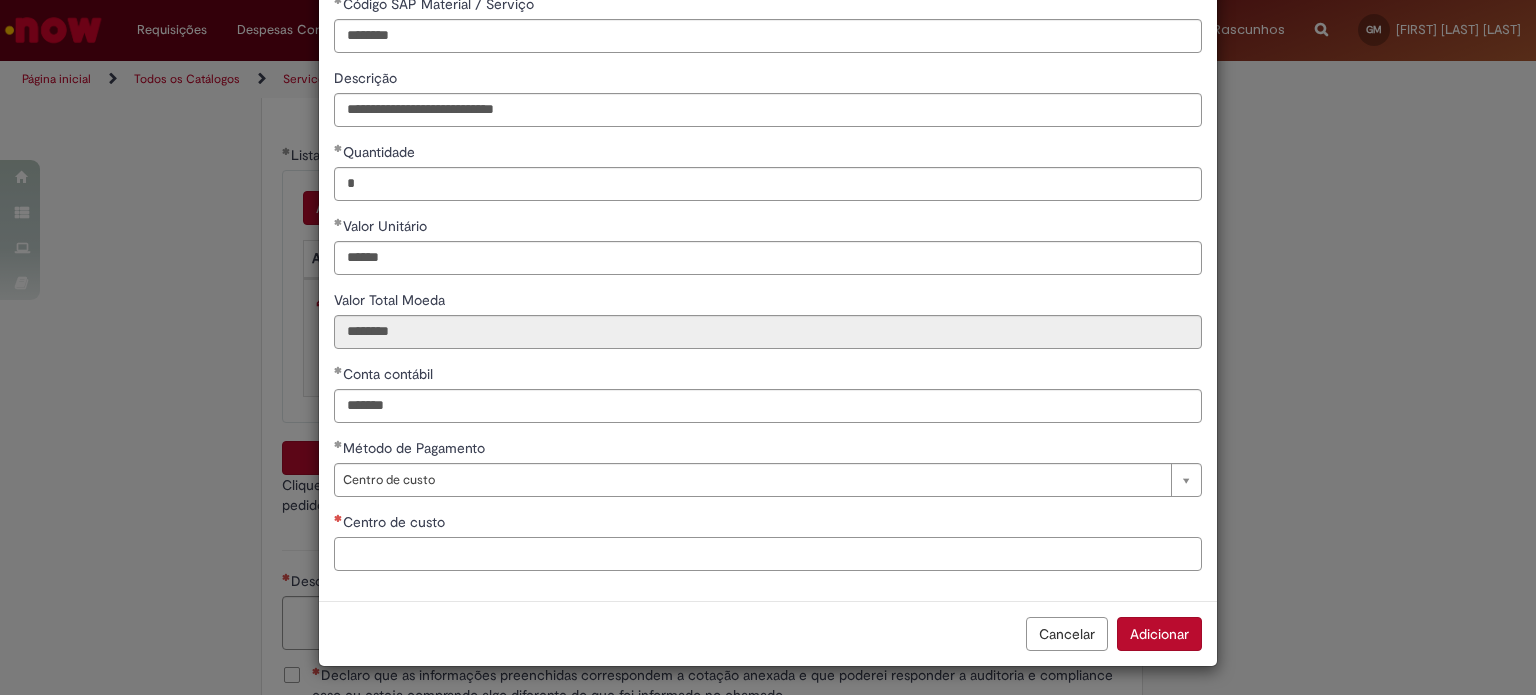 click on "Centro de custo" at bounding box center (768, 554) 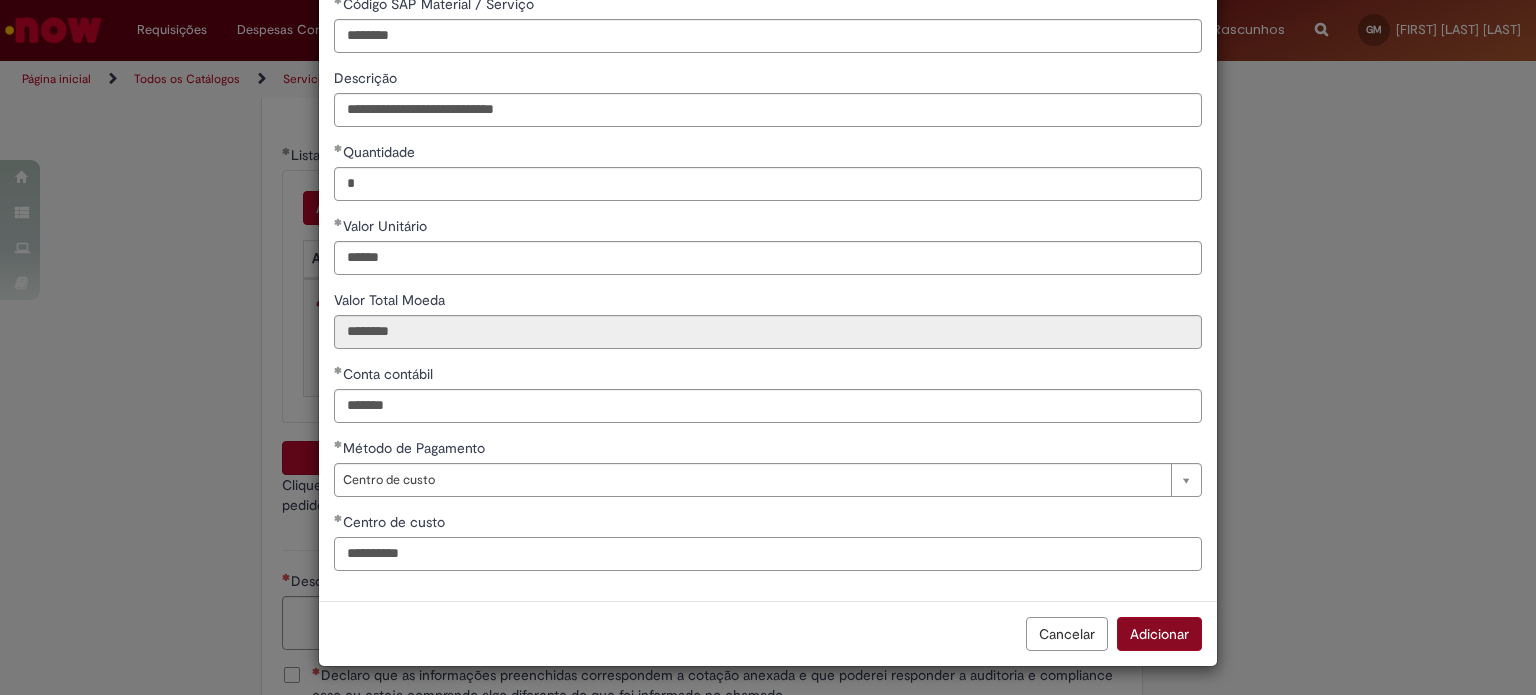 type on "**********" 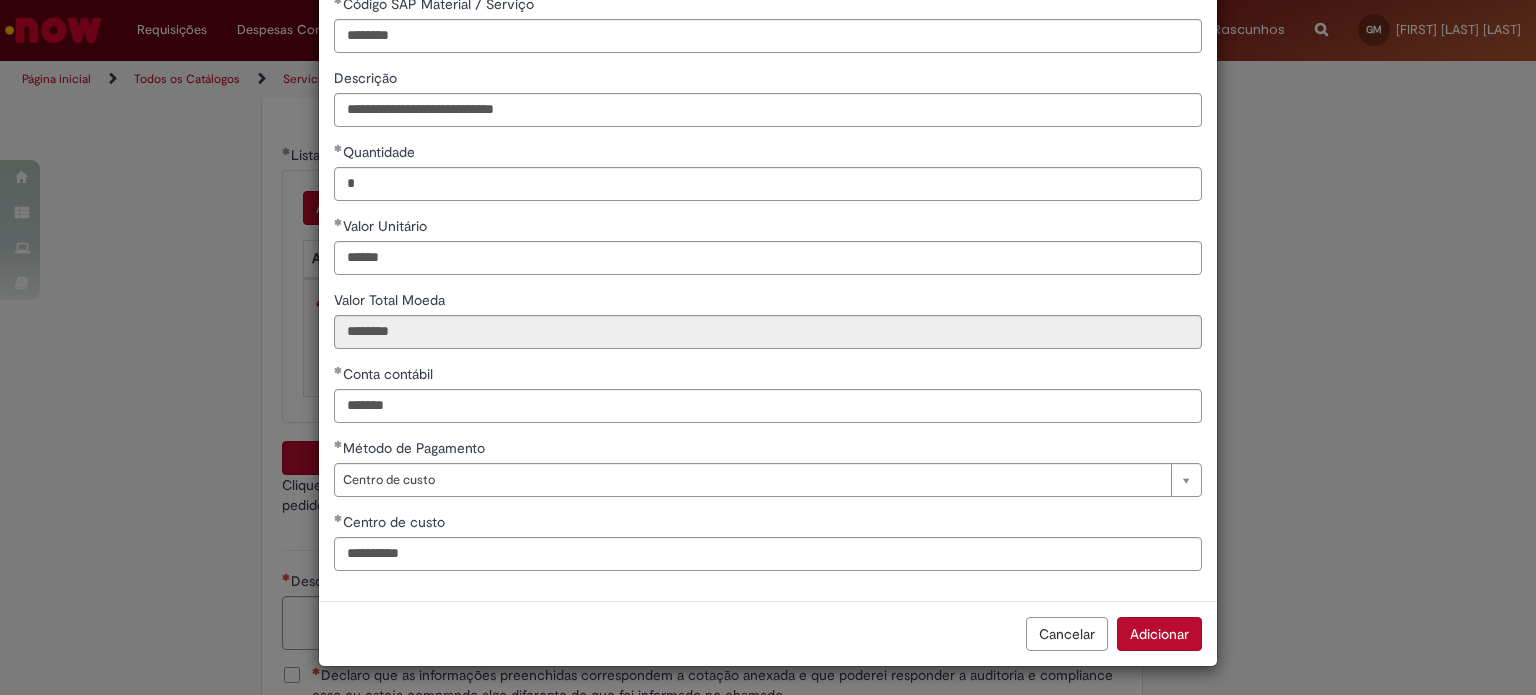 click on "Adicionar" at bounding box center (1159, 634) 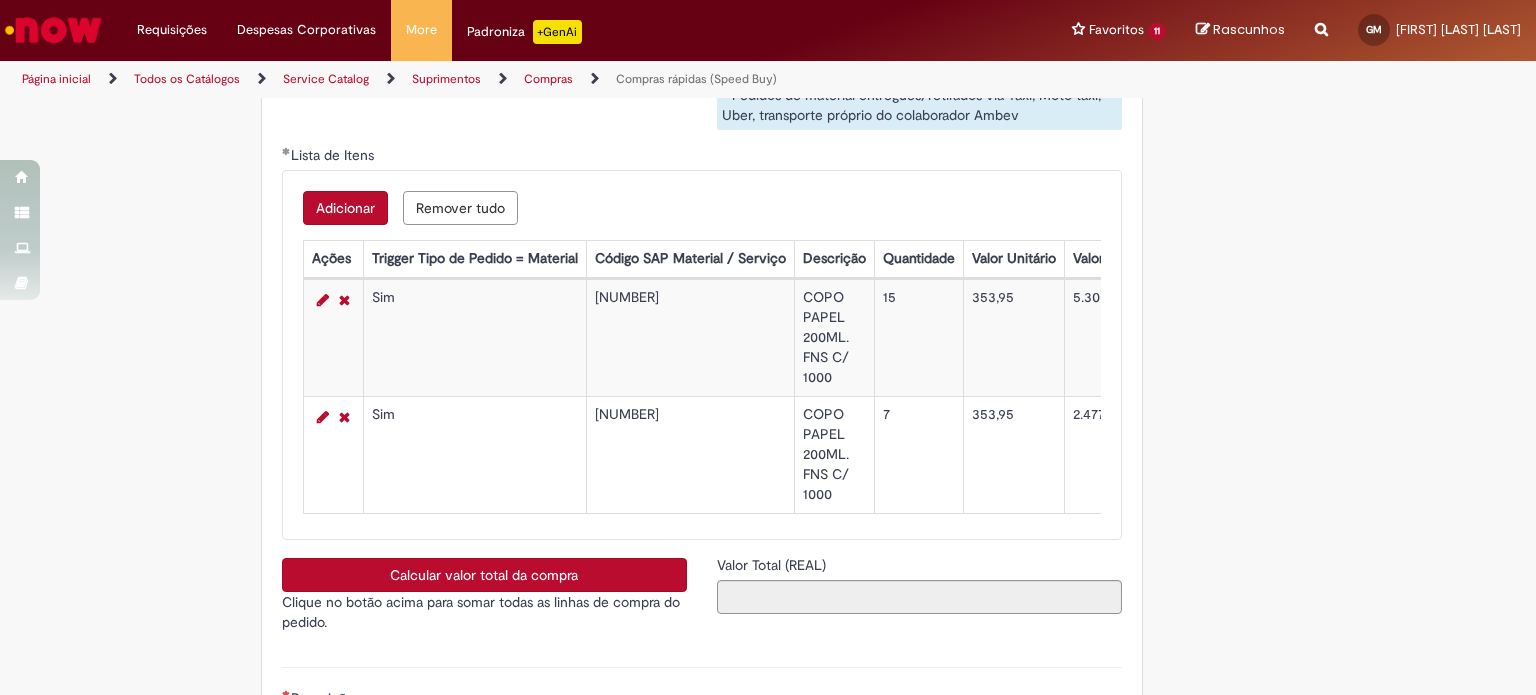 click on "Adicionar" at bounding box center (345, 208) 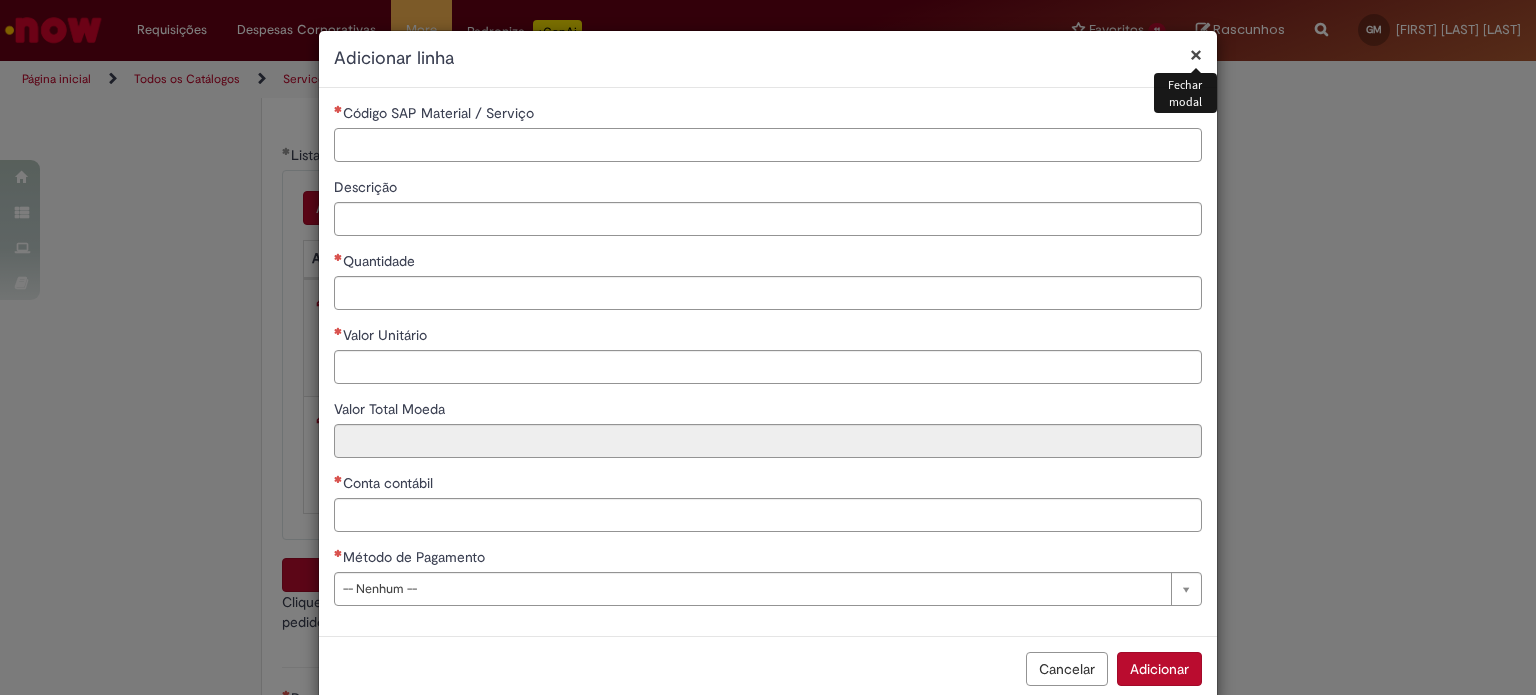 click on "Código SAP Material / Serviço" at bounding box center [768, 145] 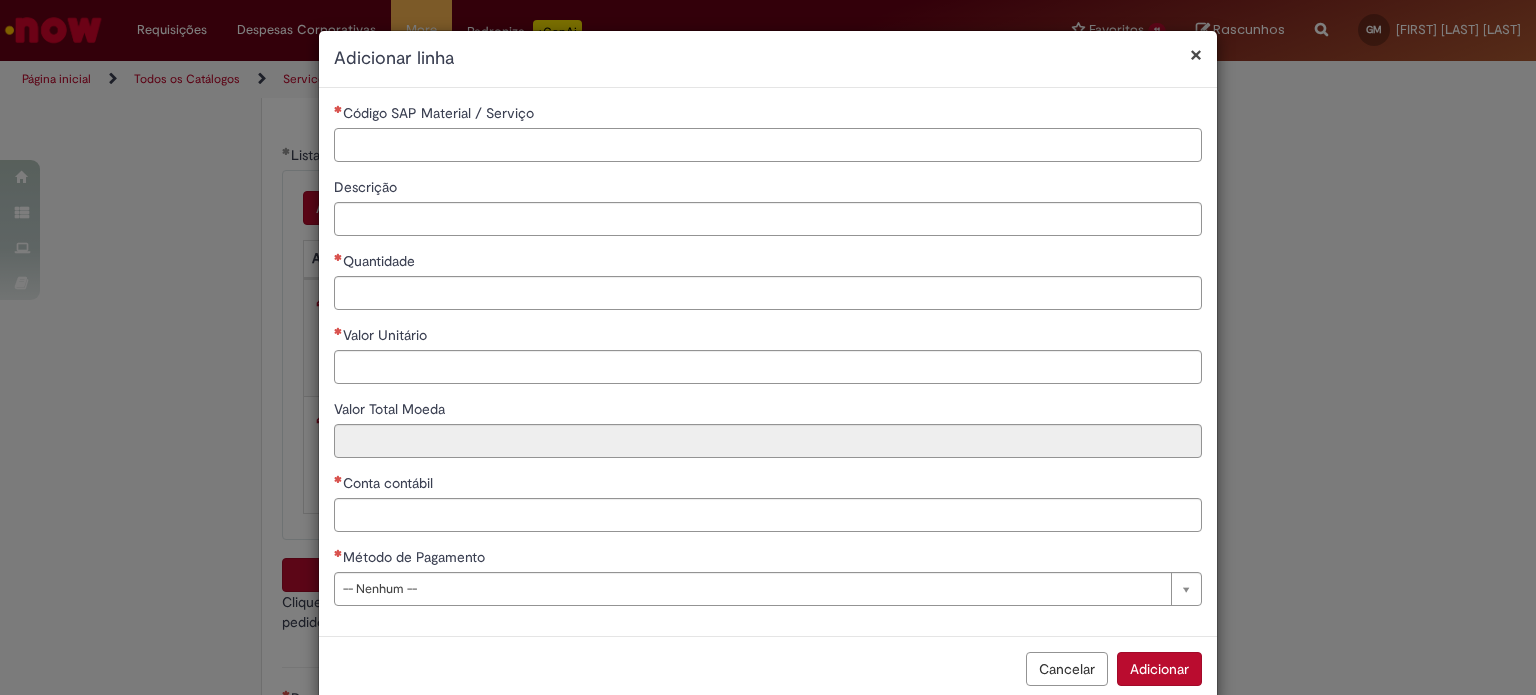 paste on "********" 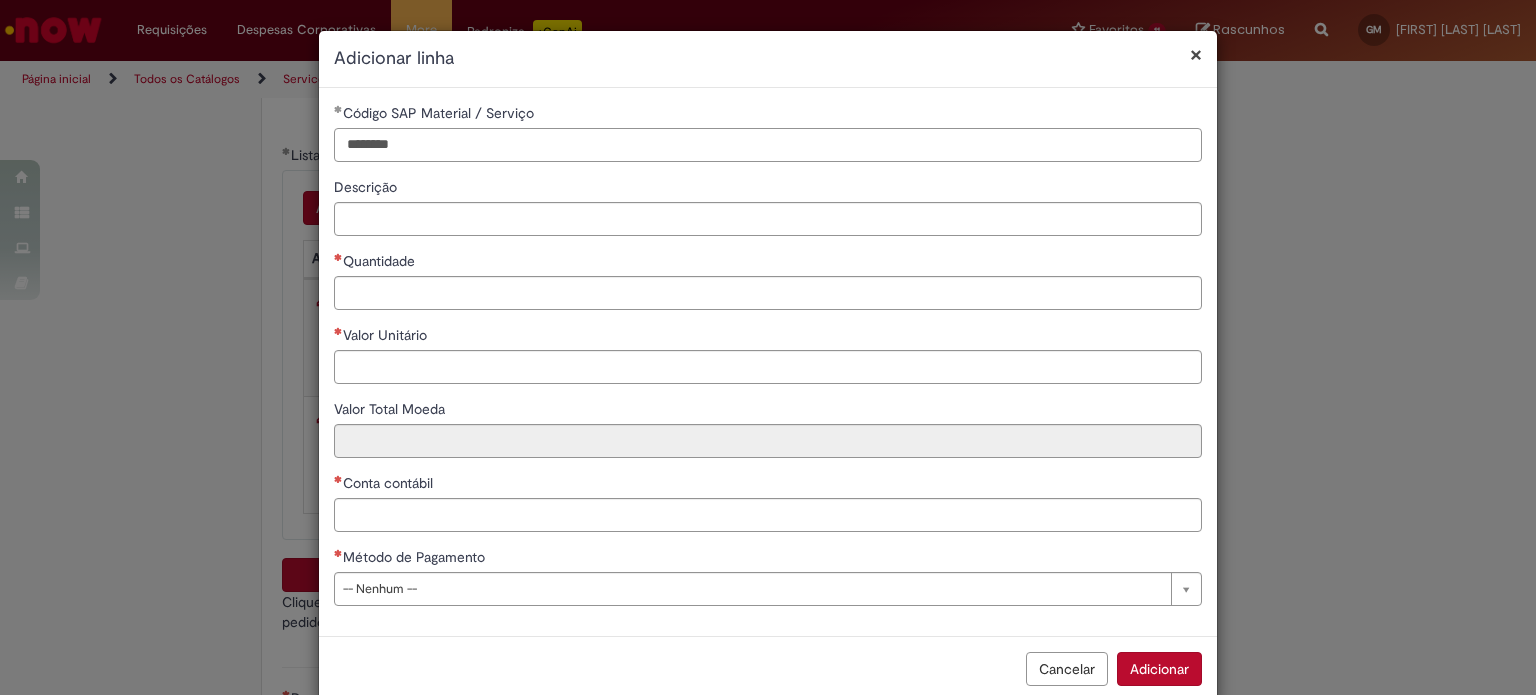 type on "********" 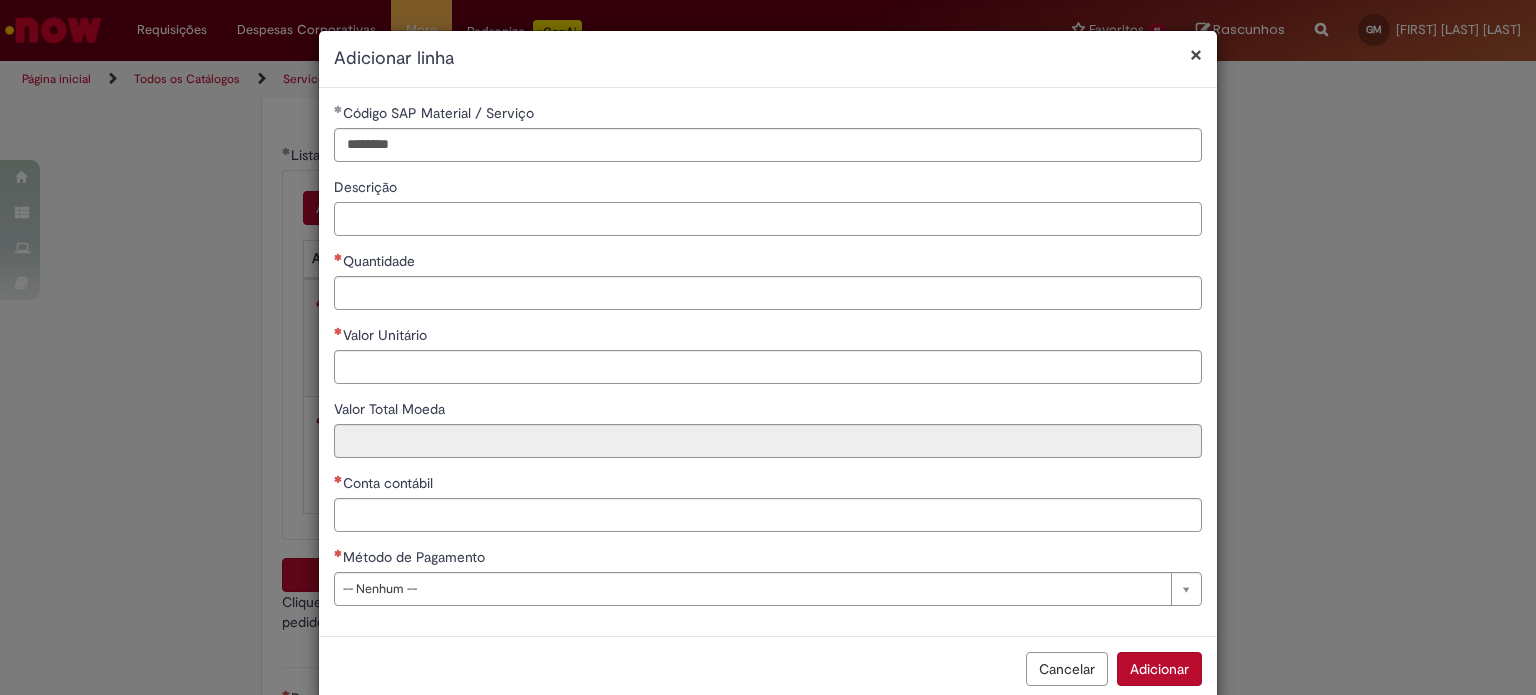 click on "Descrição" at bounding box center (768, 219) 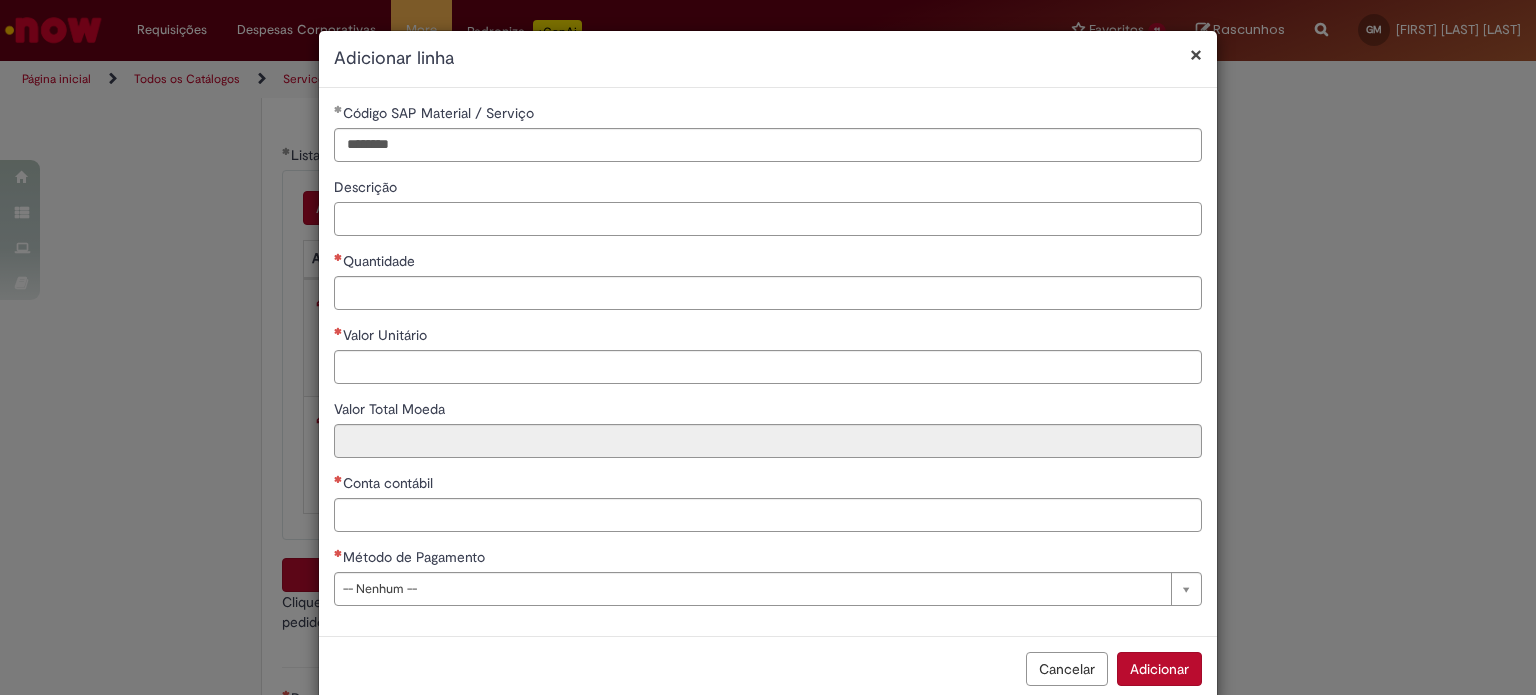 paste on "**********" 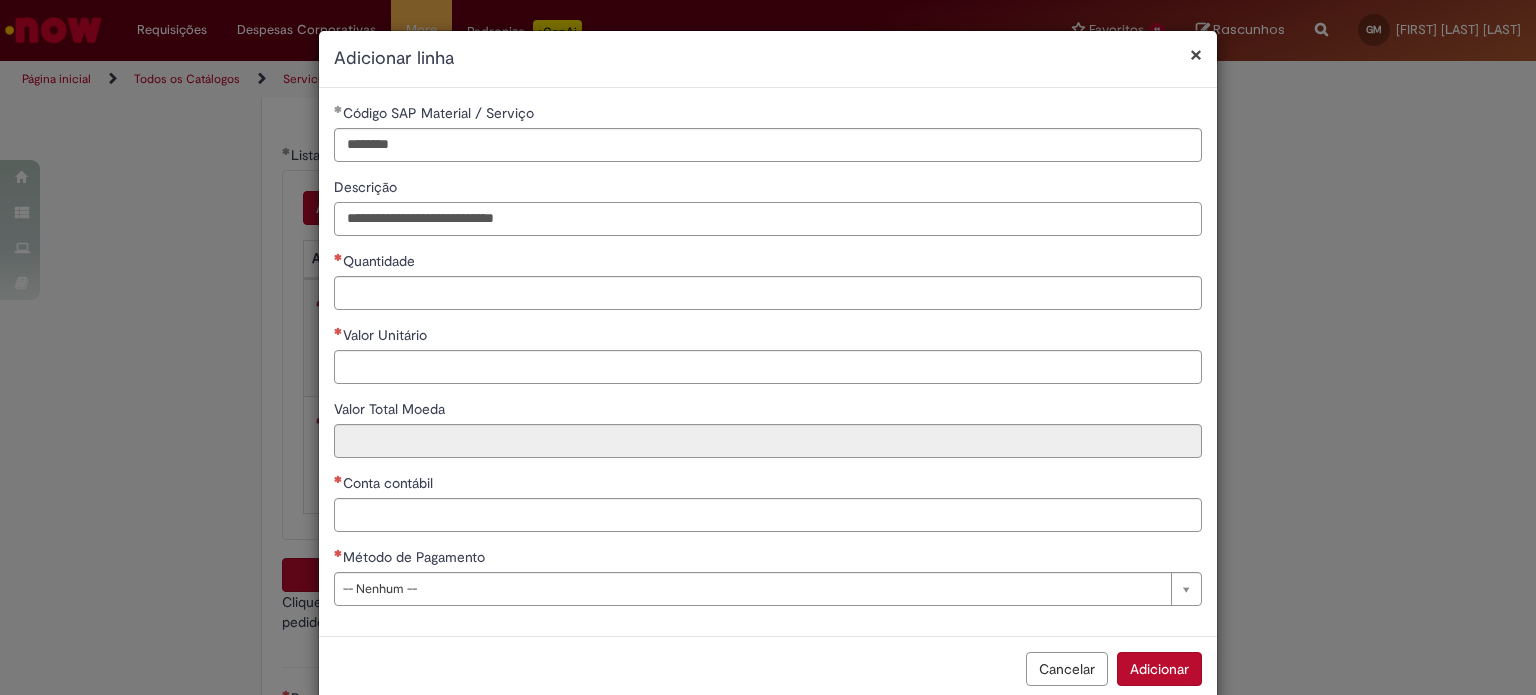 type on "**********" 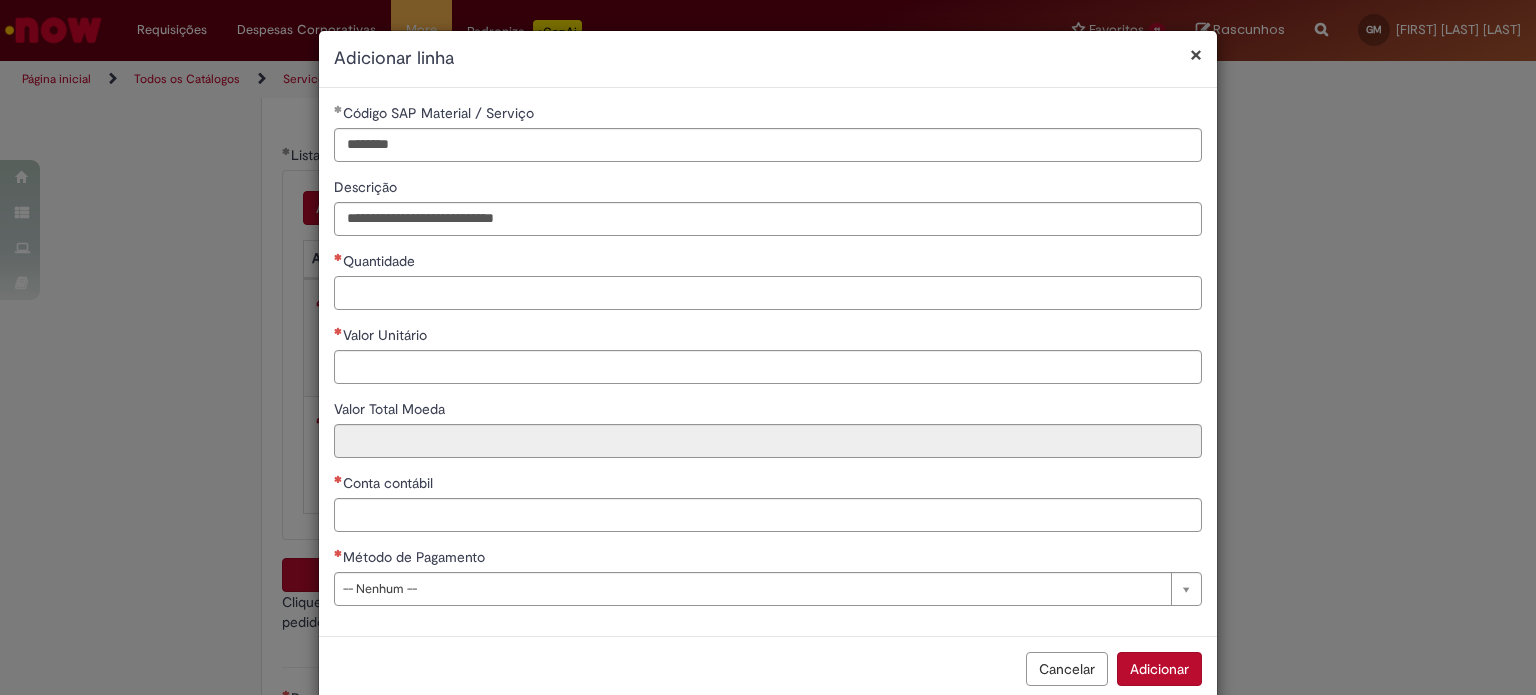 click on "Quantidade" at bounding box center (768, 293) 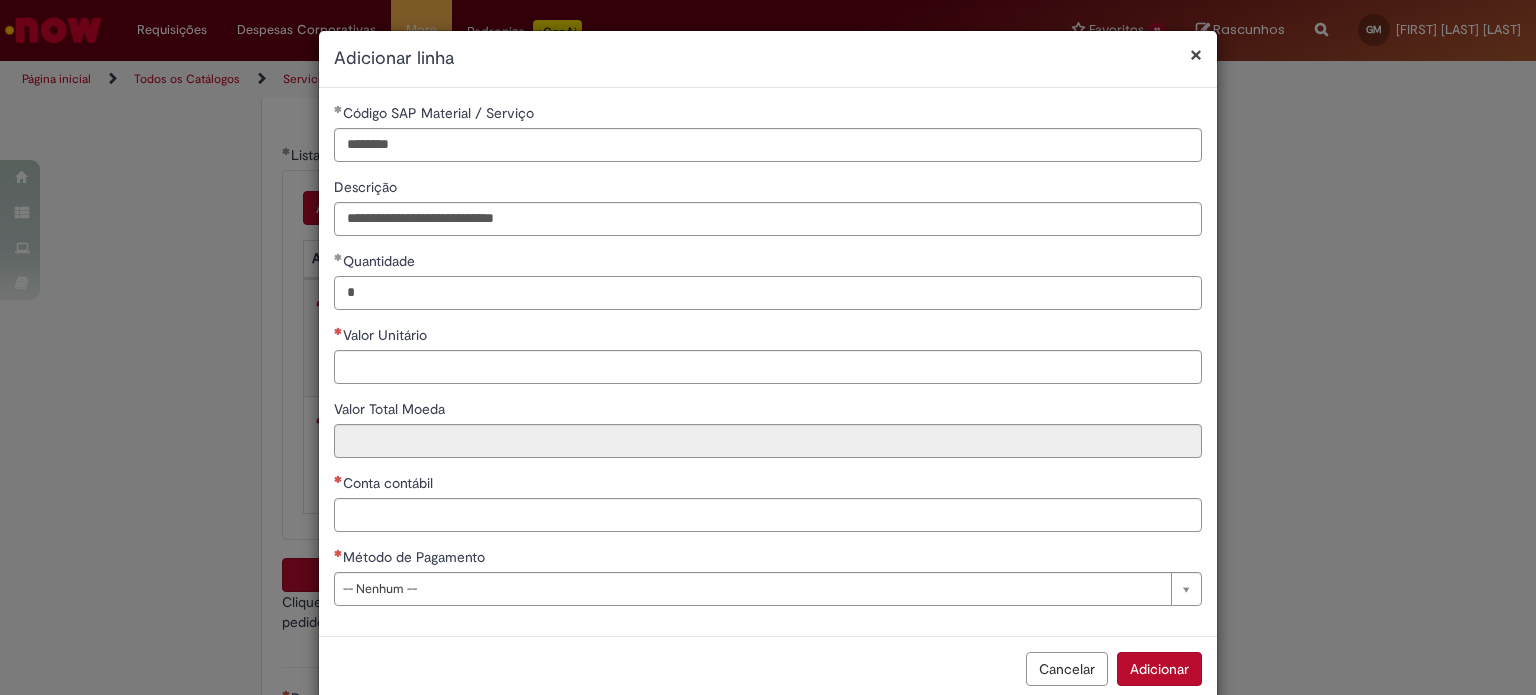 type on "*" 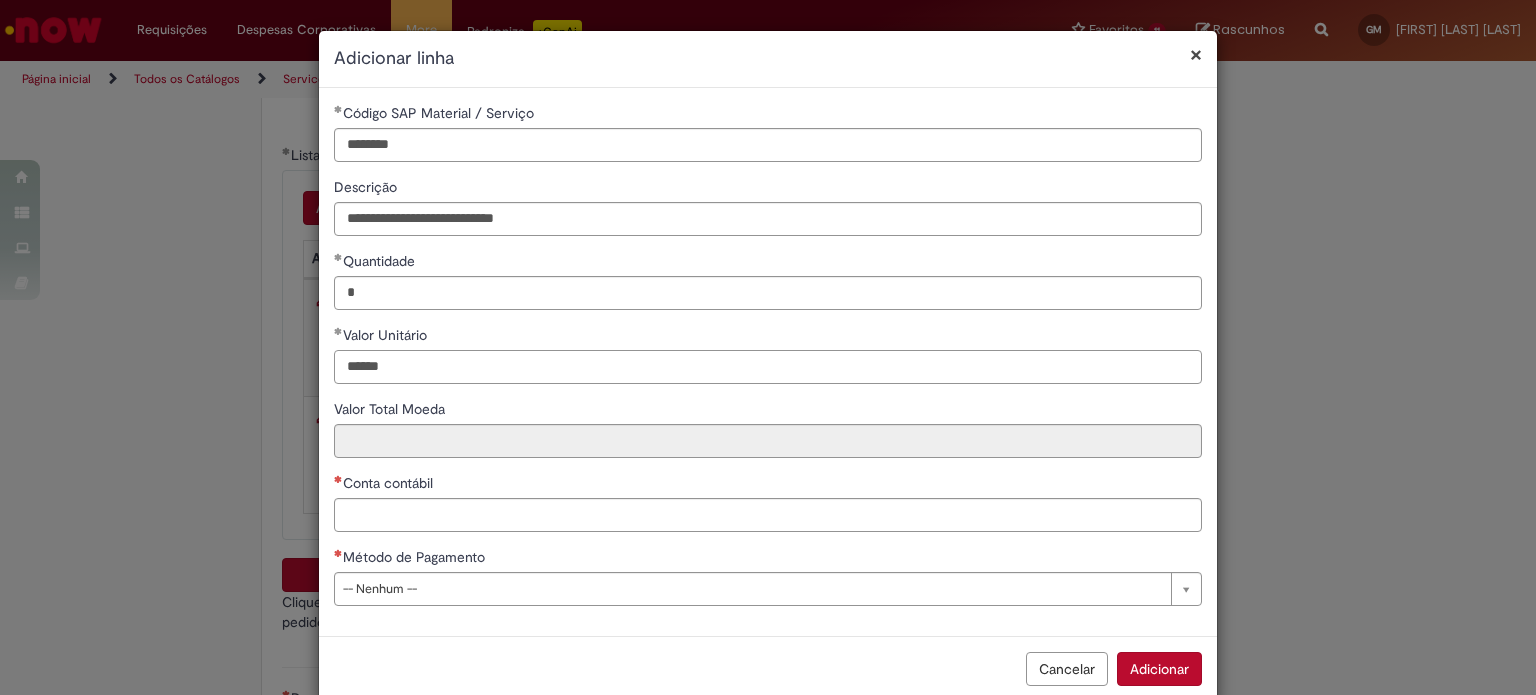 type on "******" 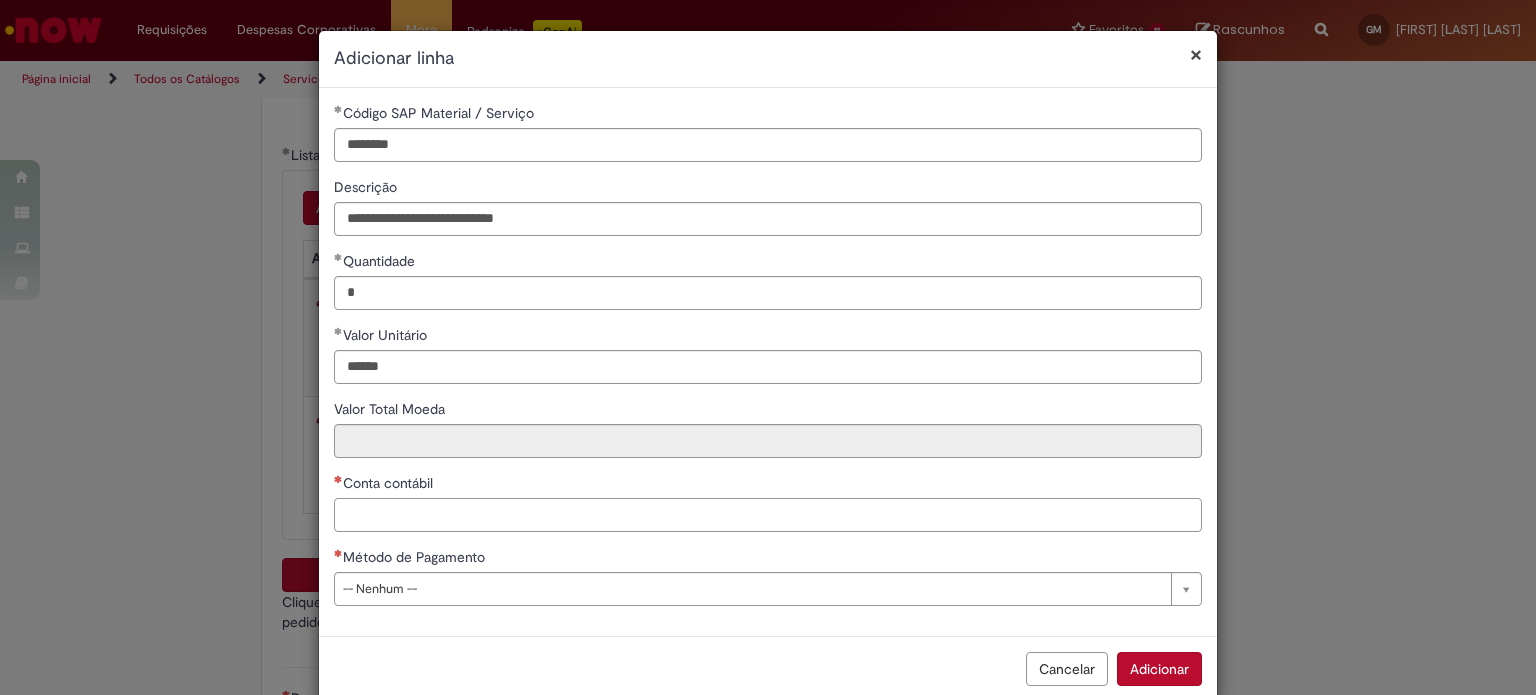 click on "Conta contábil" at bounding box center [768, 515] 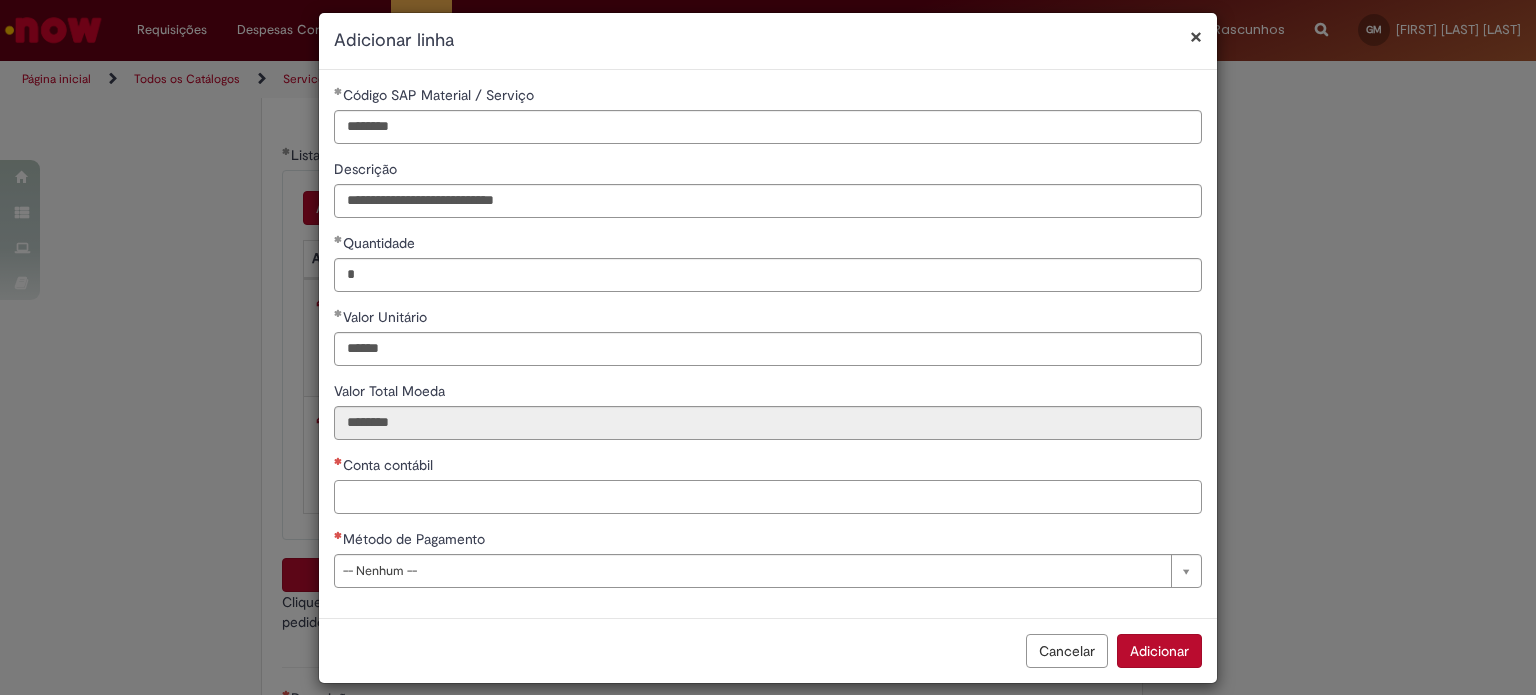 scroll, scrollTop: 35, scrollLeft: 0, axis: vertical 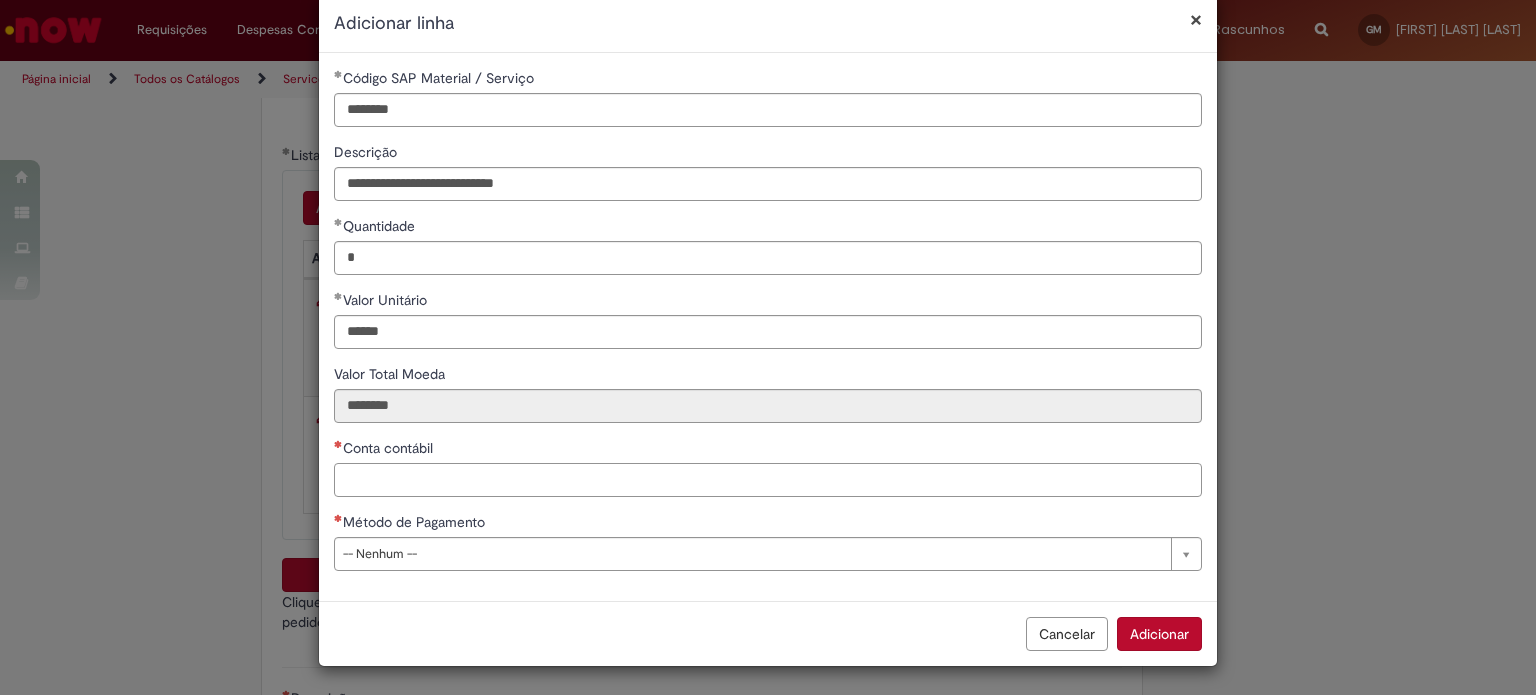 paste on "*******" 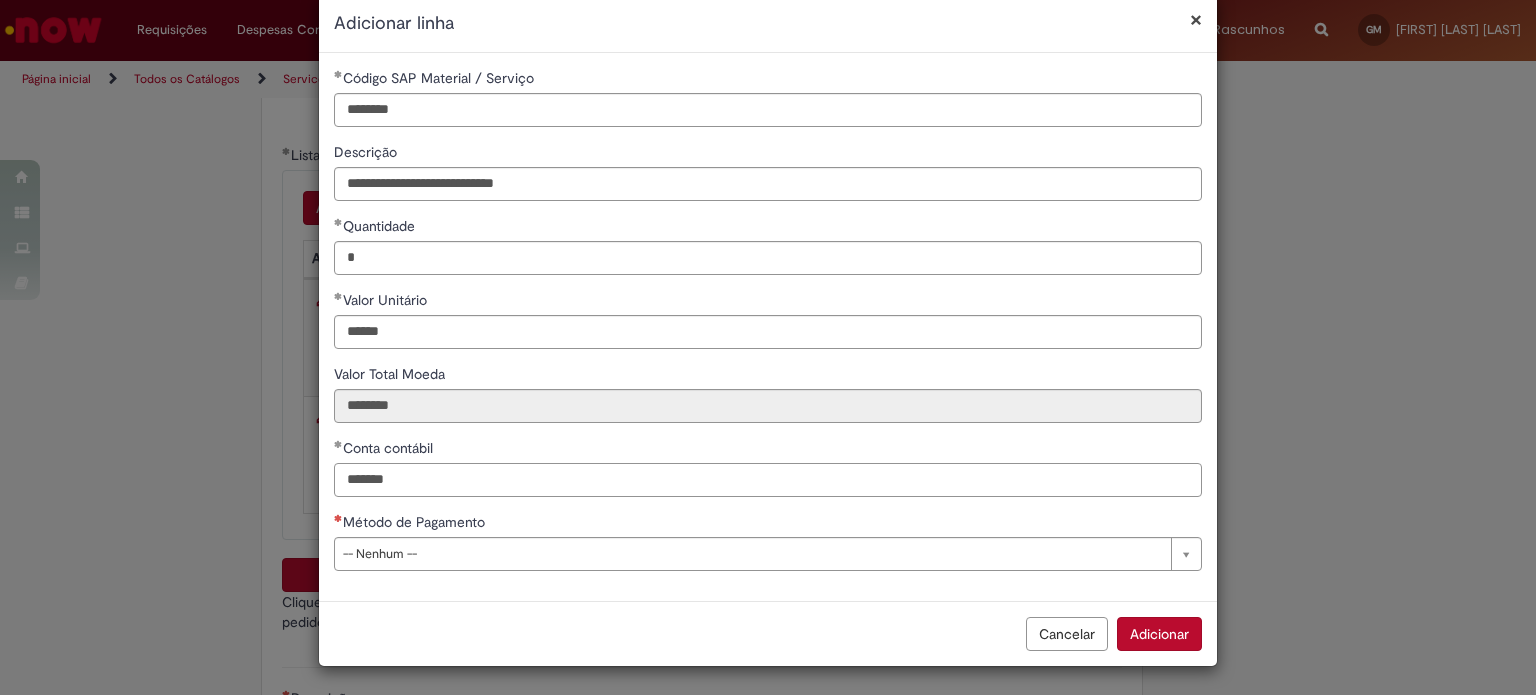 type on "*******" 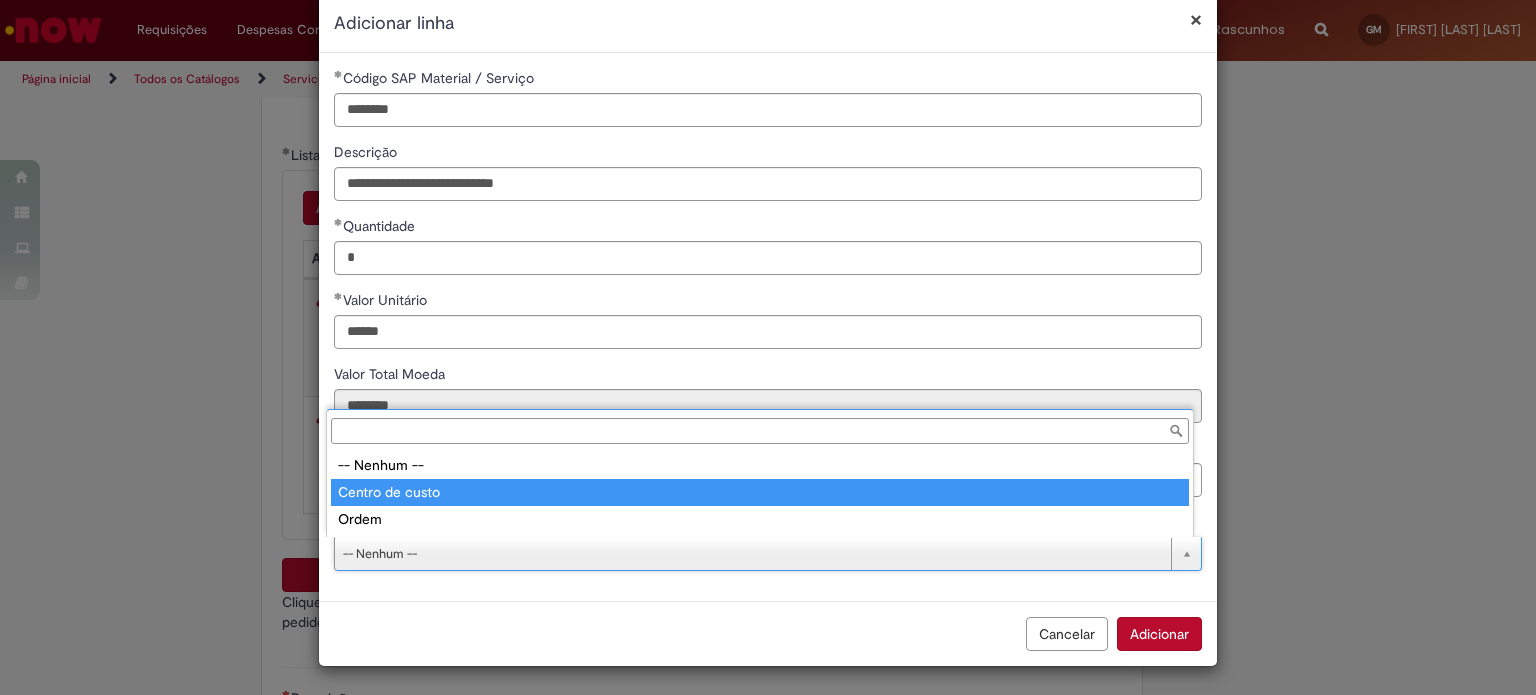 type on "**********" 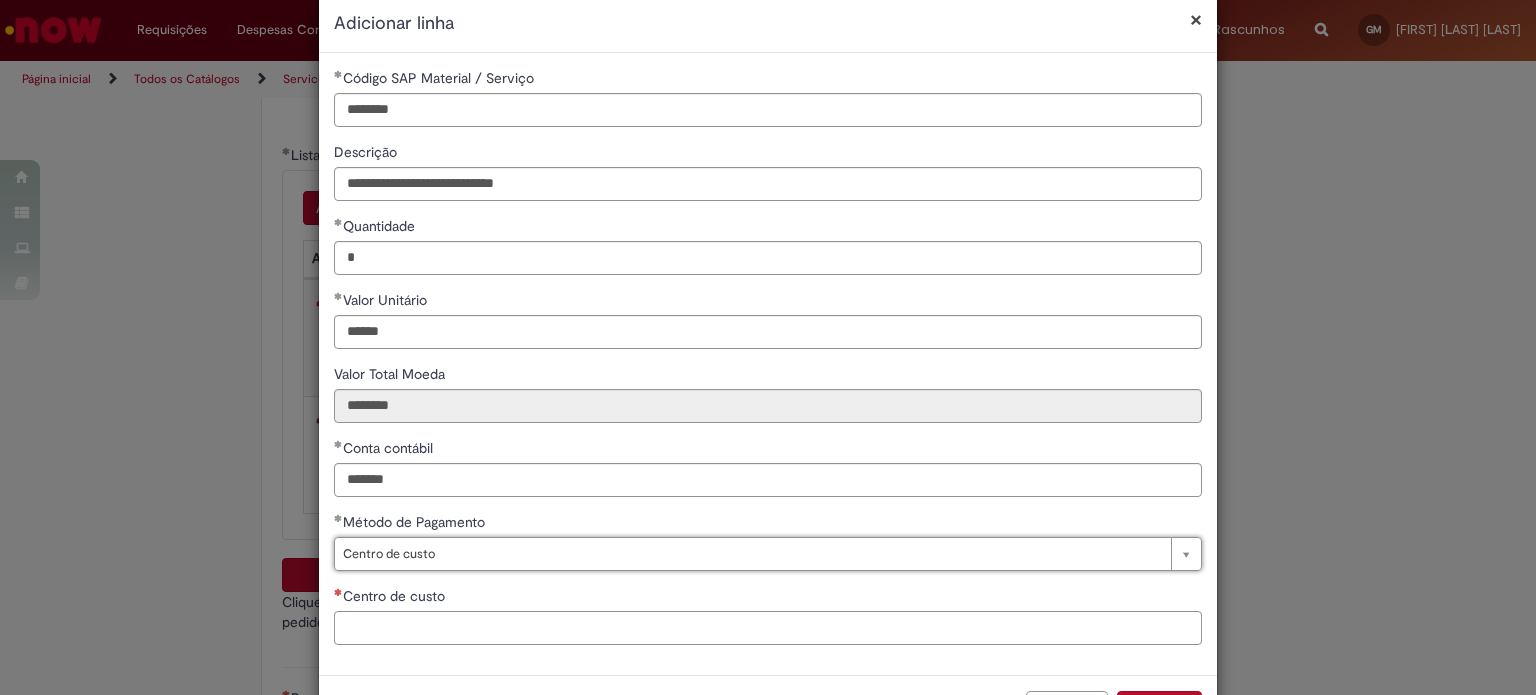 click on "Centro de custo" at bounding box center (768, 628) 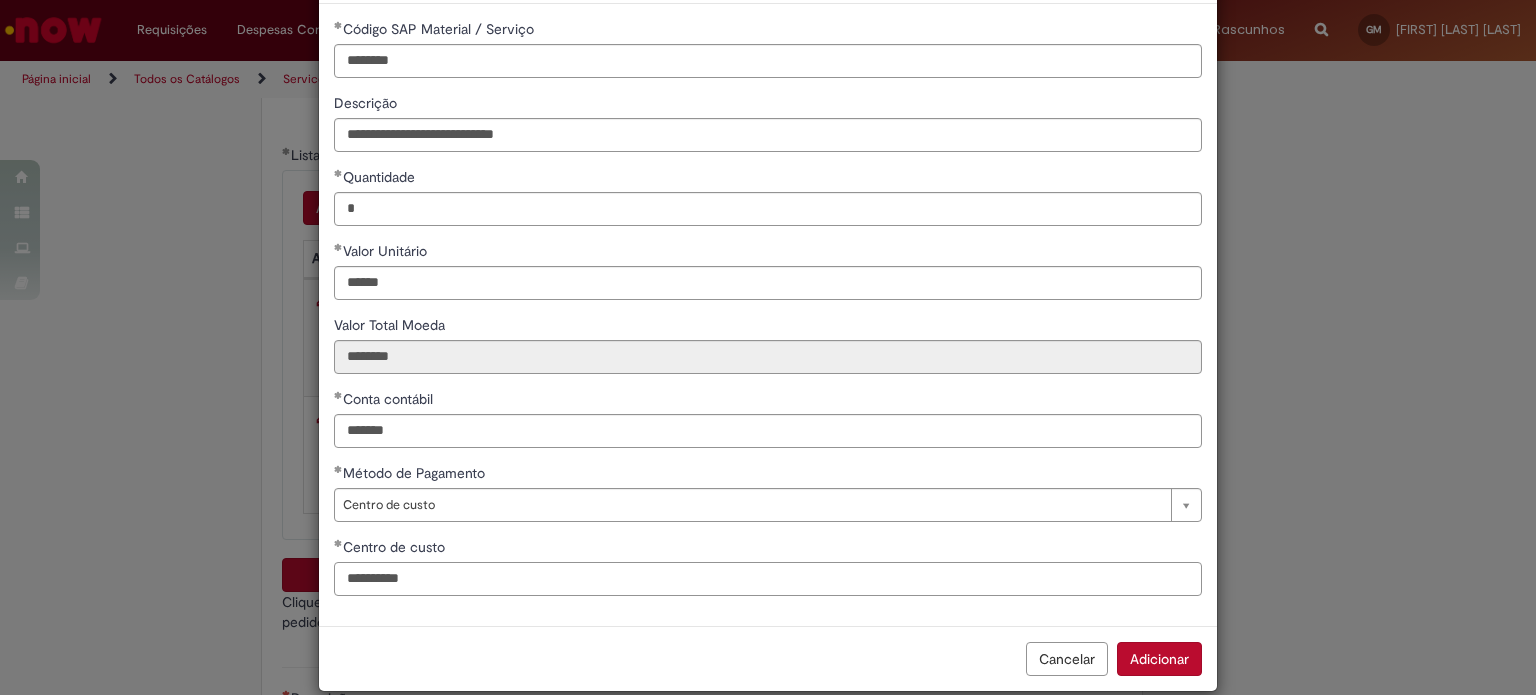 scroll, scrollTop: 109, scrollLeft: 0, axis: vertical 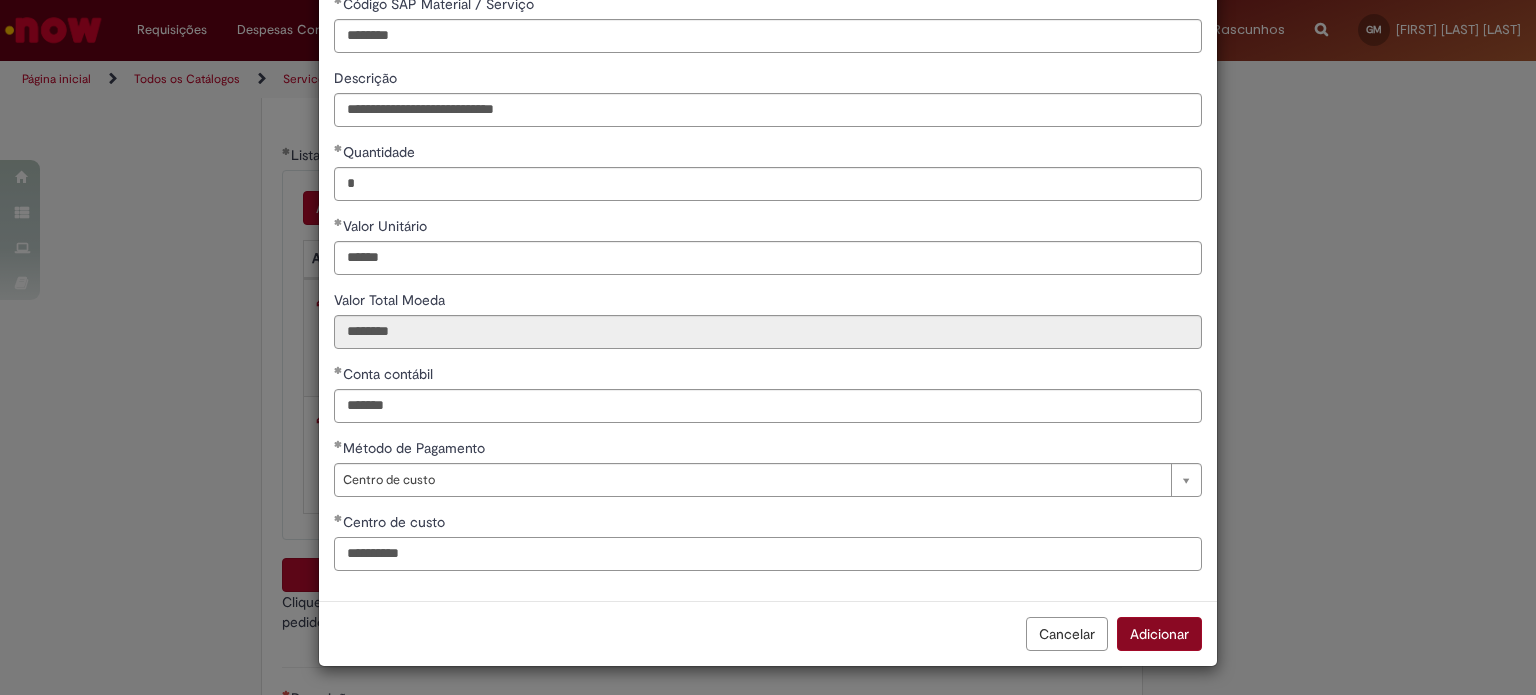type on "**********" 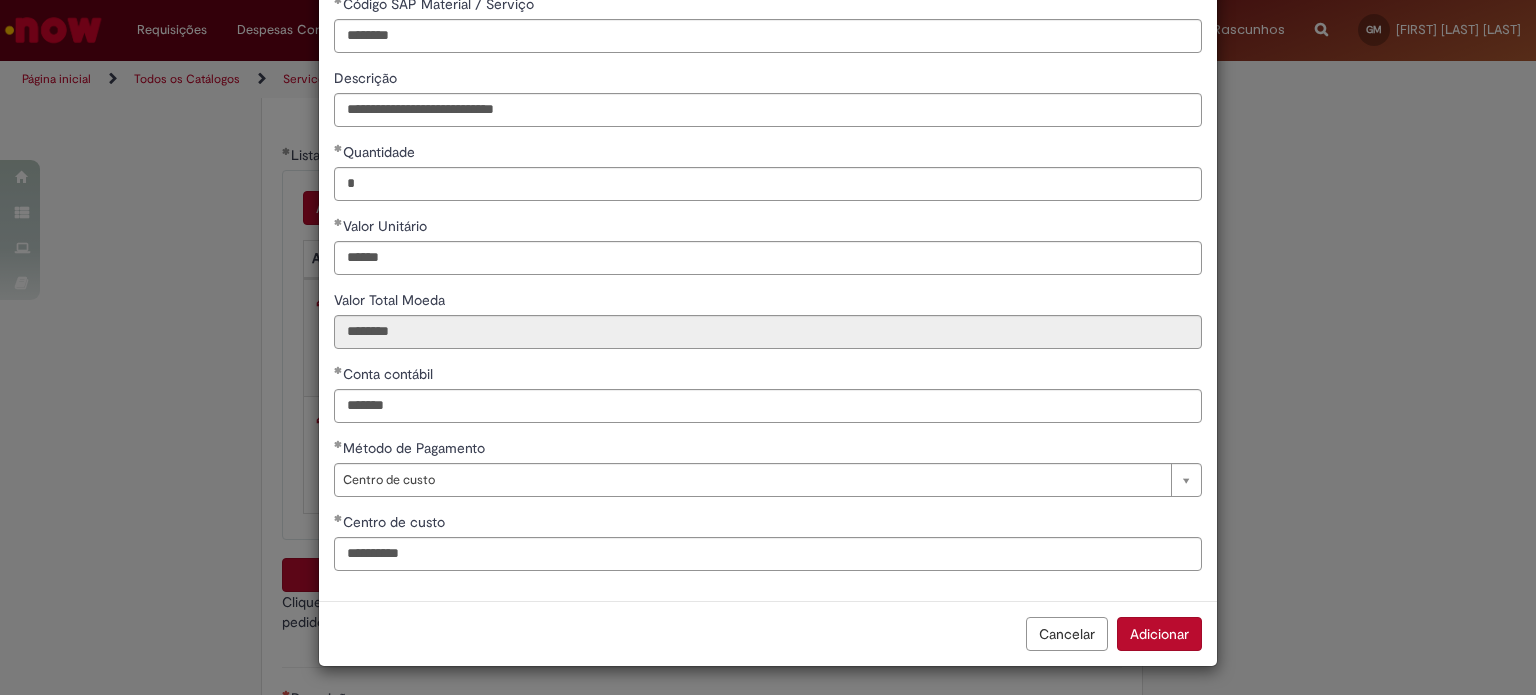 click on "Adicionar" at bounding box center [1159, 634] 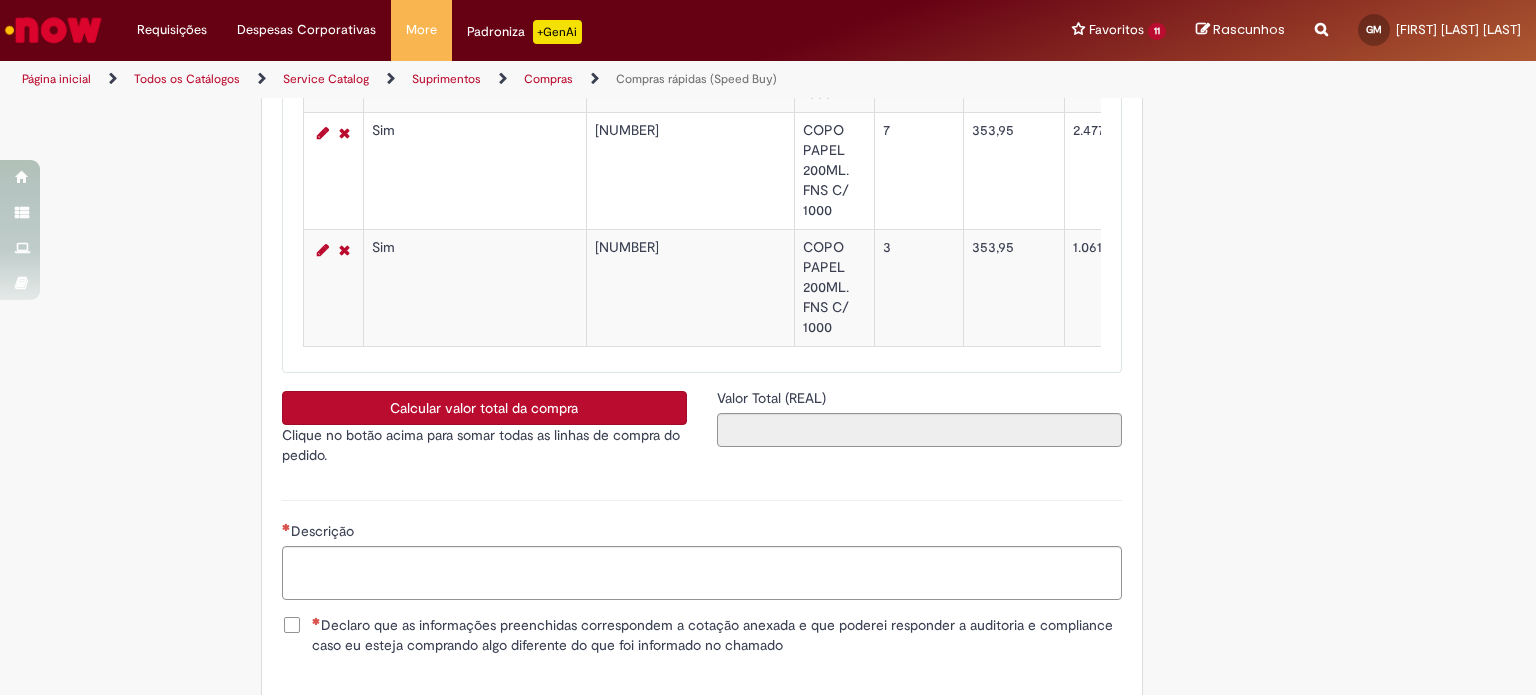 scroll, scrollTop: 3600, scrollLeft: 0, axis: vertical 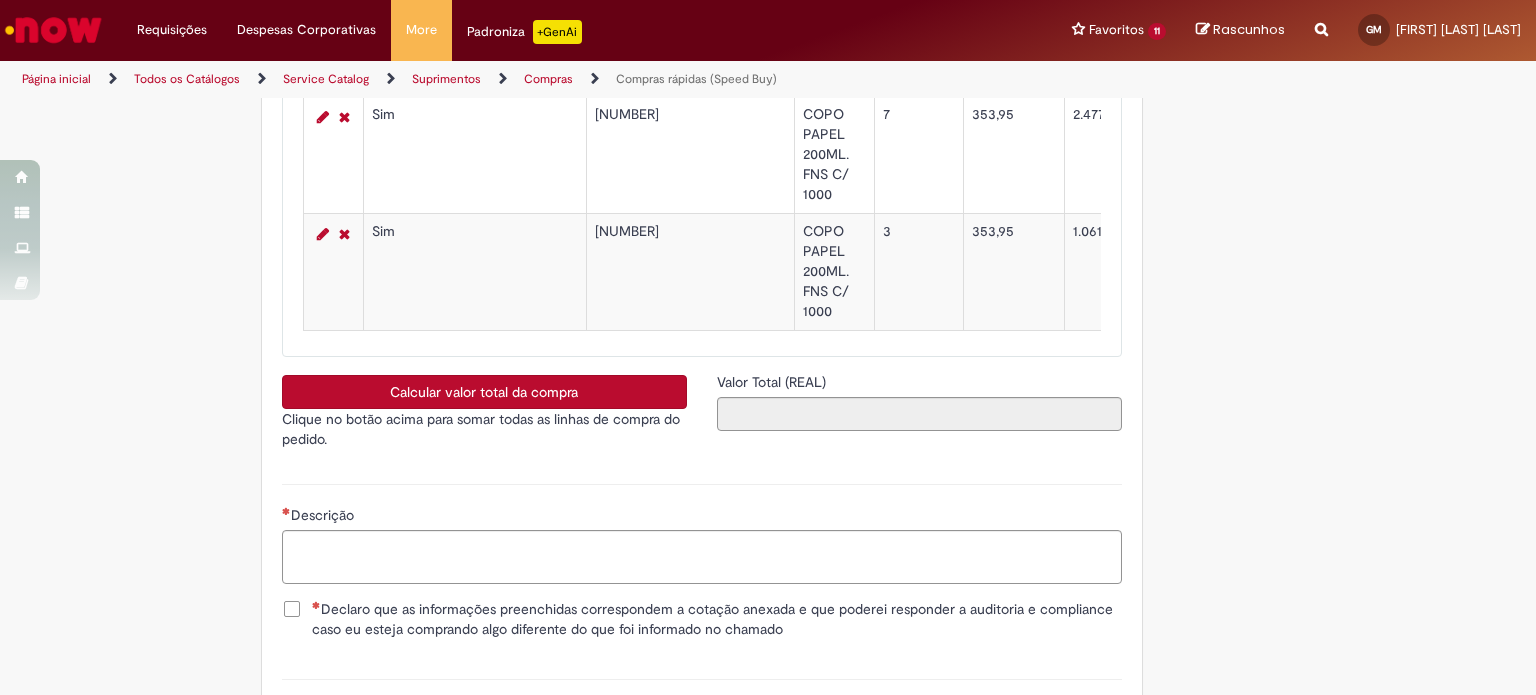 click on "Calcular valor total da compra" at bounding box center (484, 392) 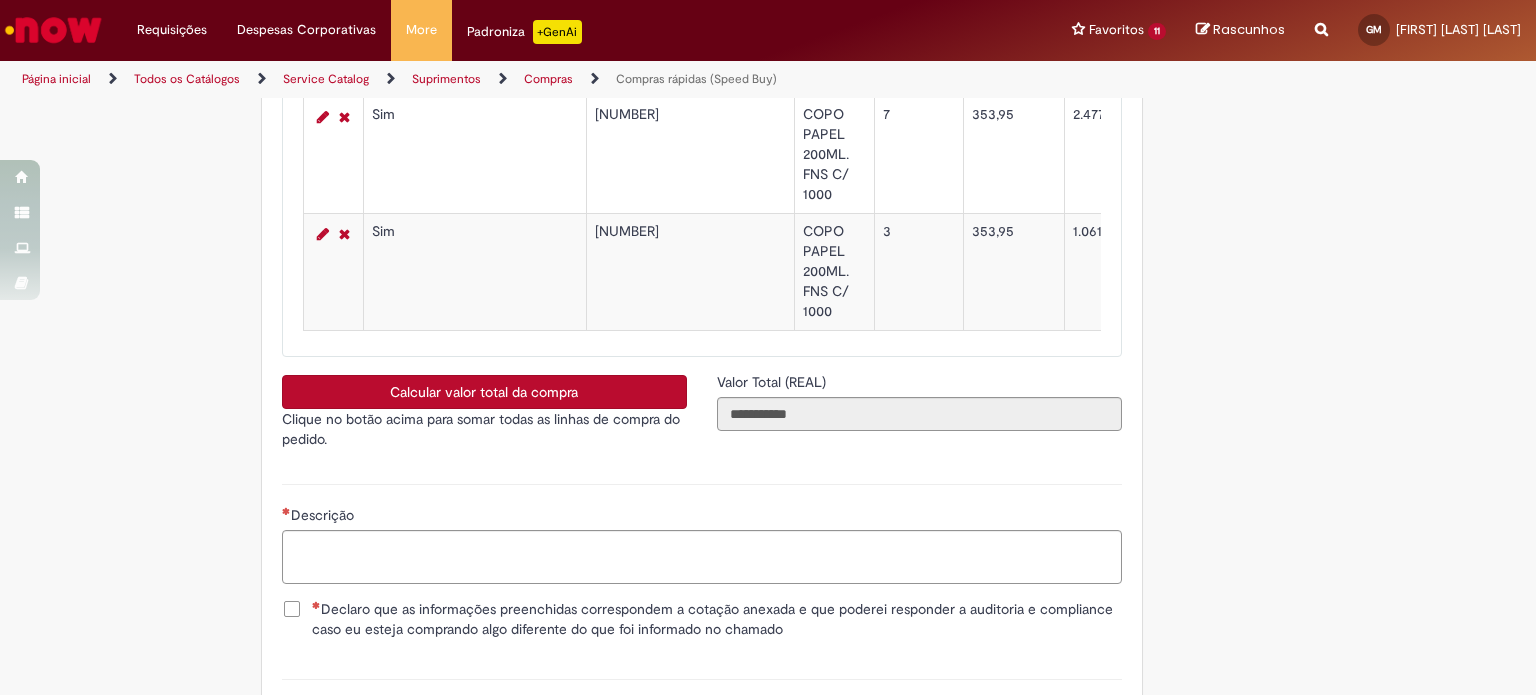 scroll, scrollTop: 3800, scrollLeft: 0, axis: vertical 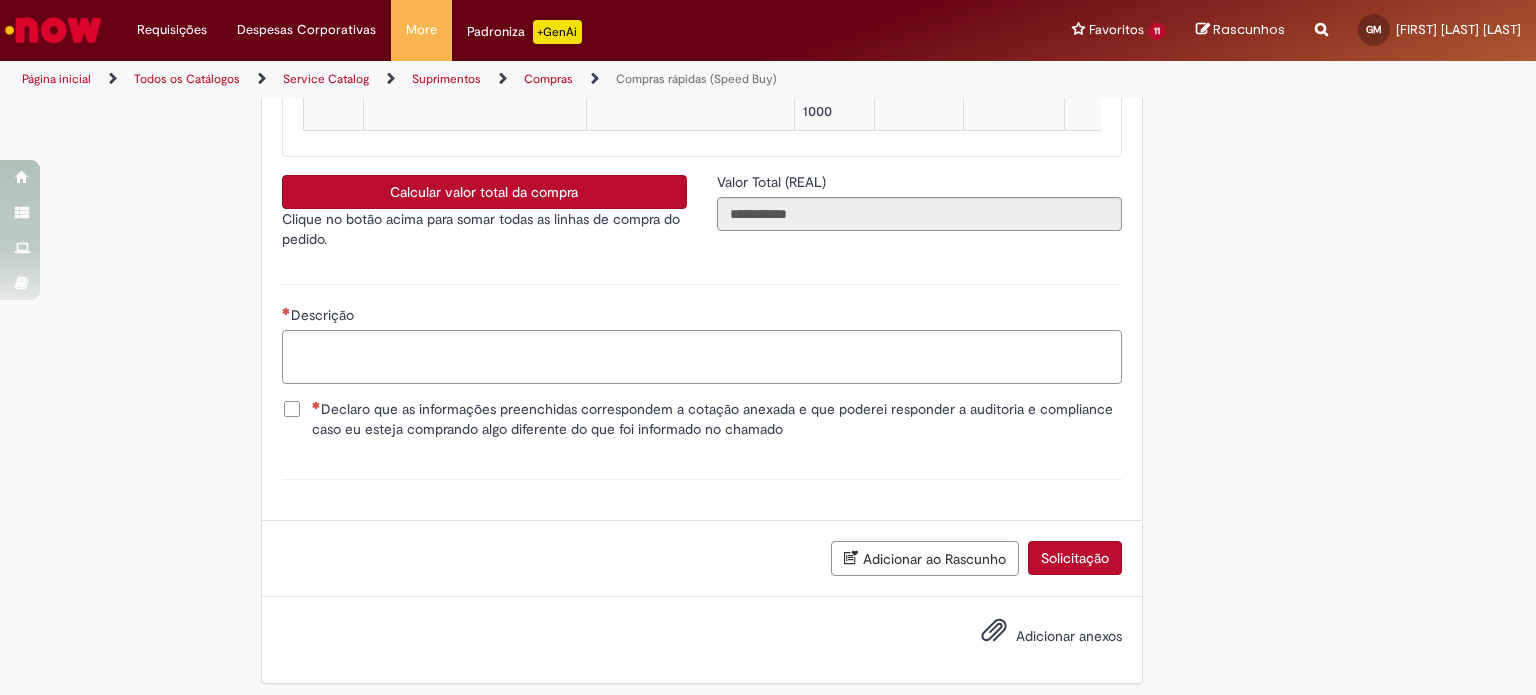 click on "Descrição" at bounding box center [702, 357] 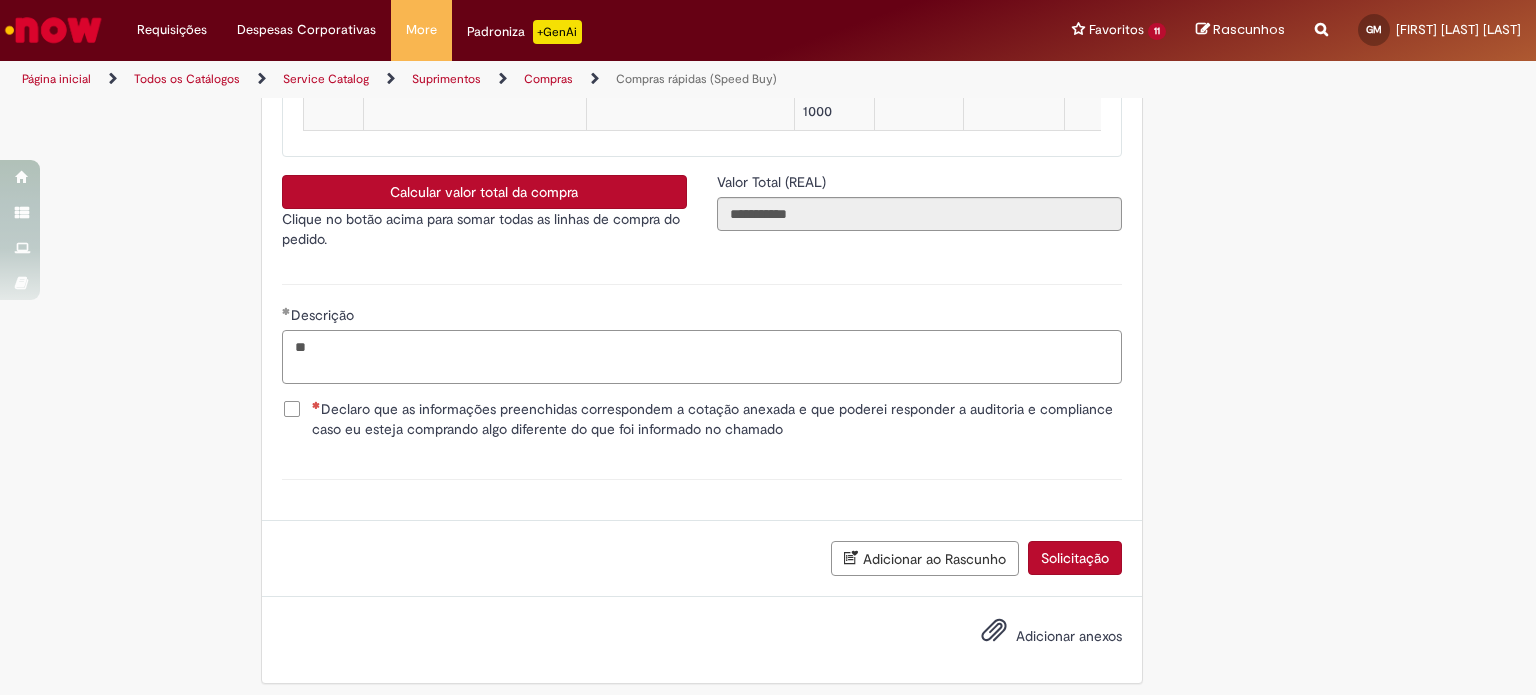 type on "*" 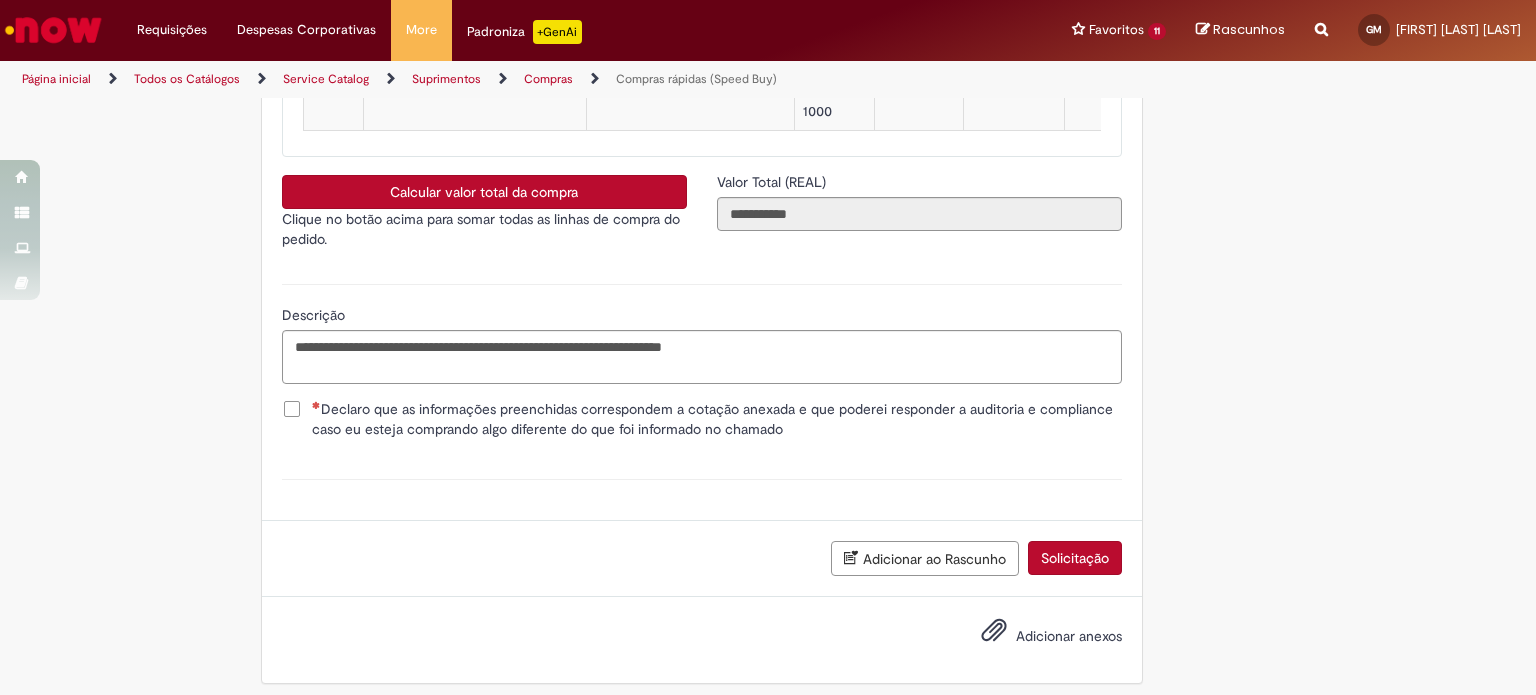 click on "Declaro que as informações preenchidas correspondem a cotação anexada e que poderei responder a auditoria e compliance caso eu esteja comprando algo diferente do que foi informado no chamado" at bounding box center [717, 419] 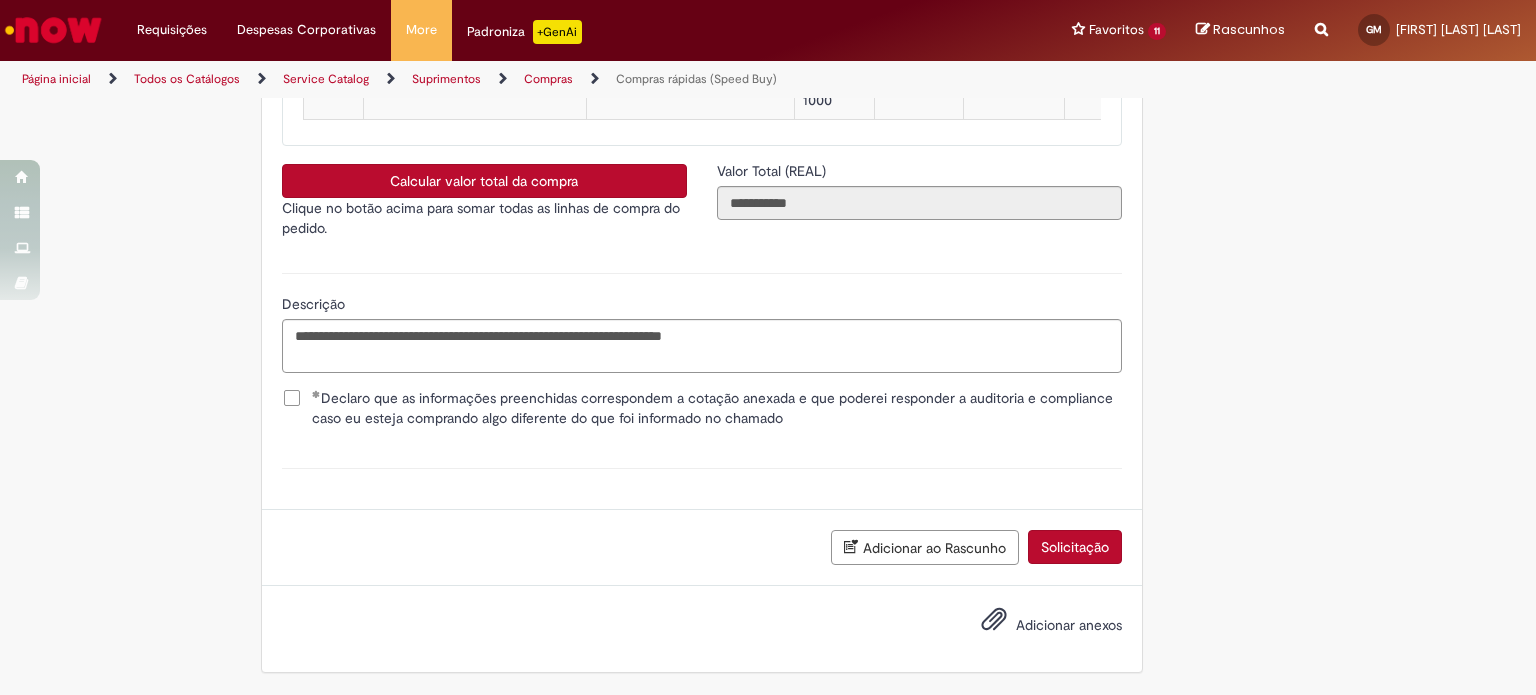scroll, scrollTop: 3822, scrollLeft: 0, axis: vertical 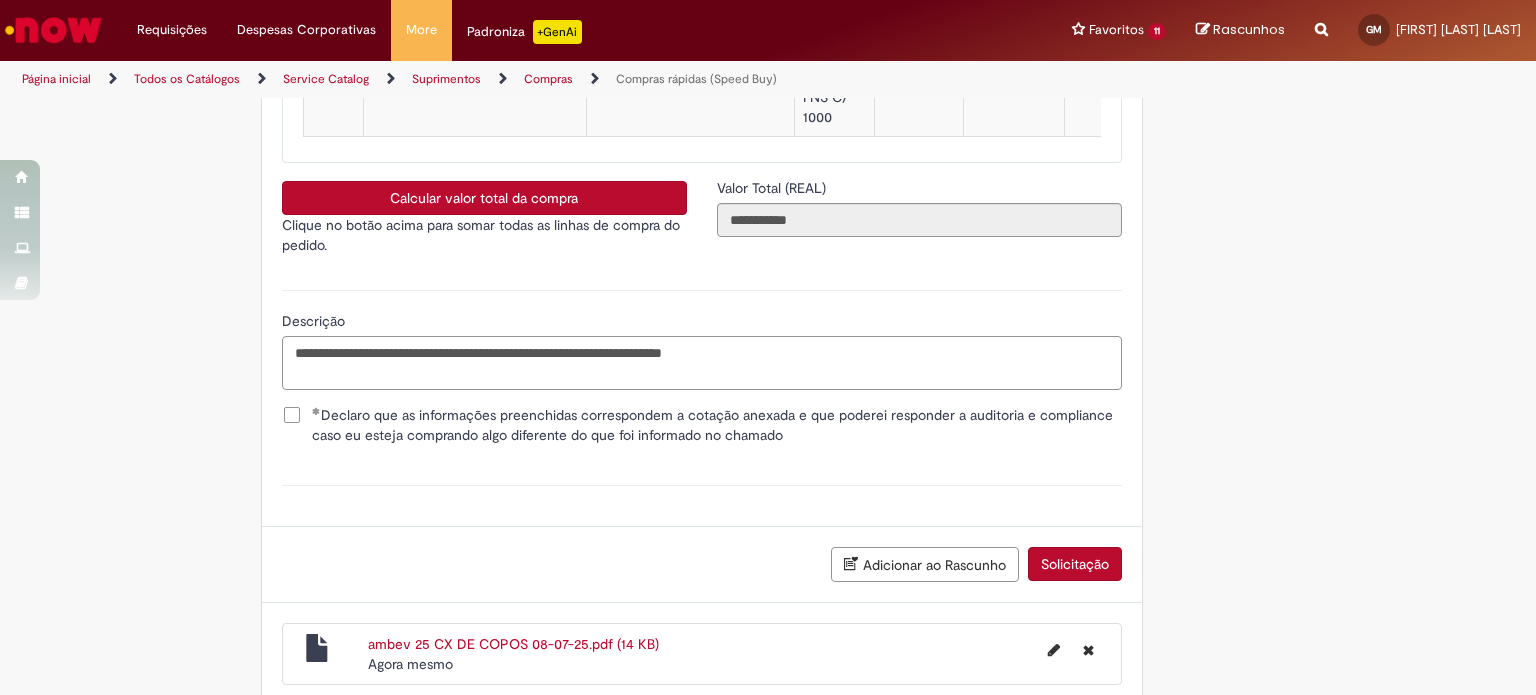 drag, startPoint x: 692, startPoint y: 366, endPoint x: 628, endPoint y: 371, distance: 64.195015 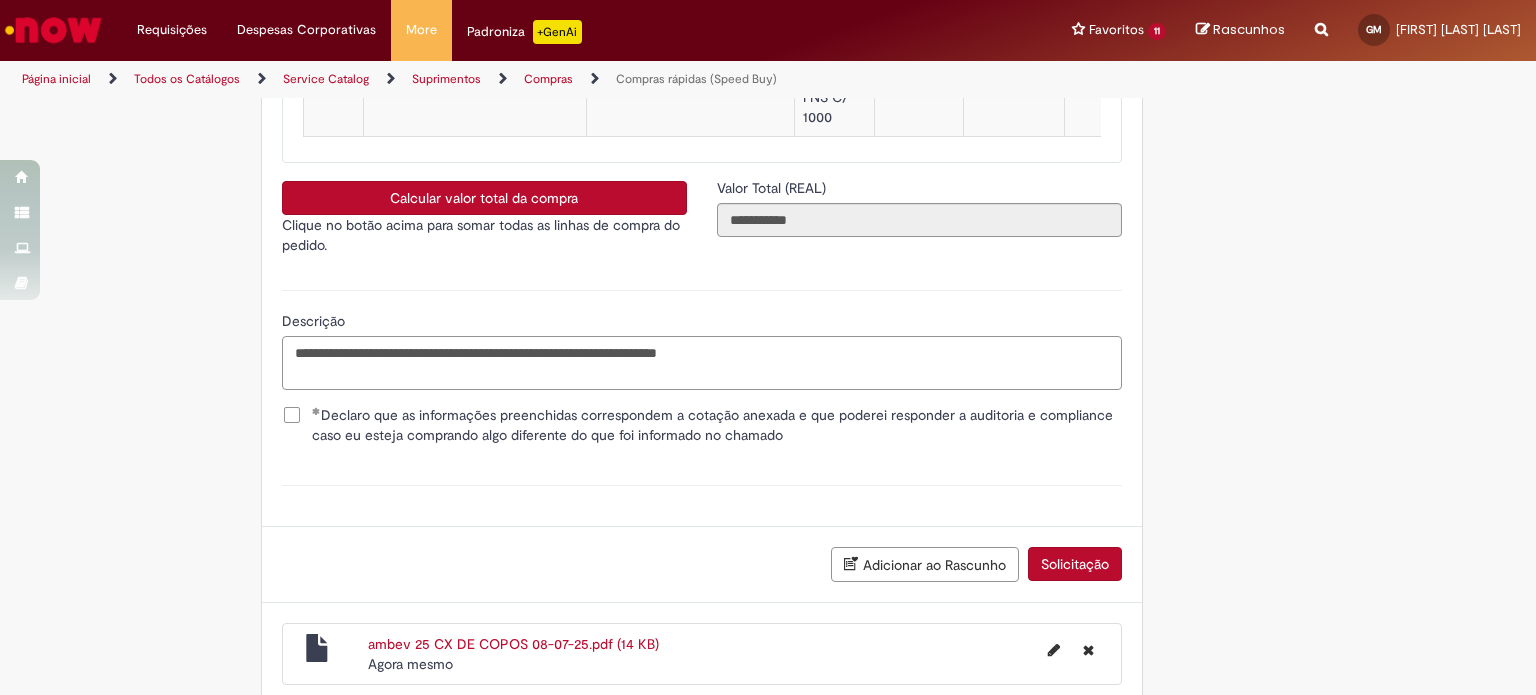 click on "**********" at bounding box center [702, 363] 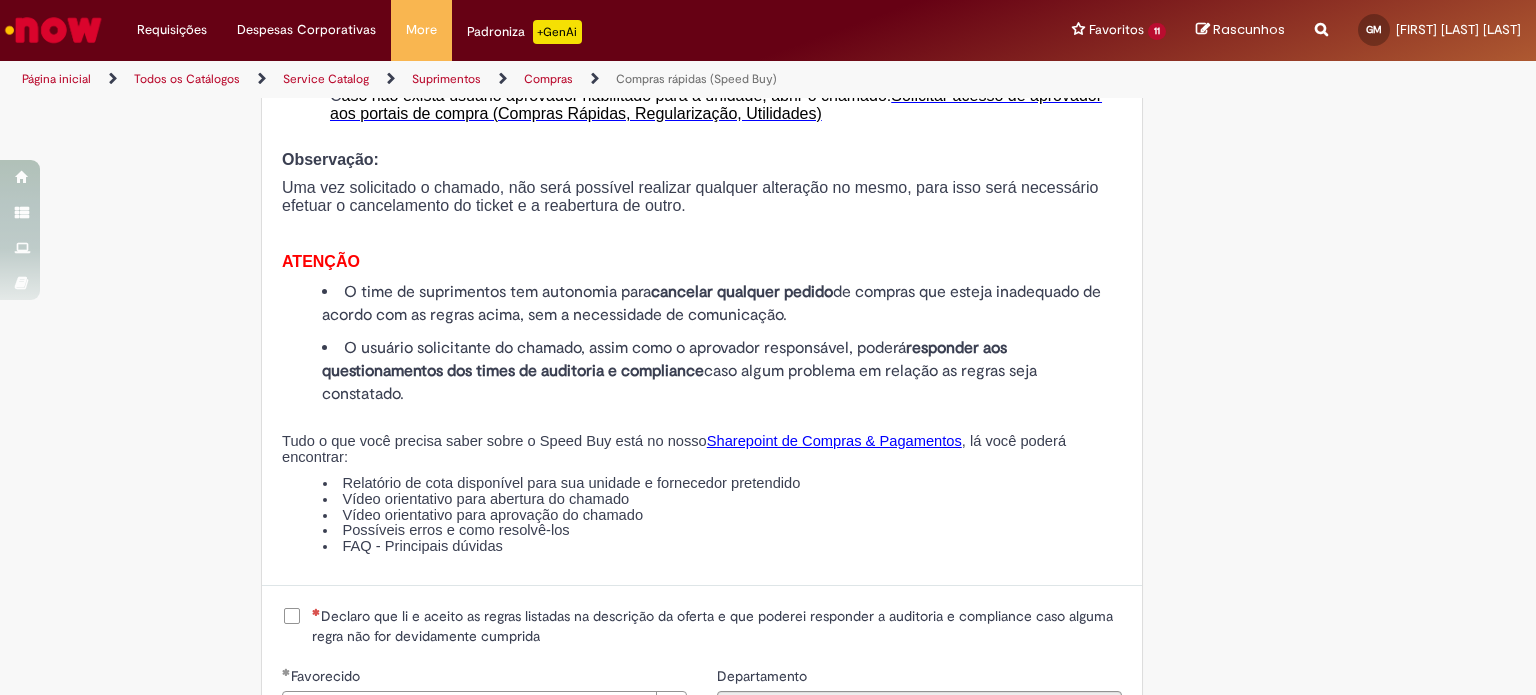 scroll, scrollTop: 2194, scrollLeft: 0, axis: vertical 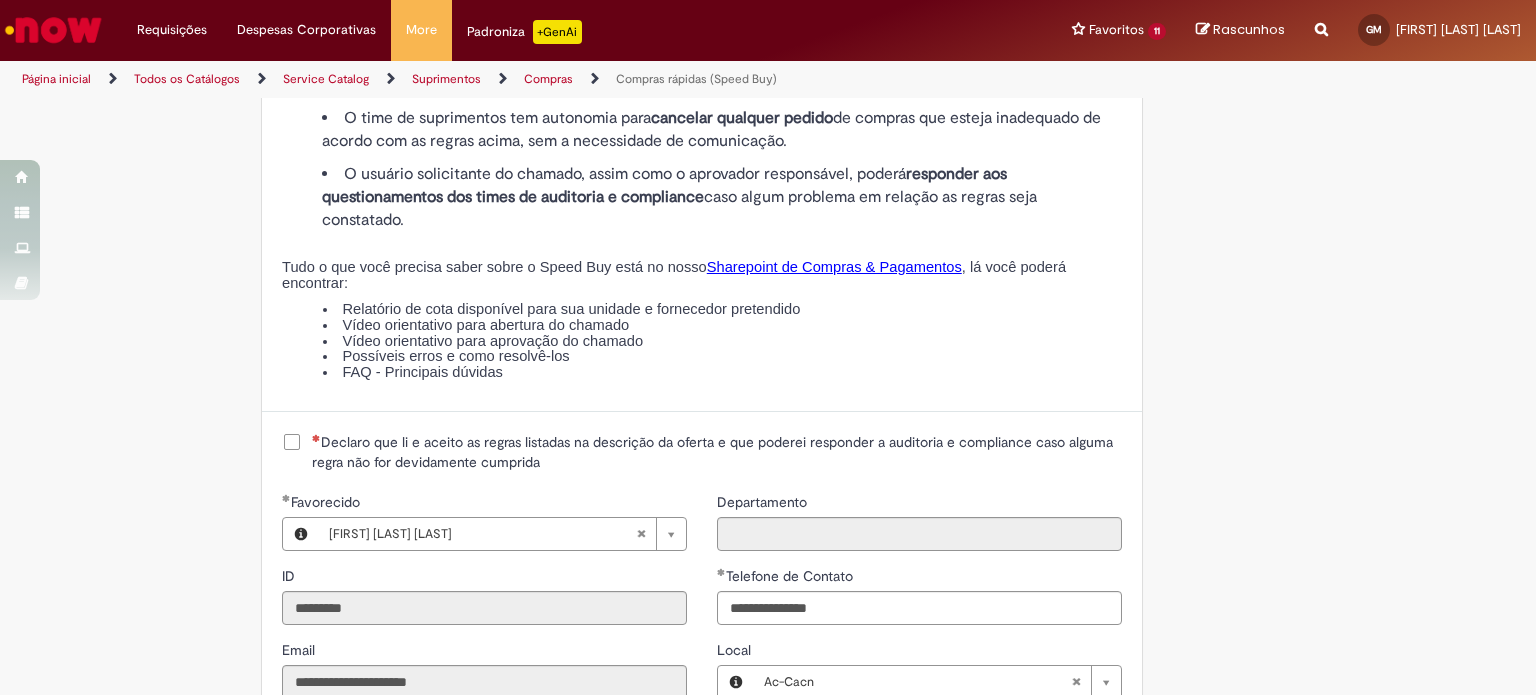 type on "**********" 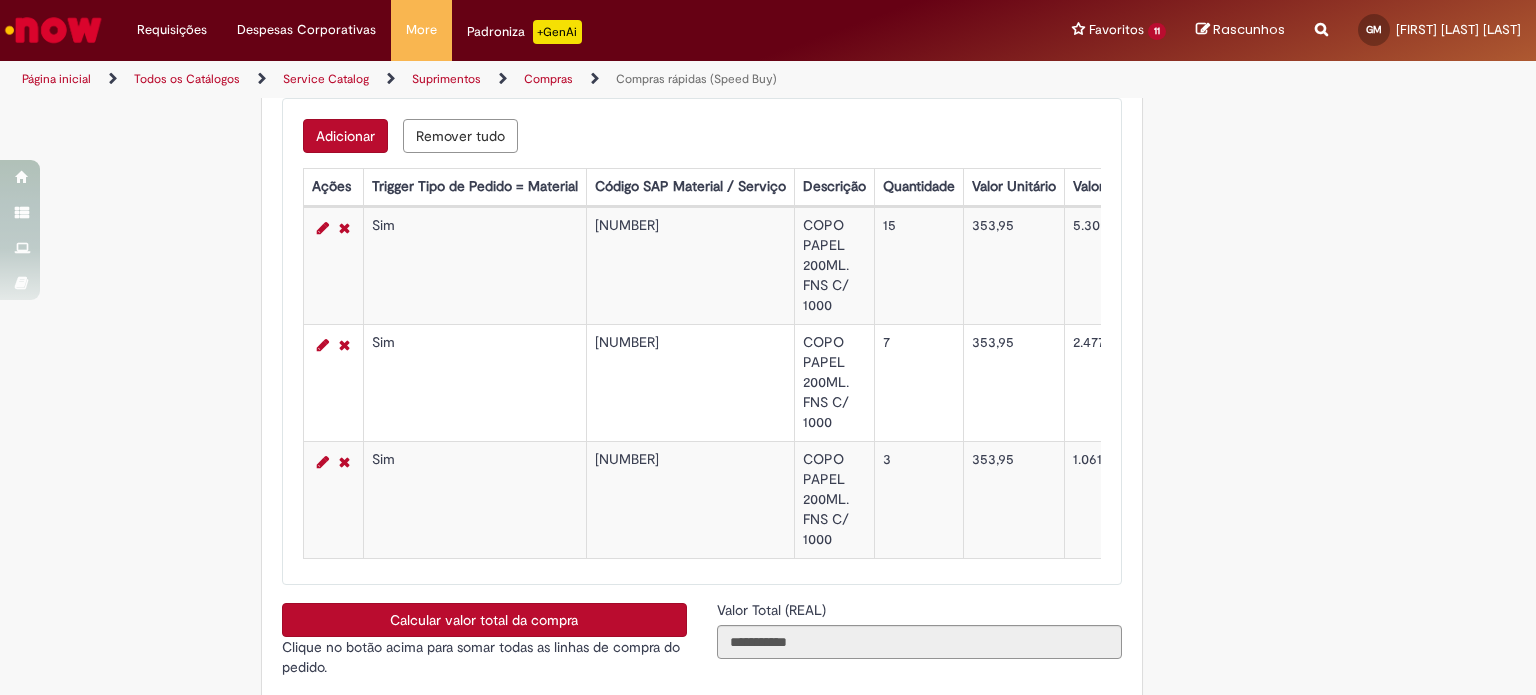 scroll, scrollTop: 3494, scrollLeft: 0, axis: vertical 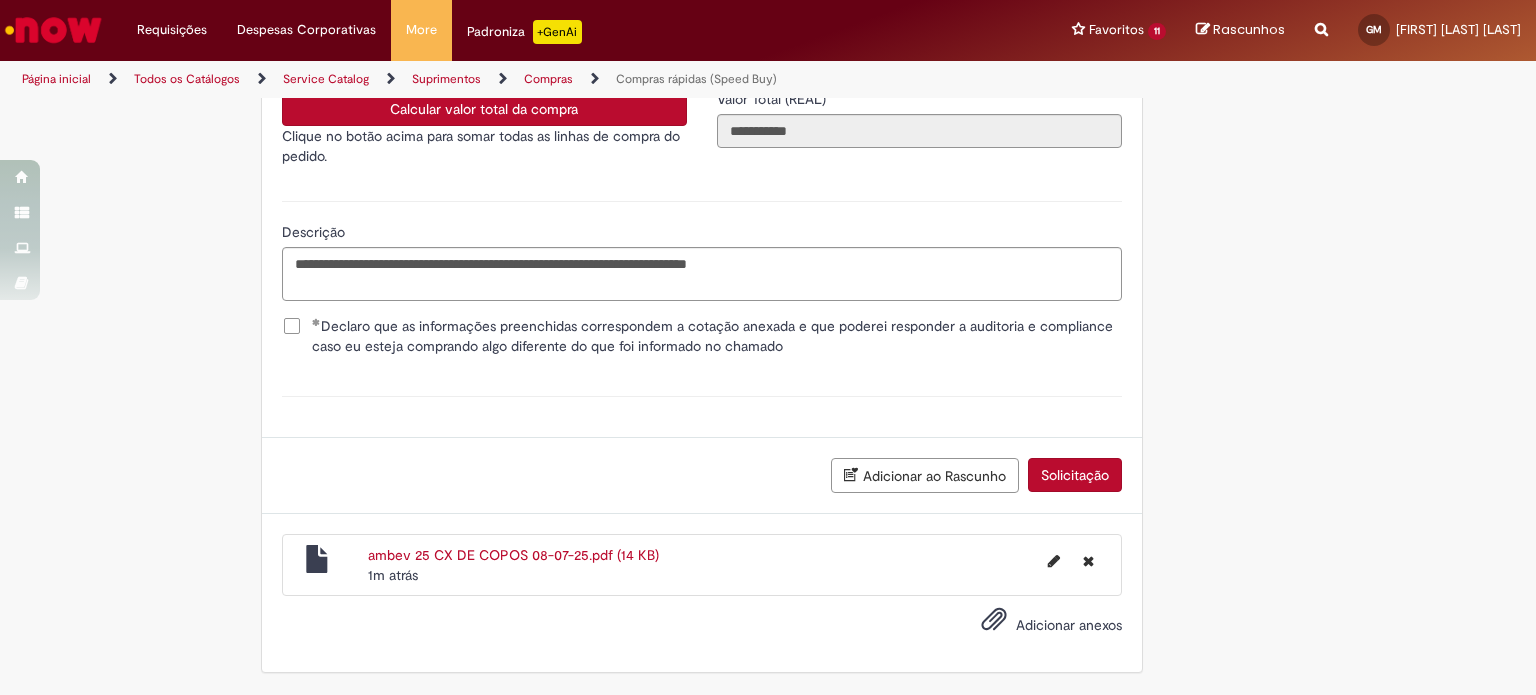click on "Solicitação" at bounding box center [1075, 475] 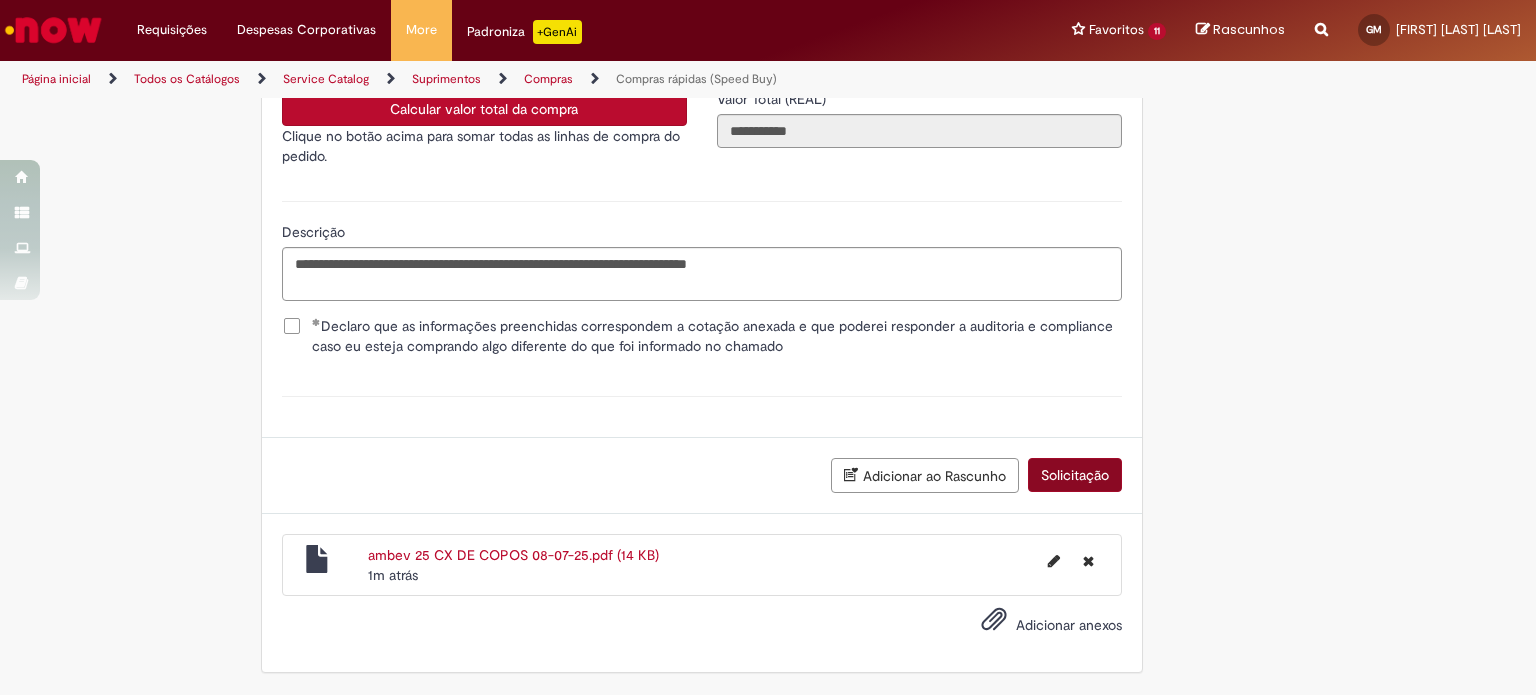 scroll, scrollTop: 3848, scrollLeft: 0, axis: vertical 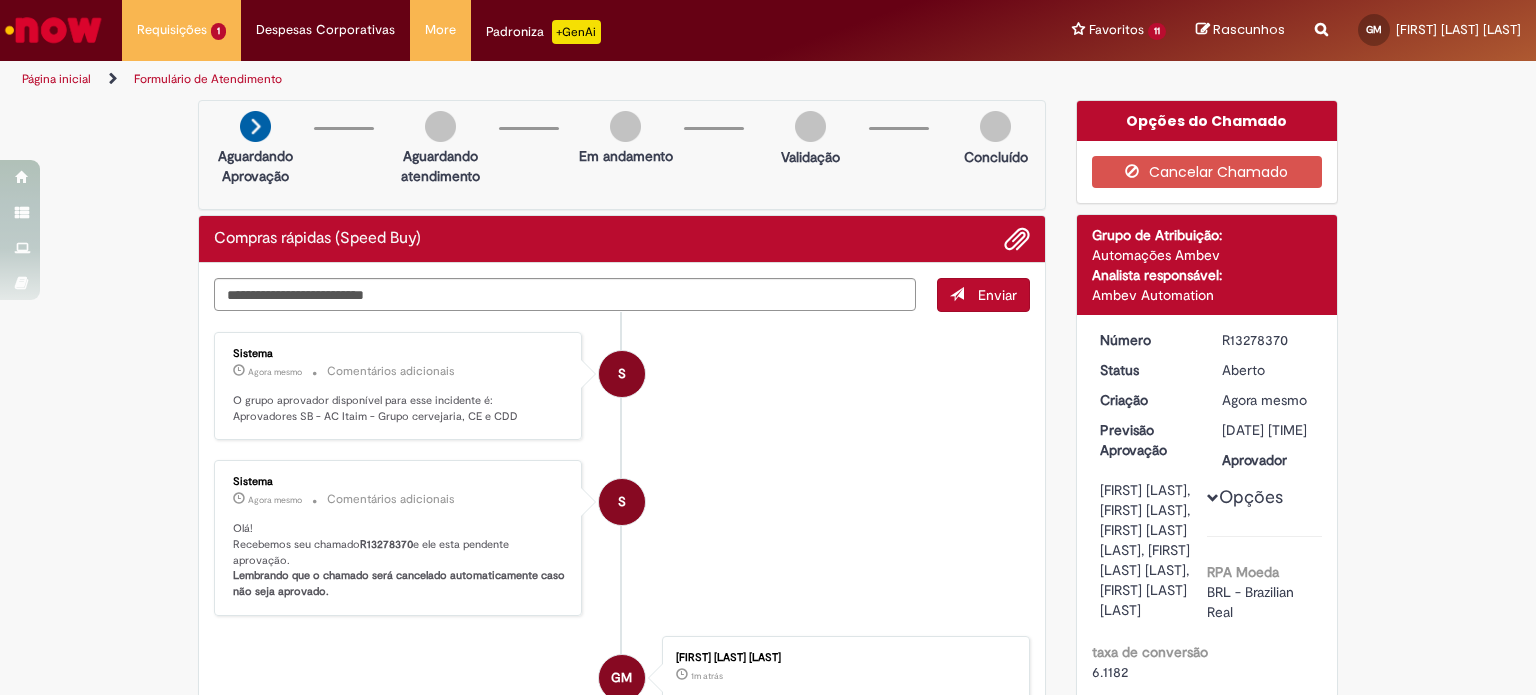 drag, startPoint x: 353, startPoint y: 412, endPoint x: 400, endPoint y: 428, distance: 49.648766 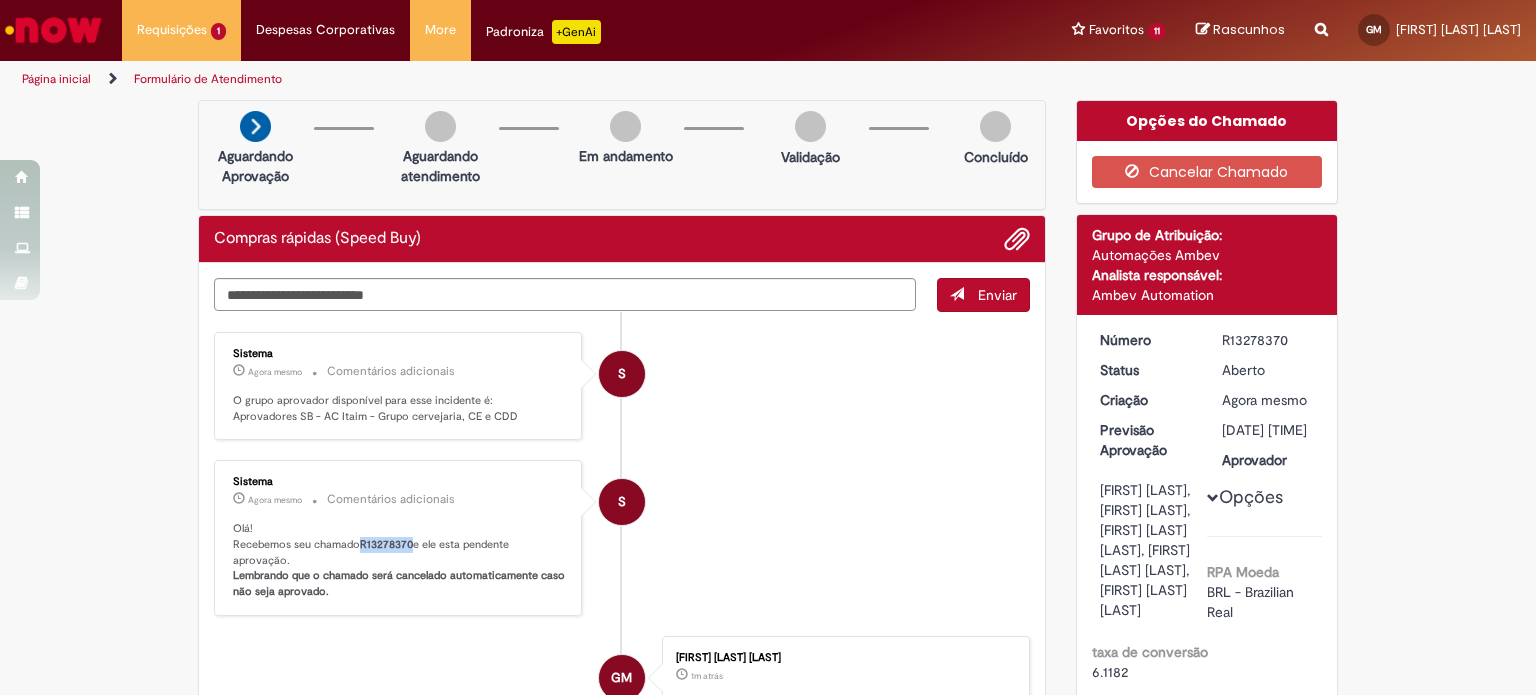 drag, startPoint x: 354, startPoint y: 542, endPoint x: 406, endPoint y: 543, distance: 52.009613 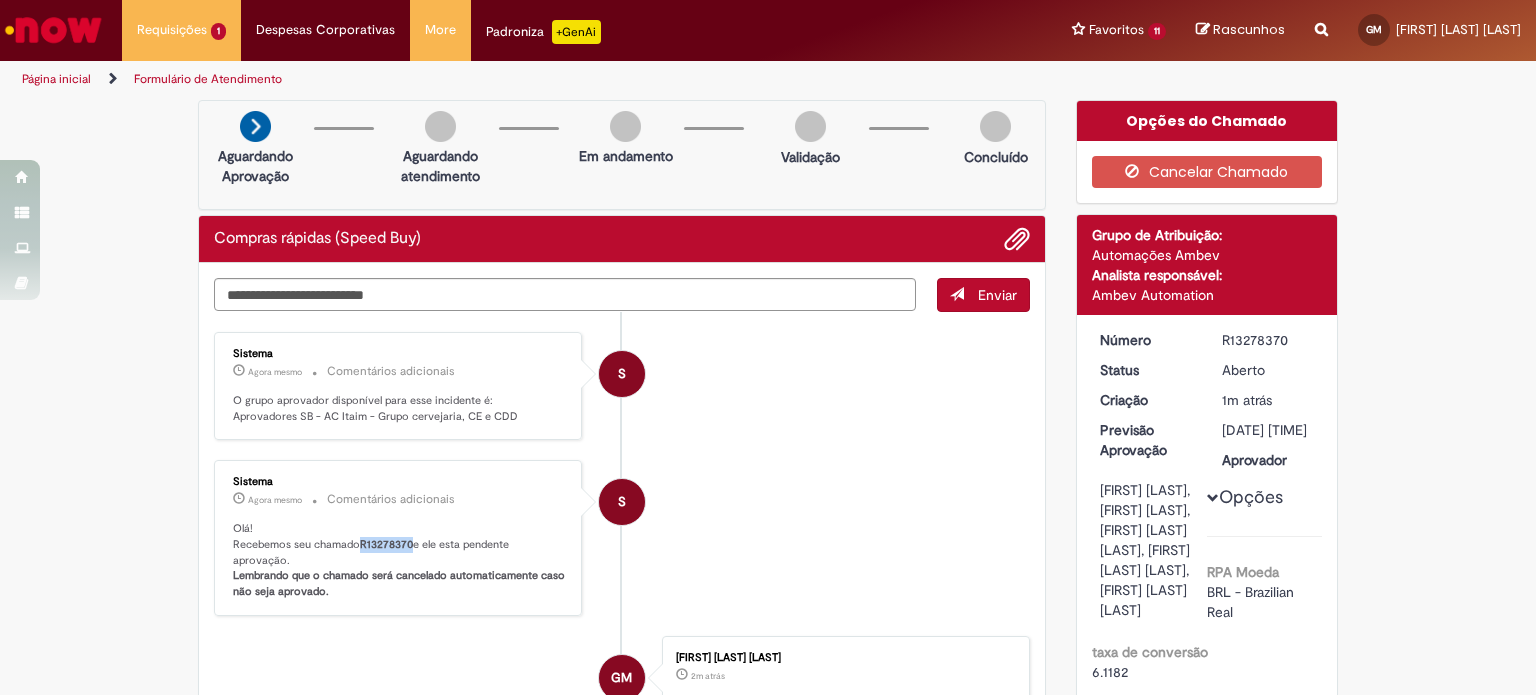 scroll, scrollTop: 200, scrollLeft: 0, axis: vertical 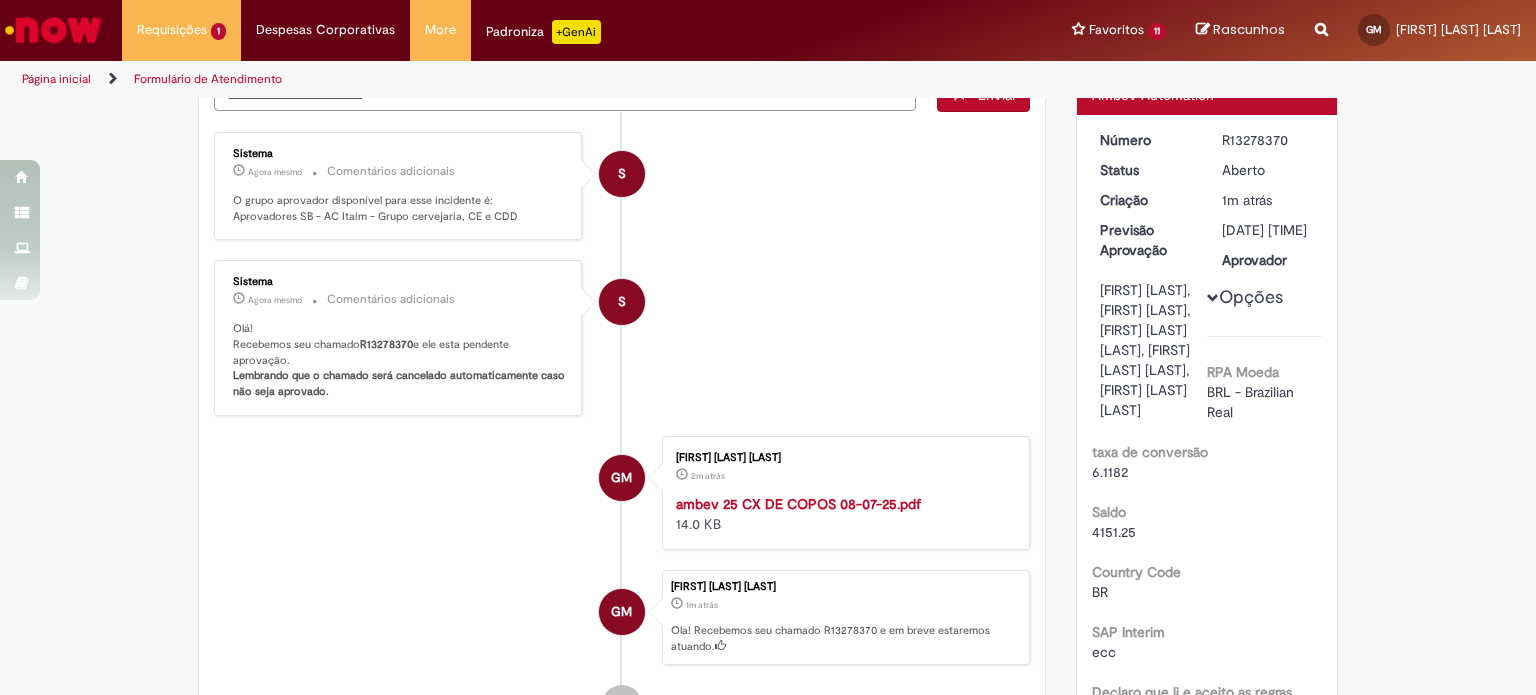 click on "S
Sistema
Agora mesmo Agora mesmo     Comentários adicionais
Olá!  Recebemos seu chamado  R13278370  e ele esta pendente aprovação.  Lembrando que o chamado será cancelado automaticamente caso não seja aprovado." at bounding box center (622, 338) 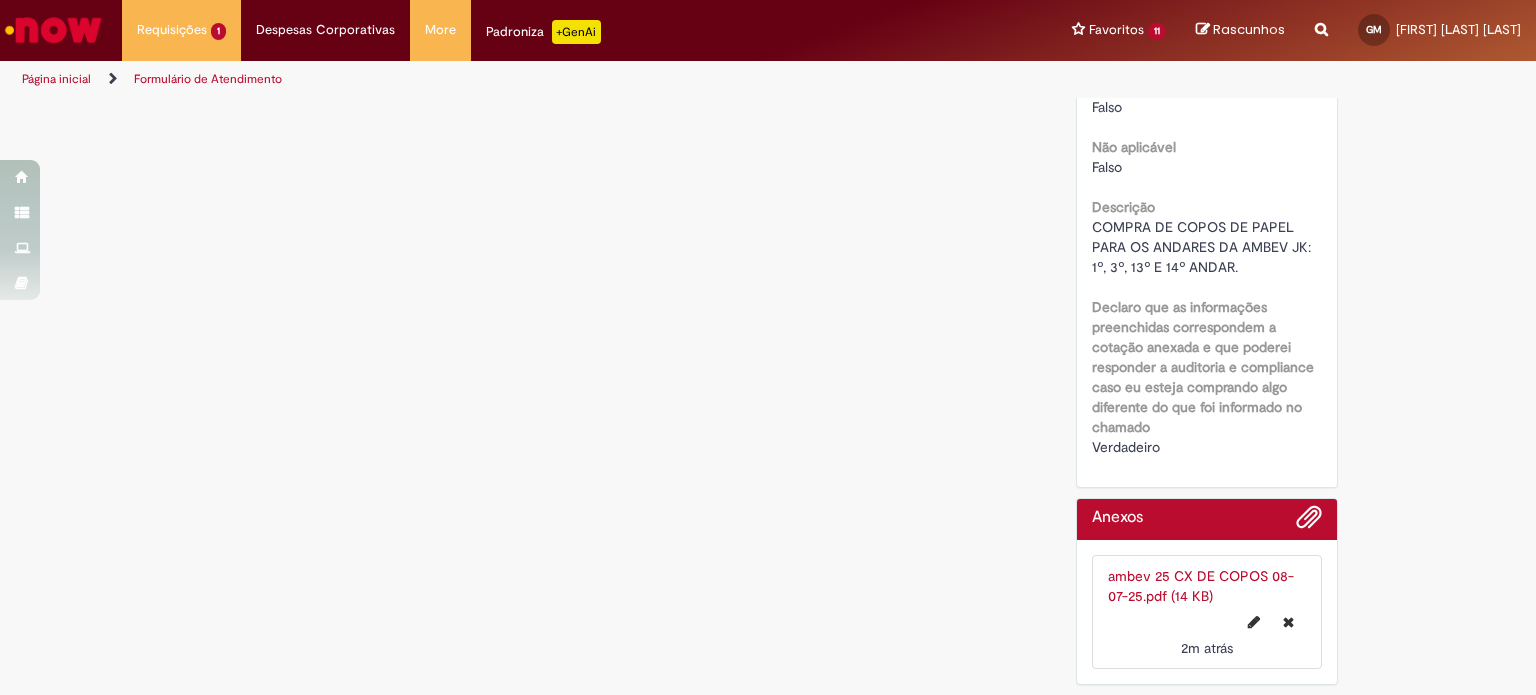 scroll, scrollTop: 2902, scrollLeft: 0, axis: vertical 